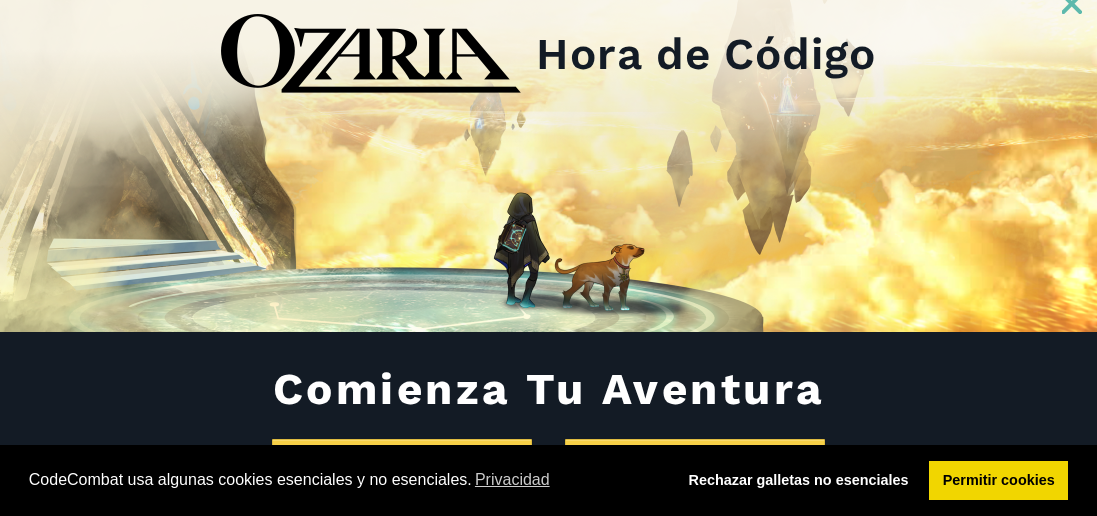 scroll, scrollTop: 0, scrollLeft: 0, axis: both 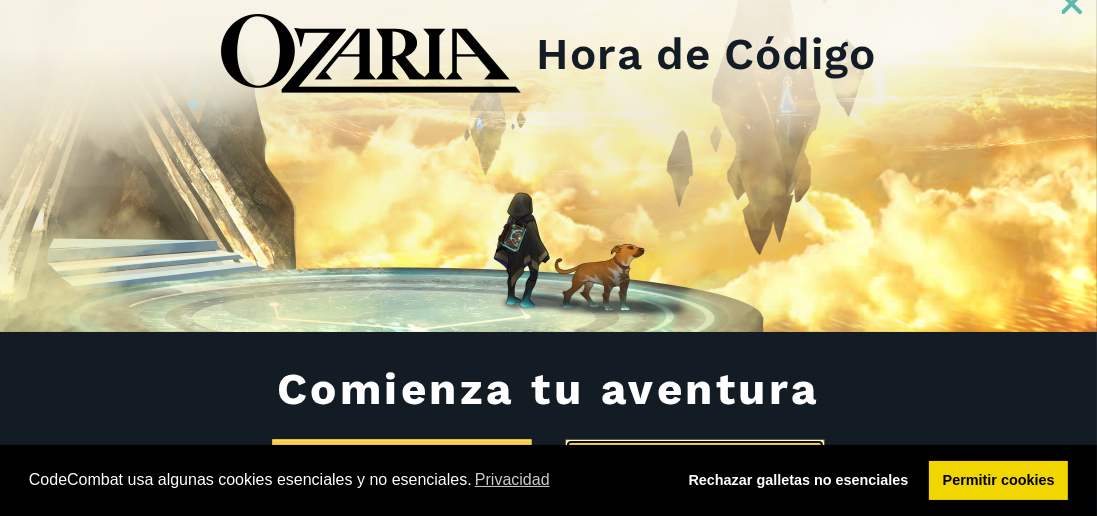 click on "Soy estudiante" at bounding box center (695, 473) 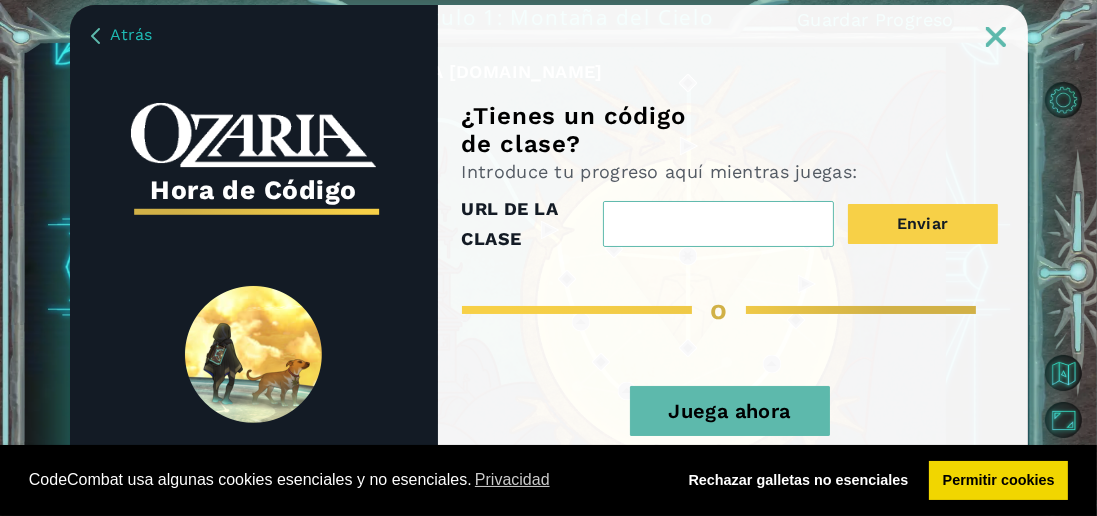 click on "Juega ahora" at bounding box center (729, 411) 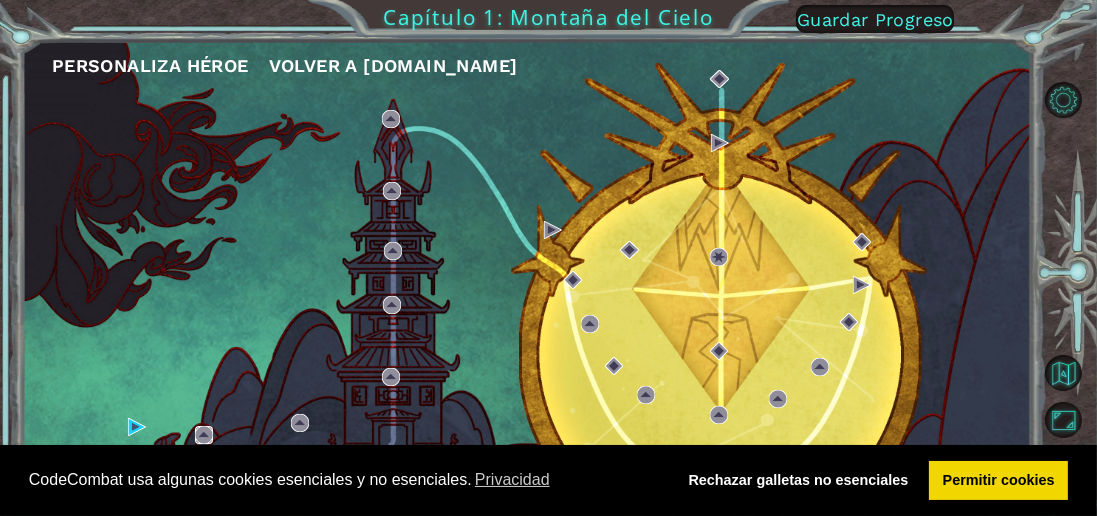 click at bounding box center (204, 435) 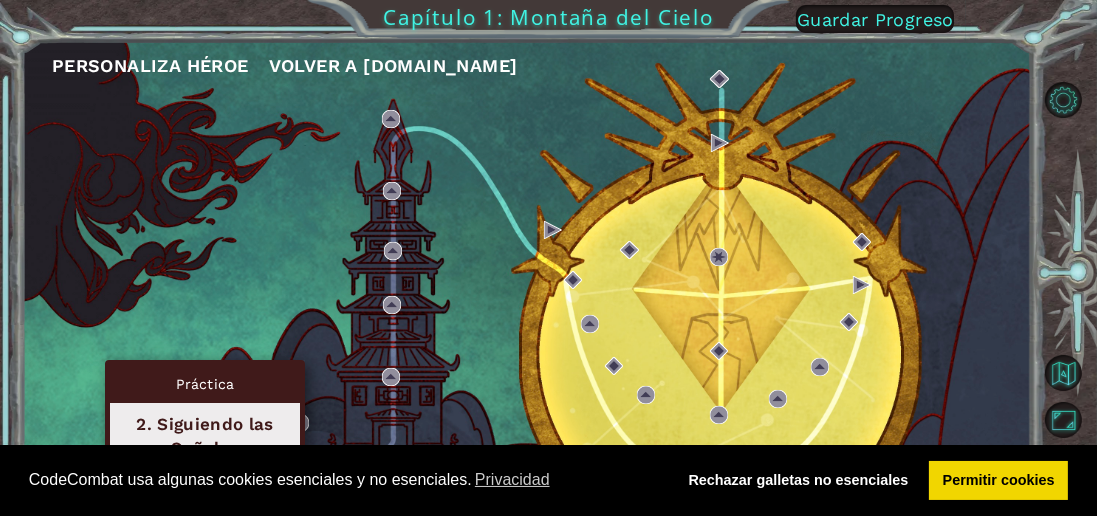 click at bounding box center (137, 427) 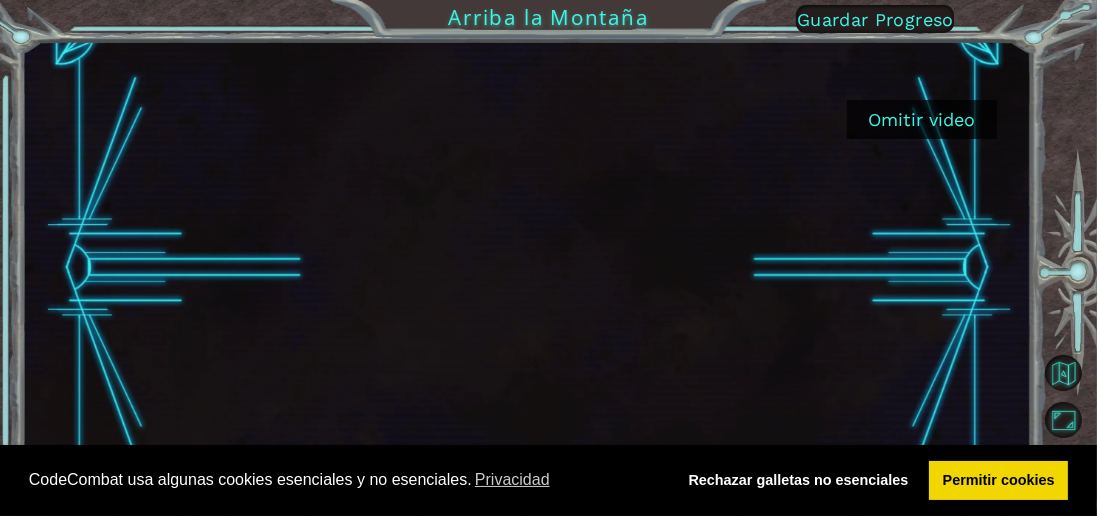 click on "Omitir video" at bounding box center (922, 119) 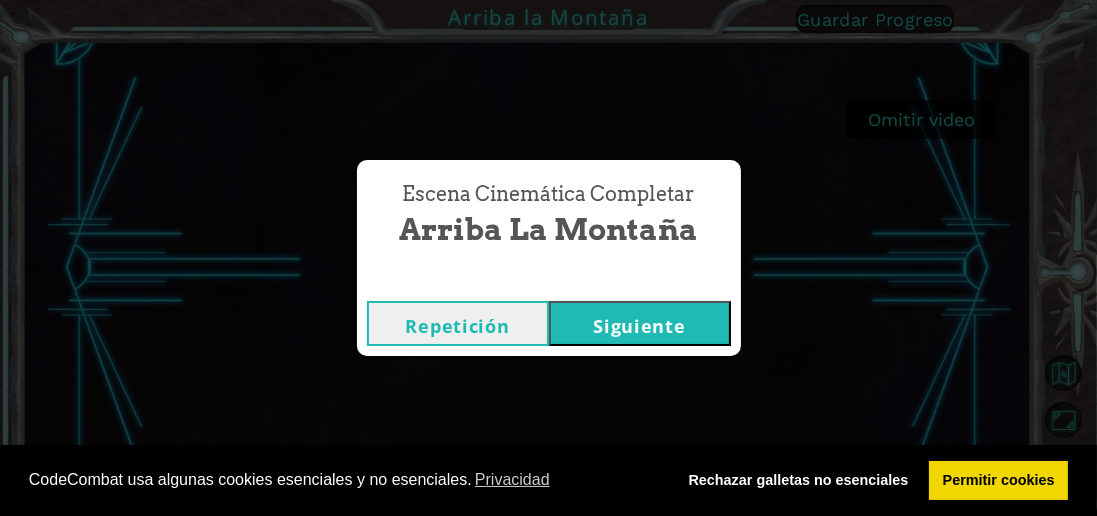 click on "Siguiente" at bounding box center (639, 326) 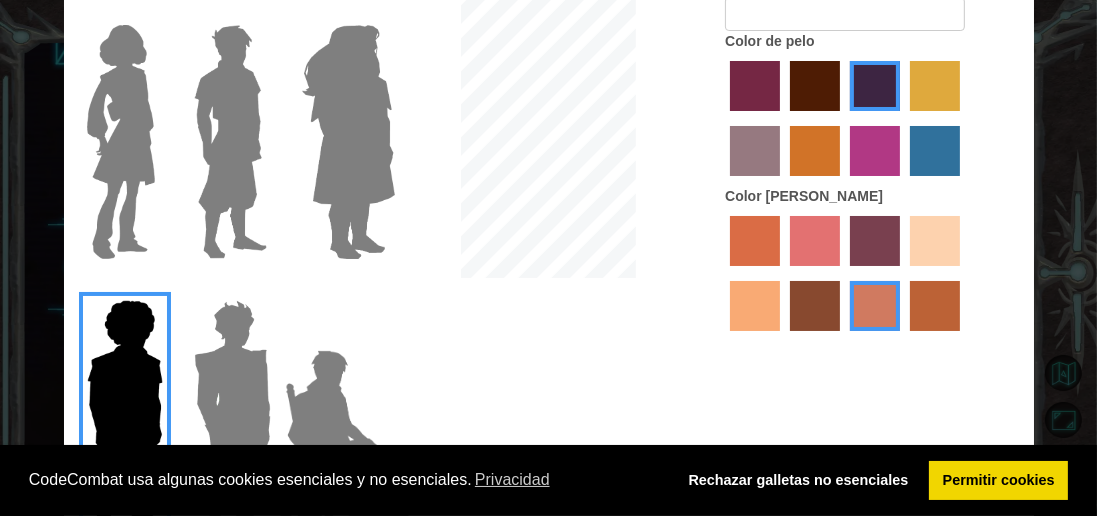 click at bounding box center (232, 417) 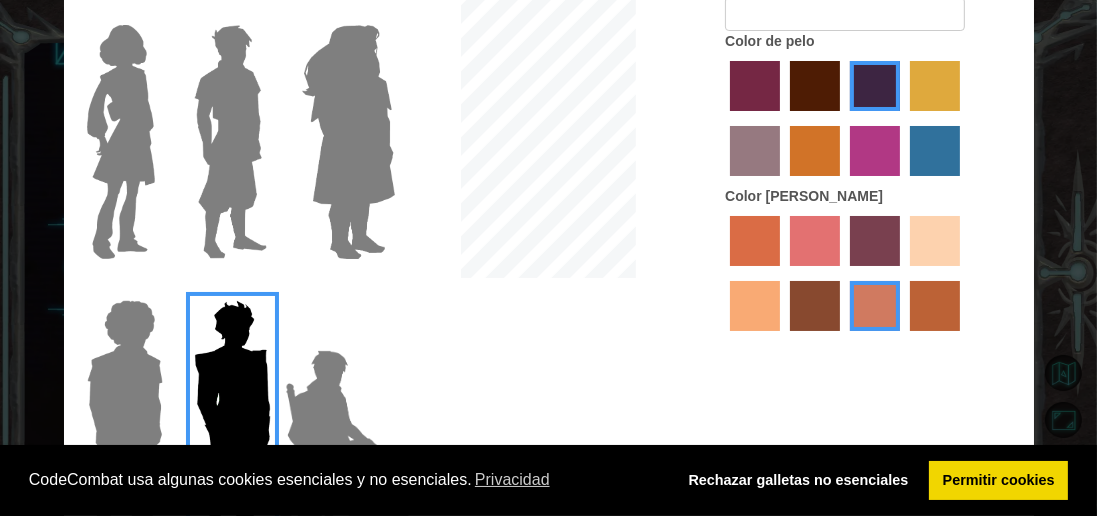 click at bounding box center [342, 442] 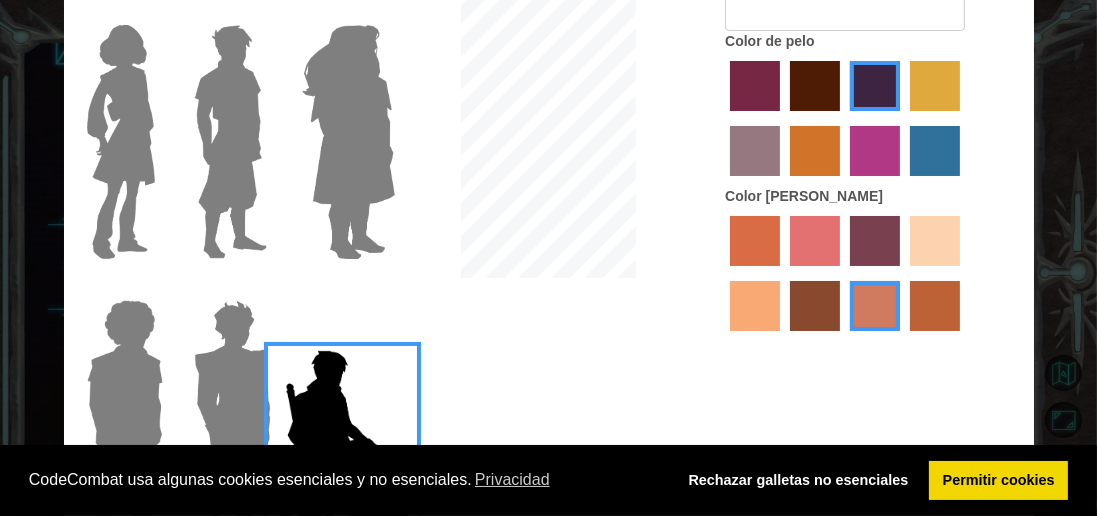 click at bounding box center [348, 142] 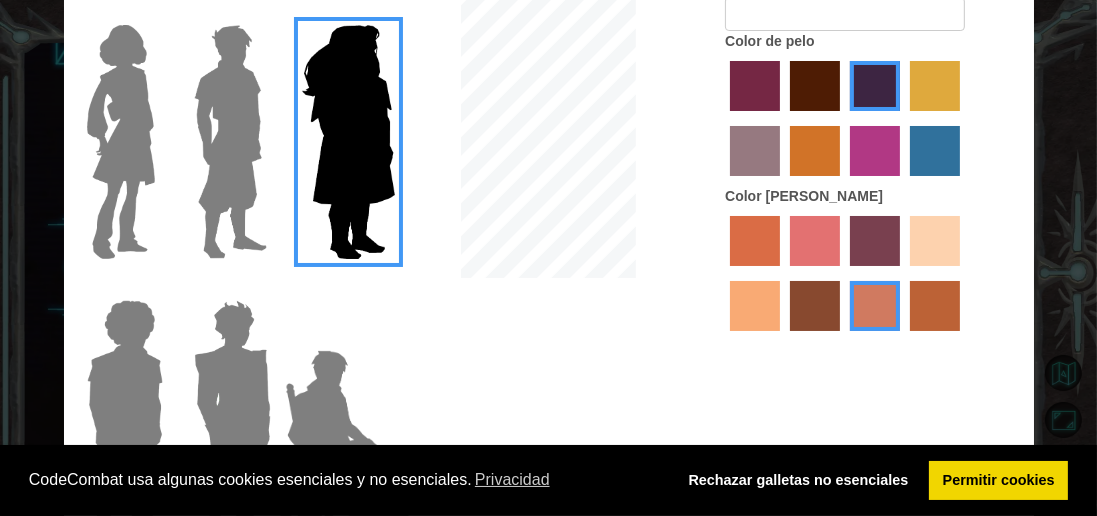 click at bounding box center (230, 142) 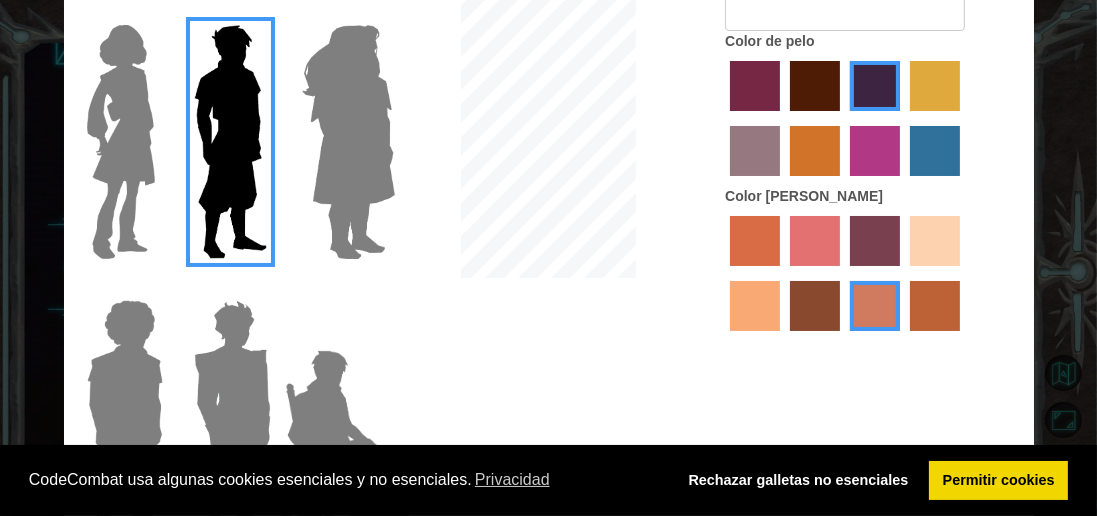 click at bounding box center (121, 142) 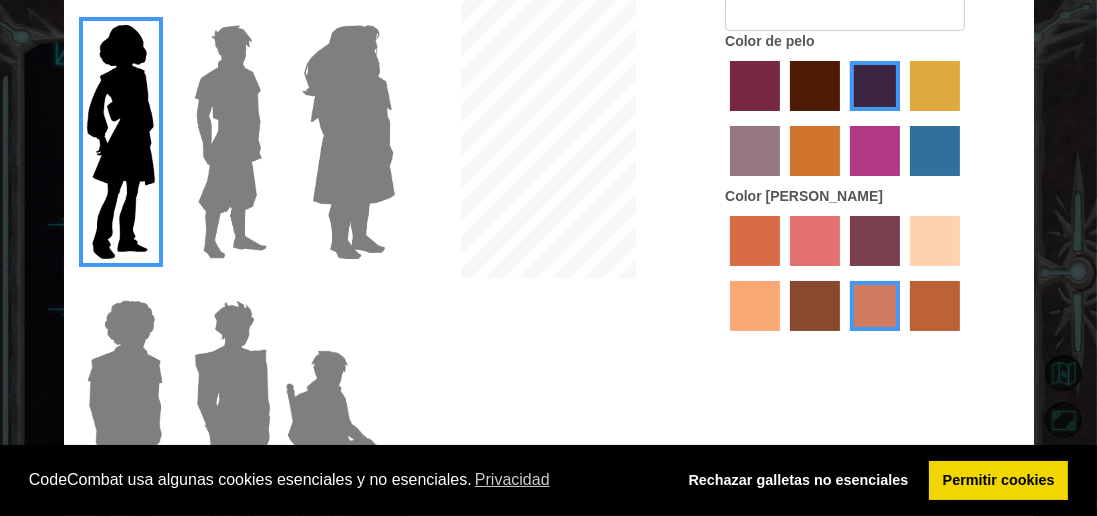 click at bounding box center [232, 417] 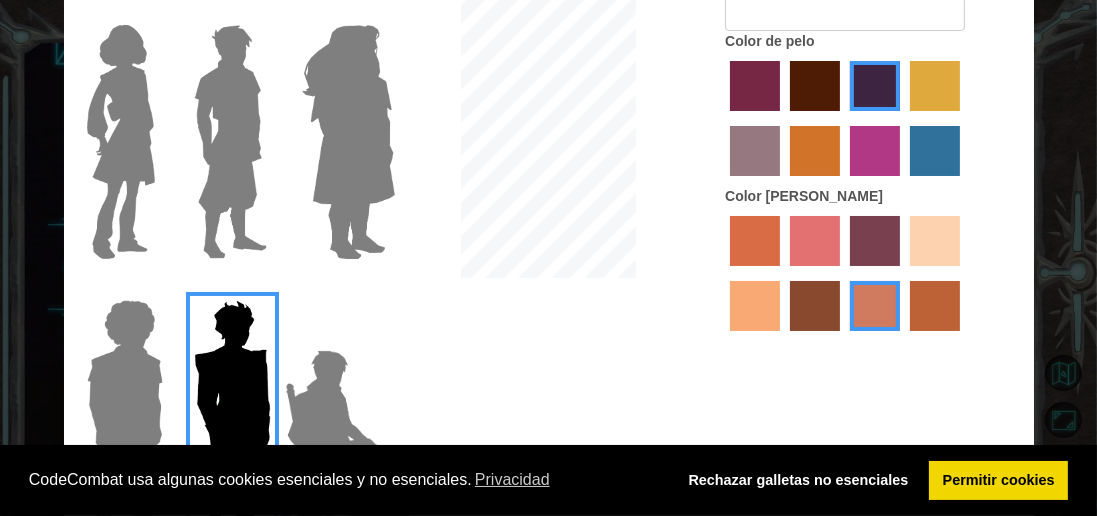 click at bounding box center (935, 86) 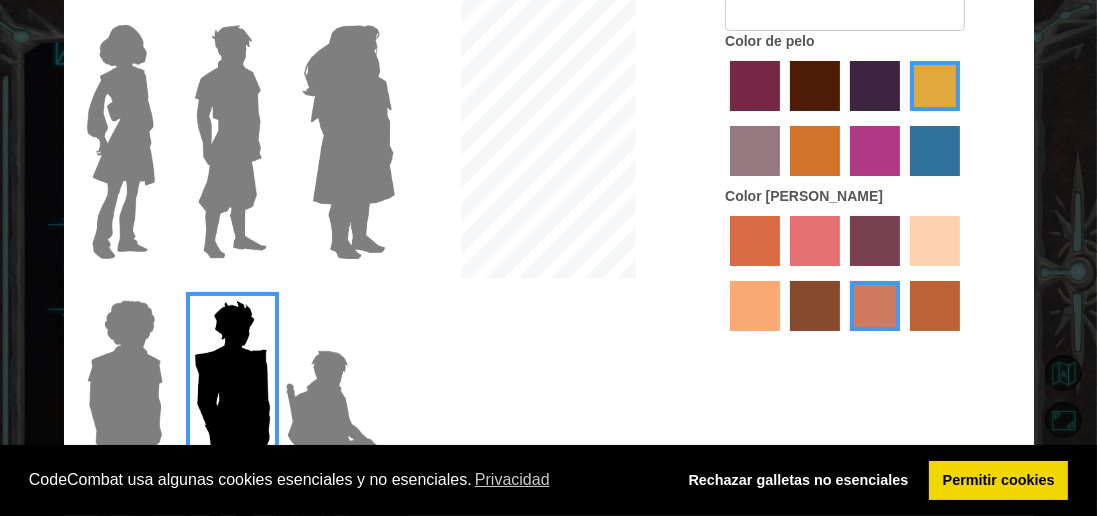 click at bounding box center [935, 241] 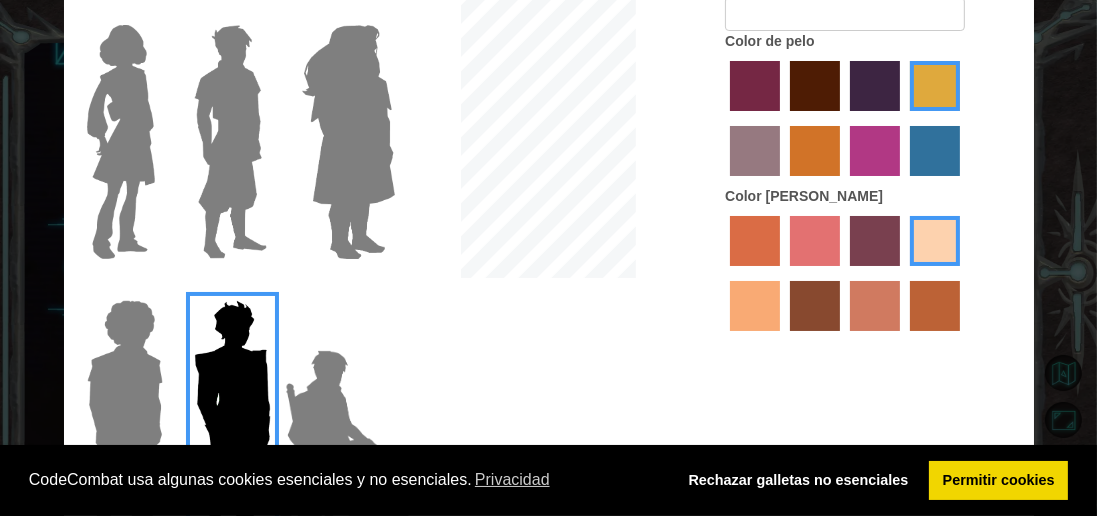 click at bounding box center [230, 142] 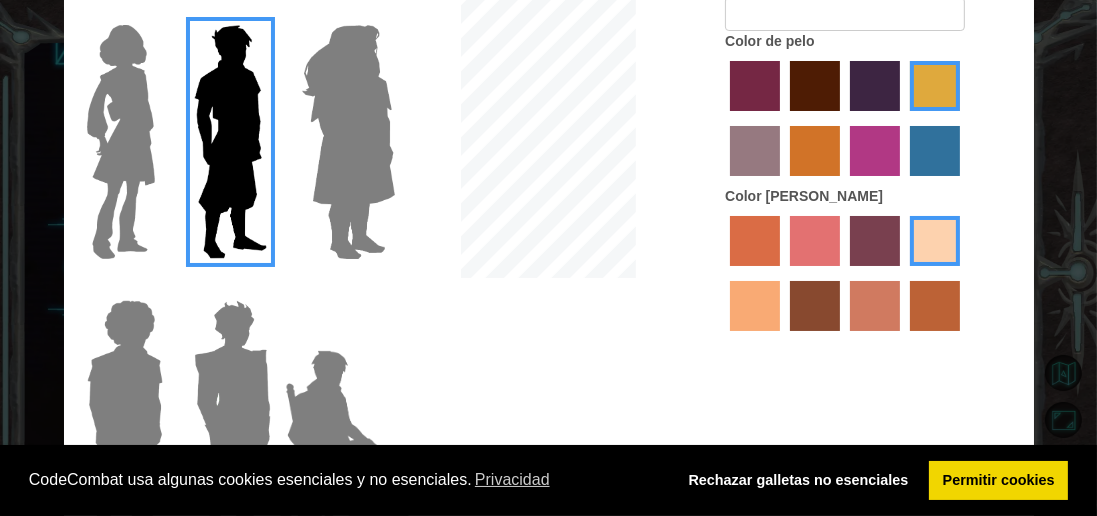 click at bounding box center [125, 417] 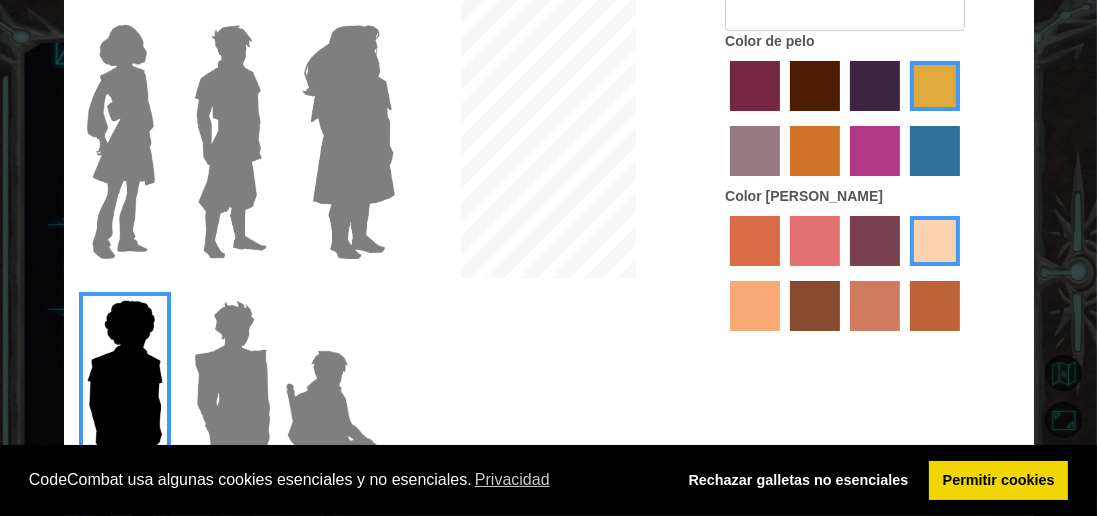 click at bounding box center (121, 142) 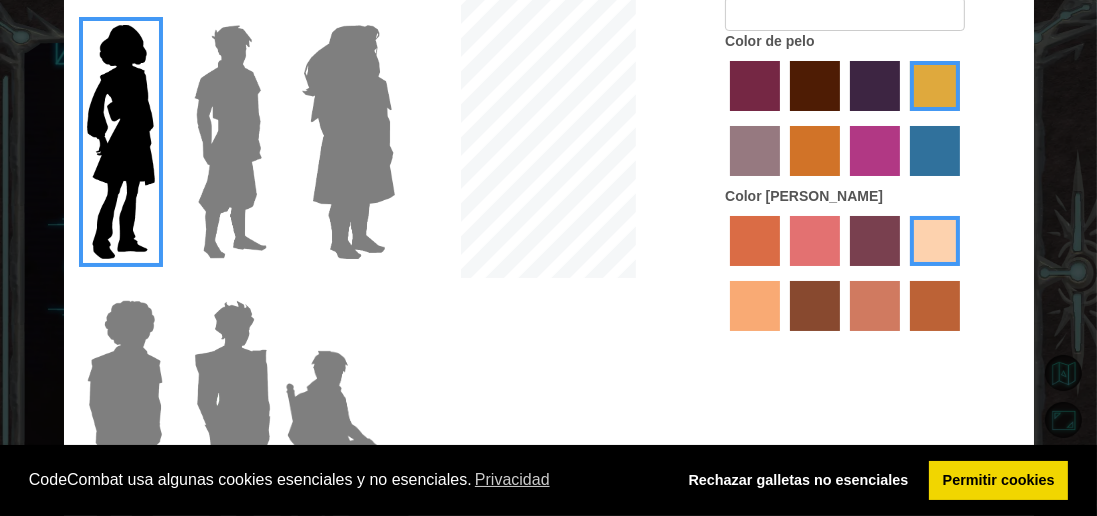 click at bounding box center (230, 142) 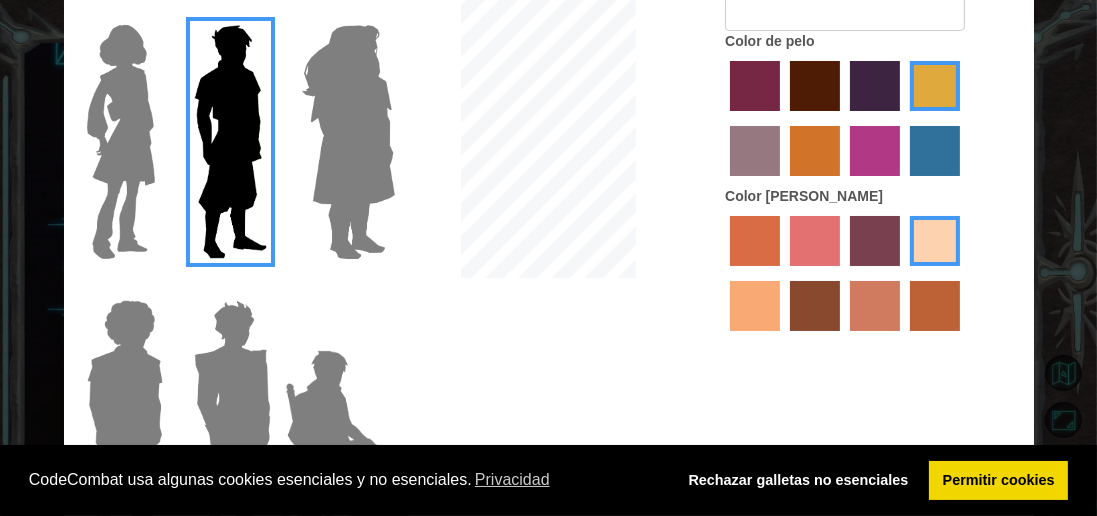 click at bounding box center (232, 417) 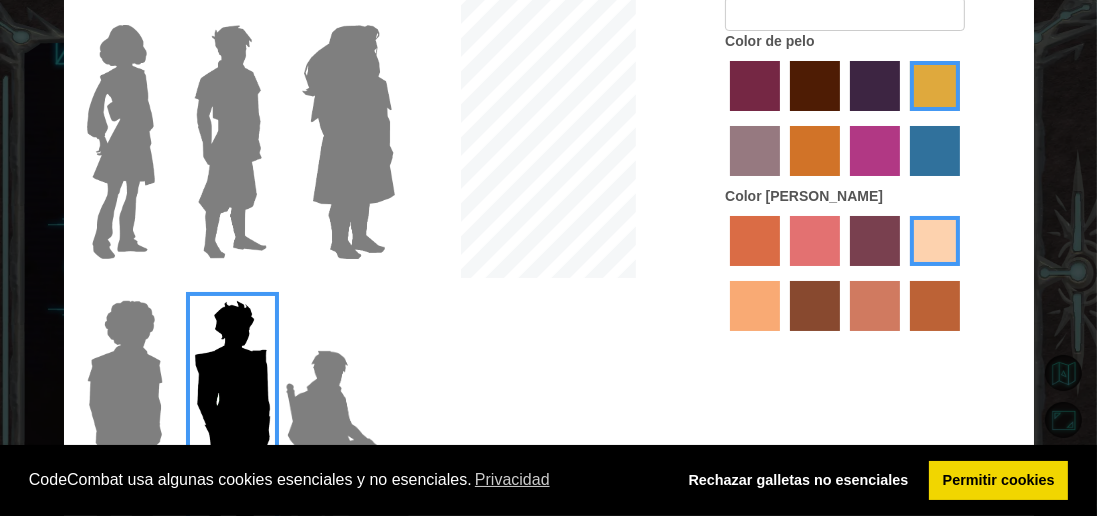 click at bounding box center [230, 142] 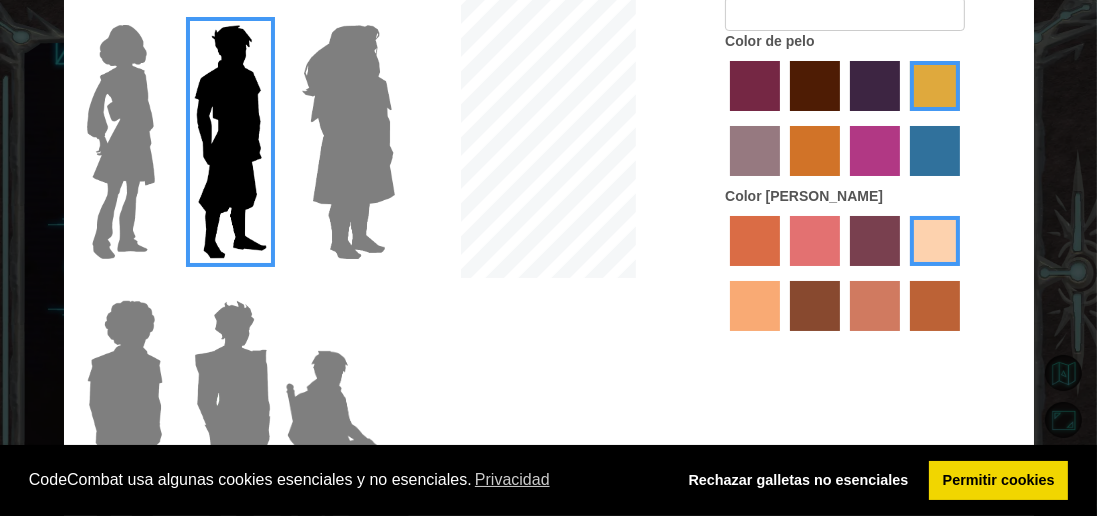 click at bounding box center (232, 417) 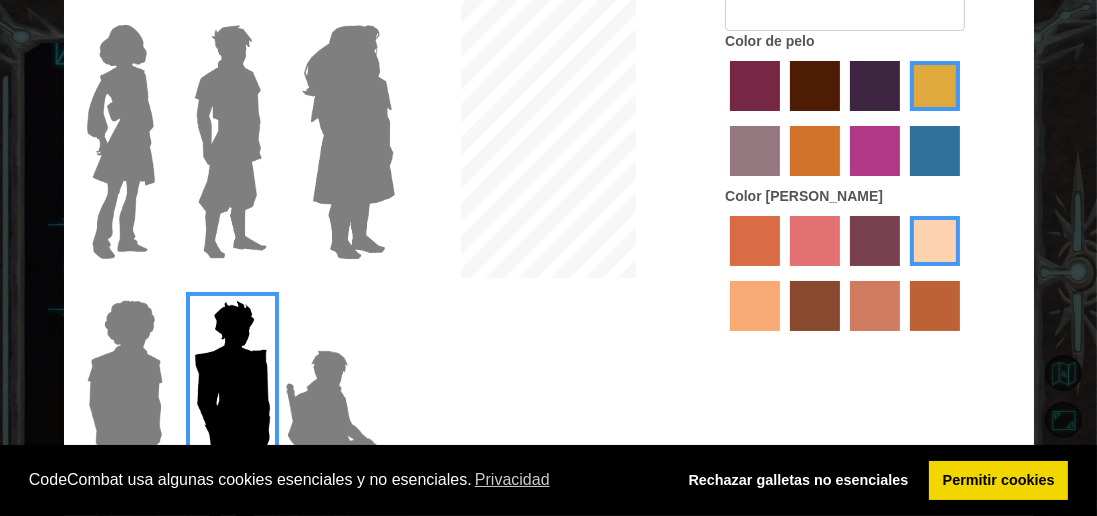 click at bounding box center [230, 142] 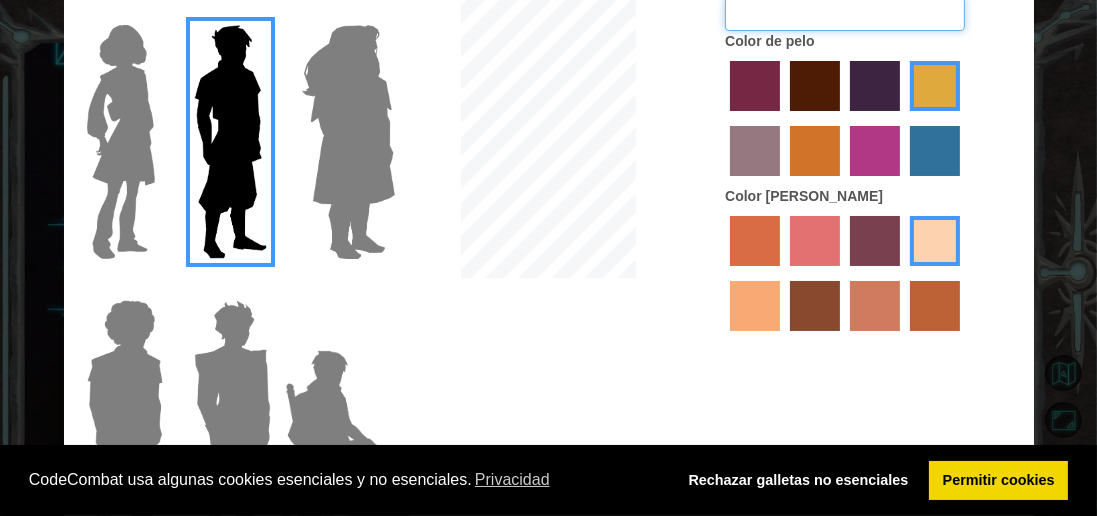 click on "Nombre del héroe" at bounding box center (845, 14) 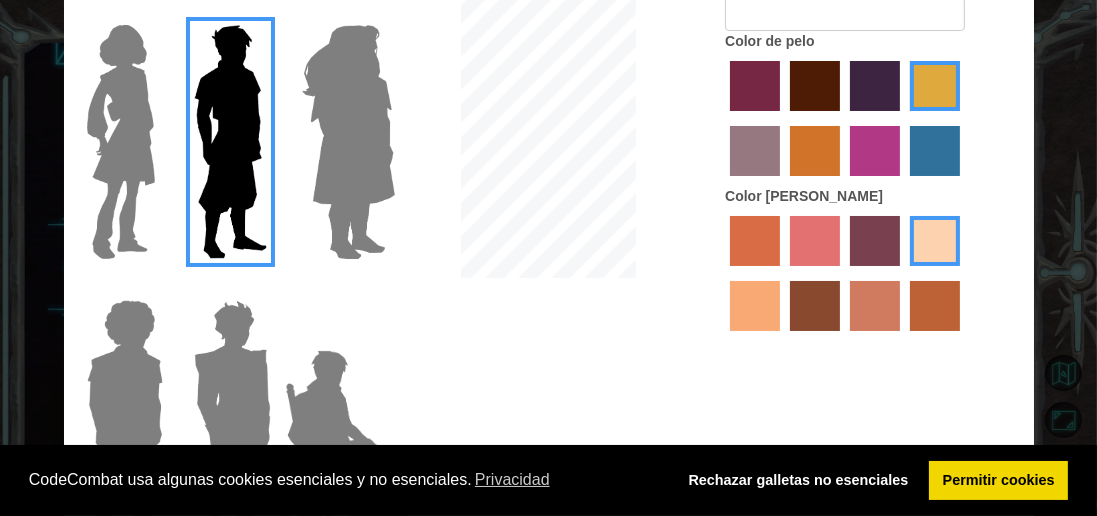 click at bounding box center [342, 442] 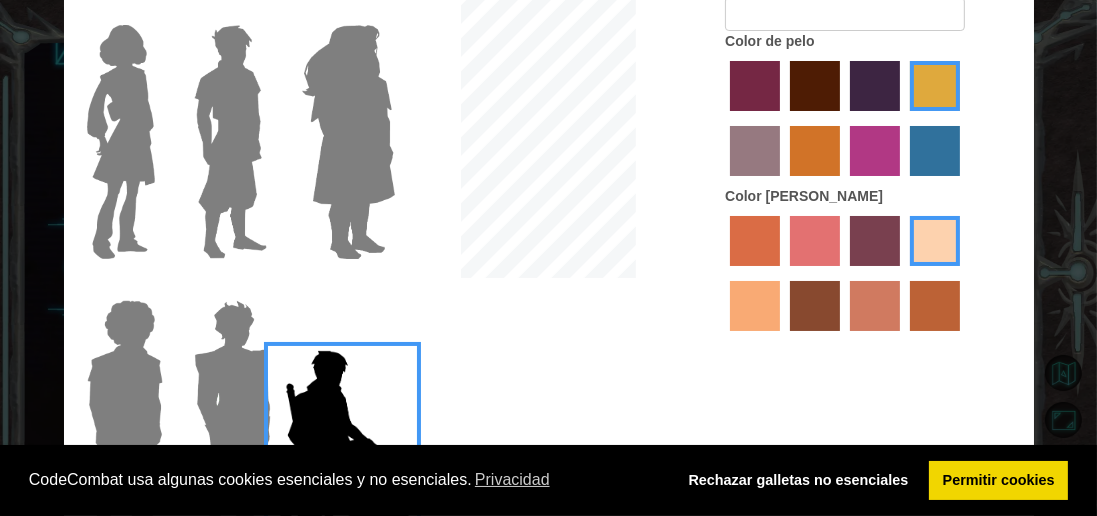 click at bounding box center (230, 142) 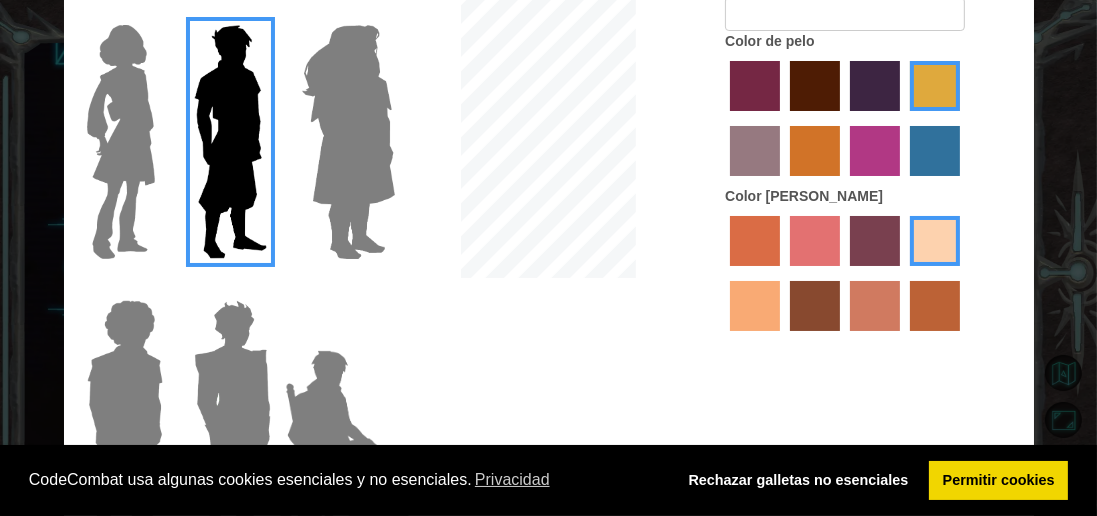 click at bounding box center (232, 417) 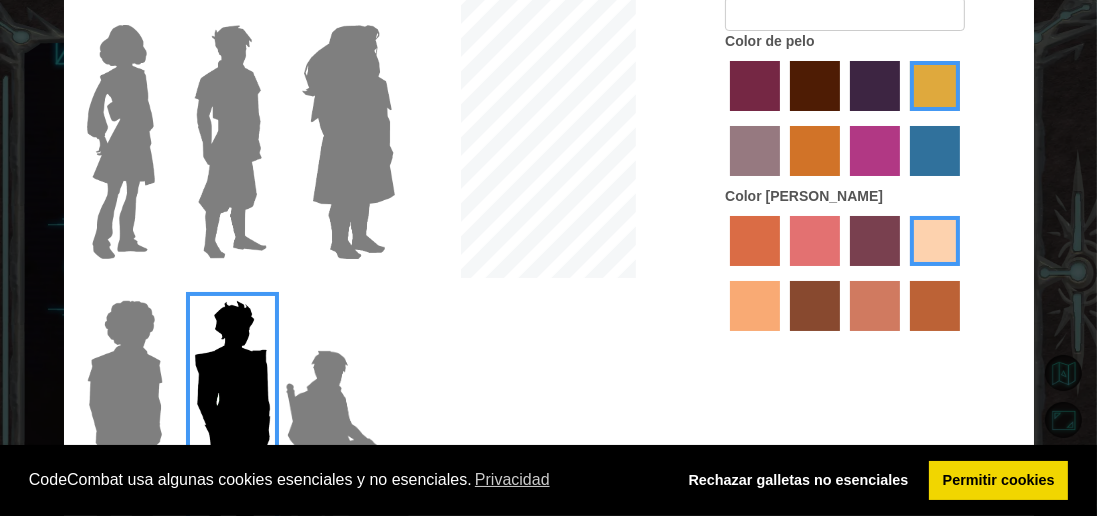 click at bounding box center (348, 142) 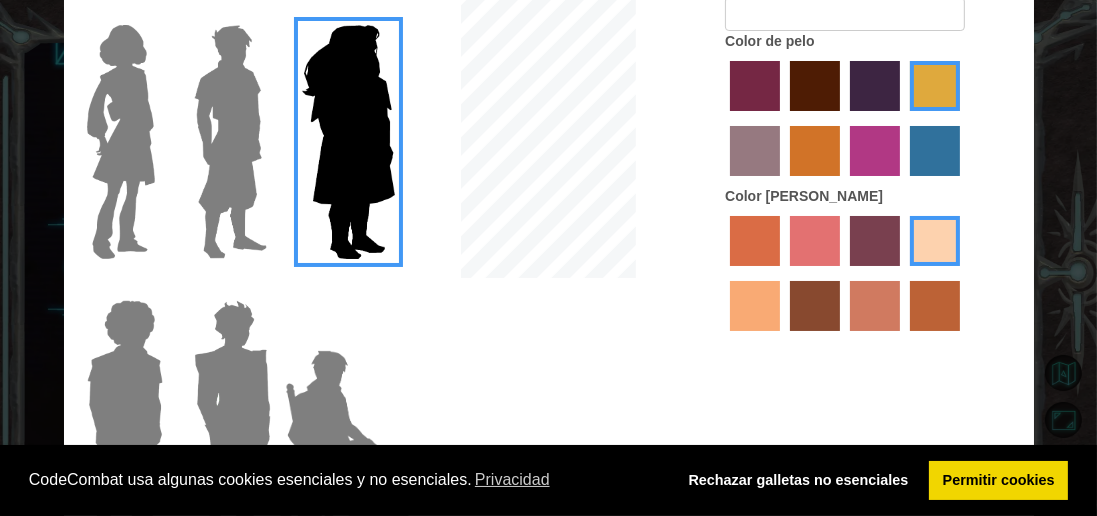 click at bounding box center [230, 142] 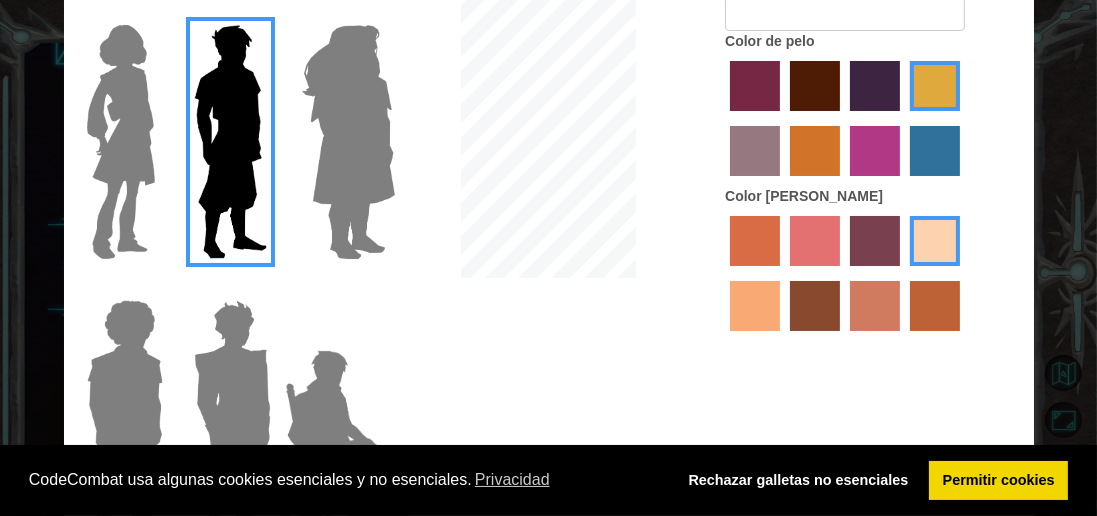 click at bounding box center [121, 142] 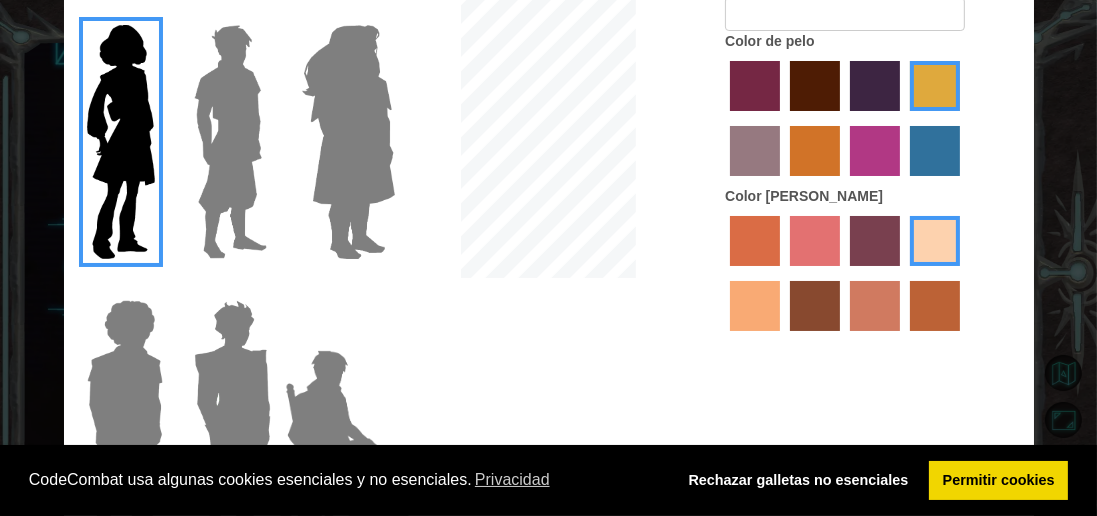 click at bounding box center (230, 142) 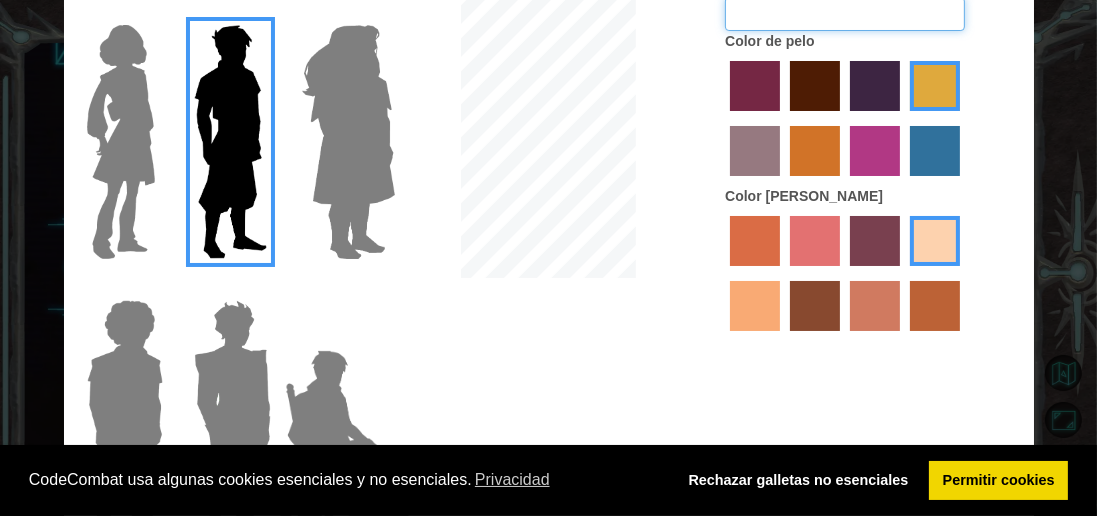 click on "Nombre del héroe" at bounding box center [845, 14] 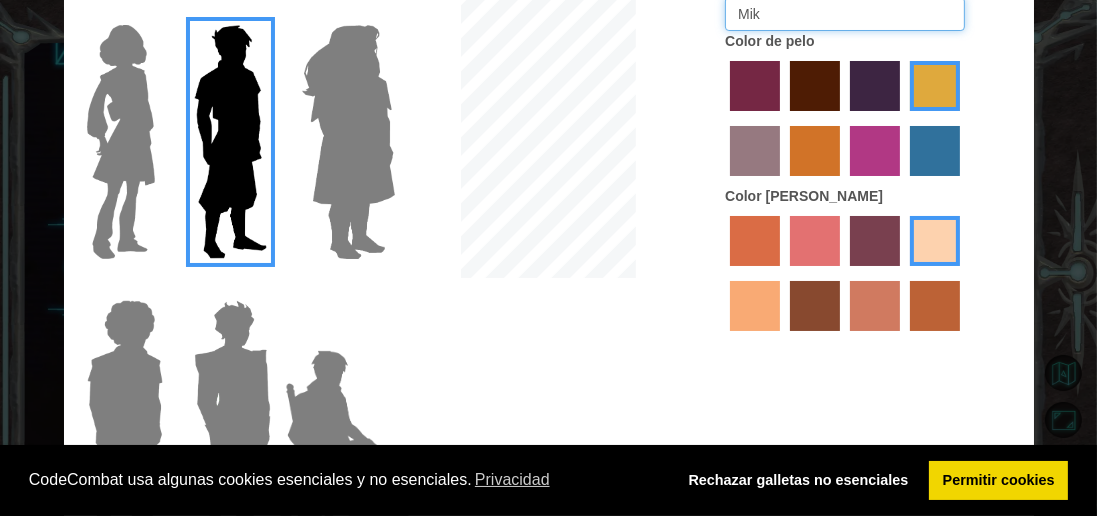 type on "[PERSON_NAME]" 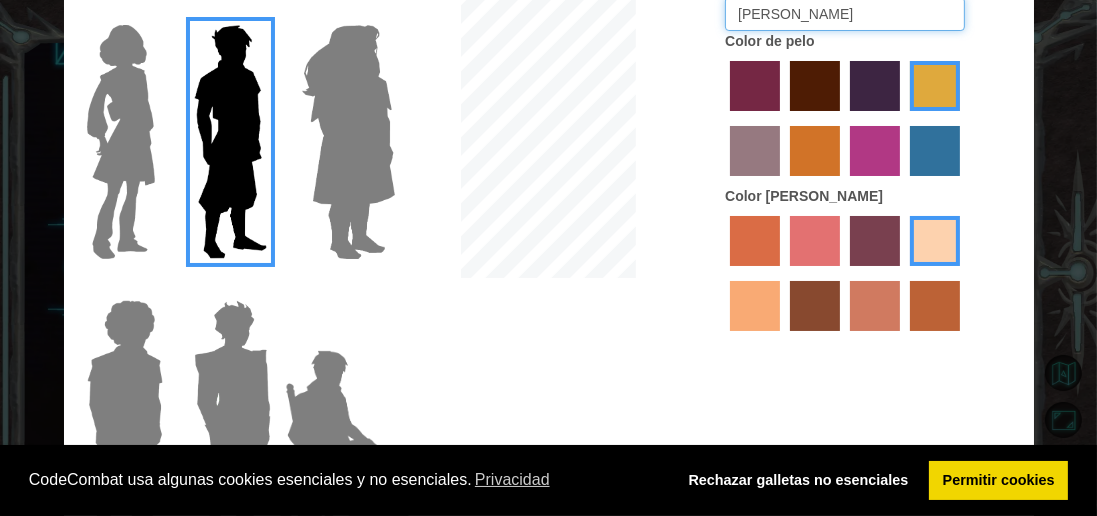 scroll, scrollTop: 0, scrollLeft: 0, axis: both 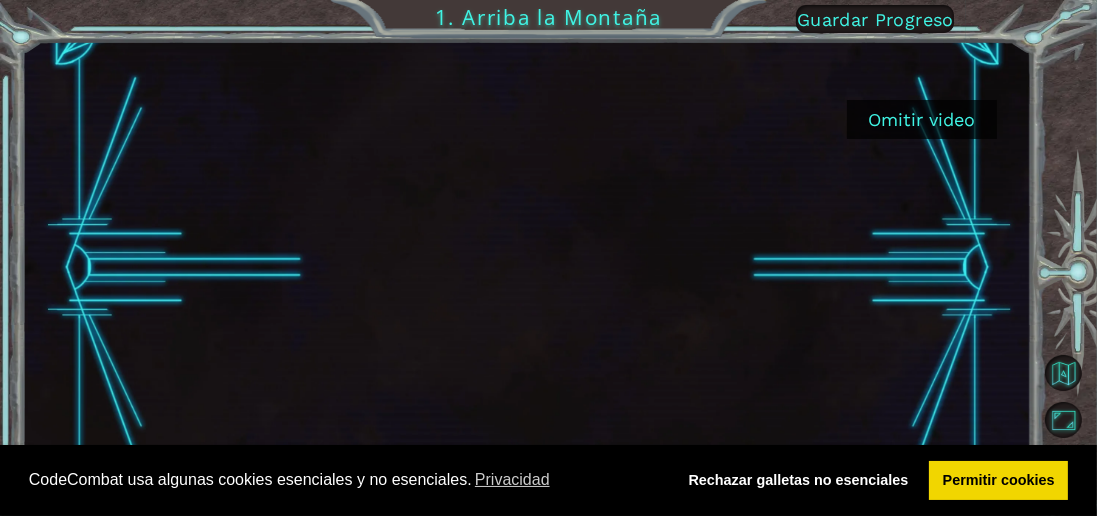 click on "Omitir video" at bounding box center (922, 119) 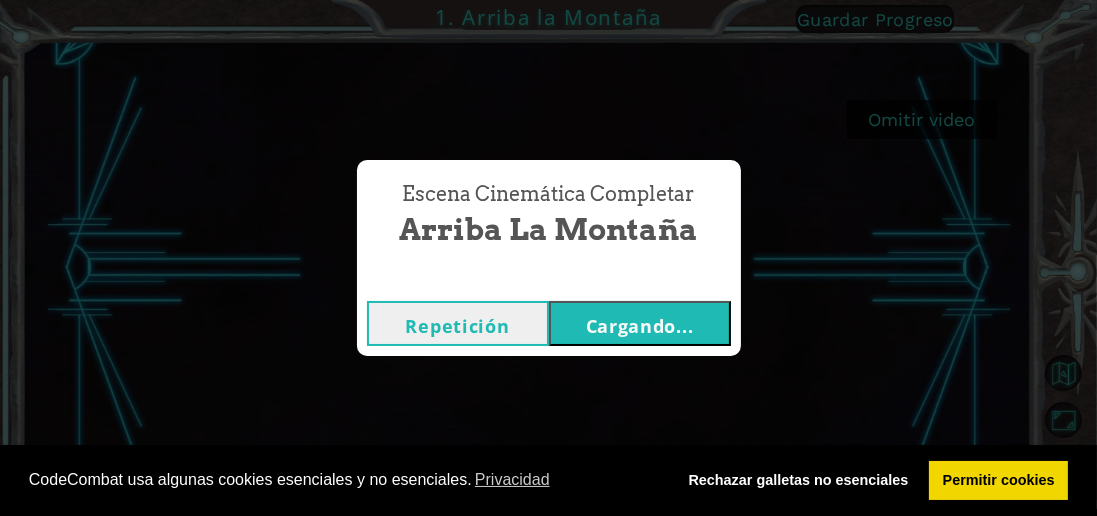 click on "Cargando..." at bounding box center [640, 326] 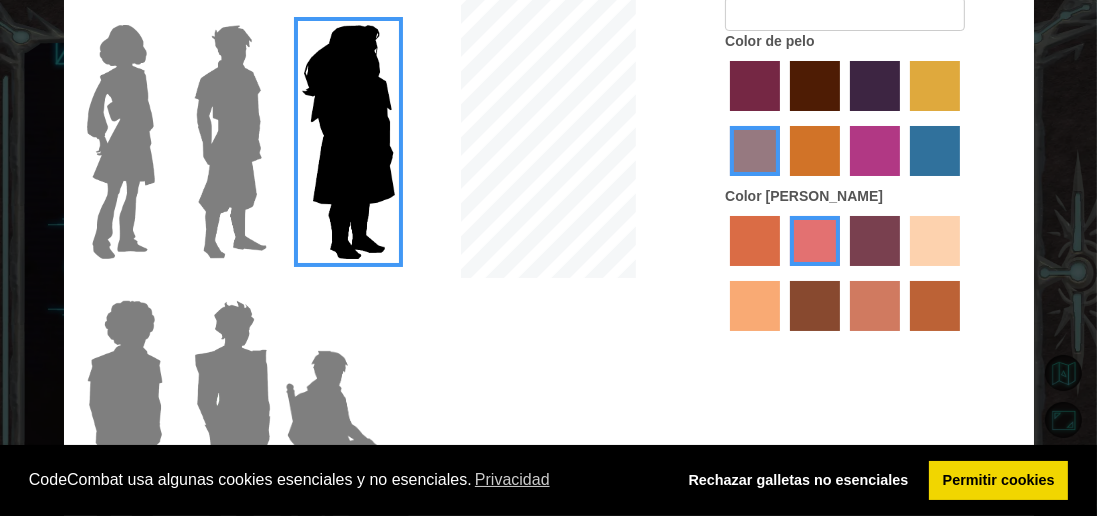 click at bounding box center [230, 142] 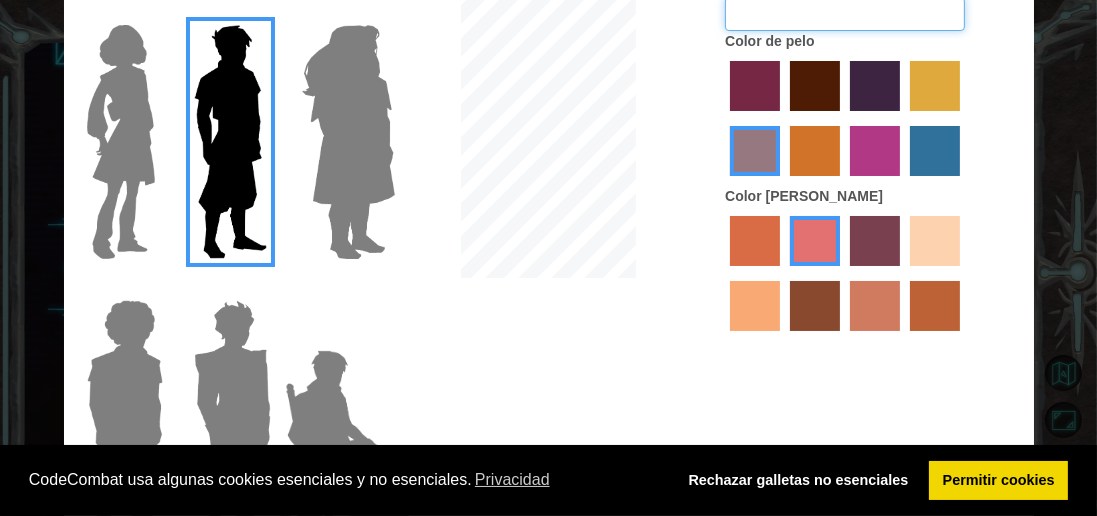 click on "Nombre del héroe" at bounding box center (845, 14) 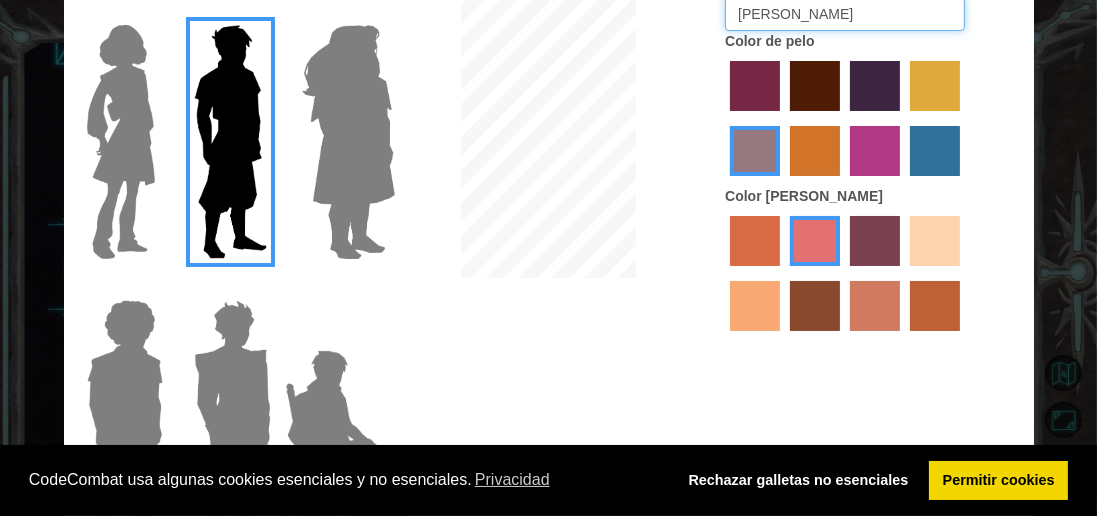 type on "[PERSON_NAME]" 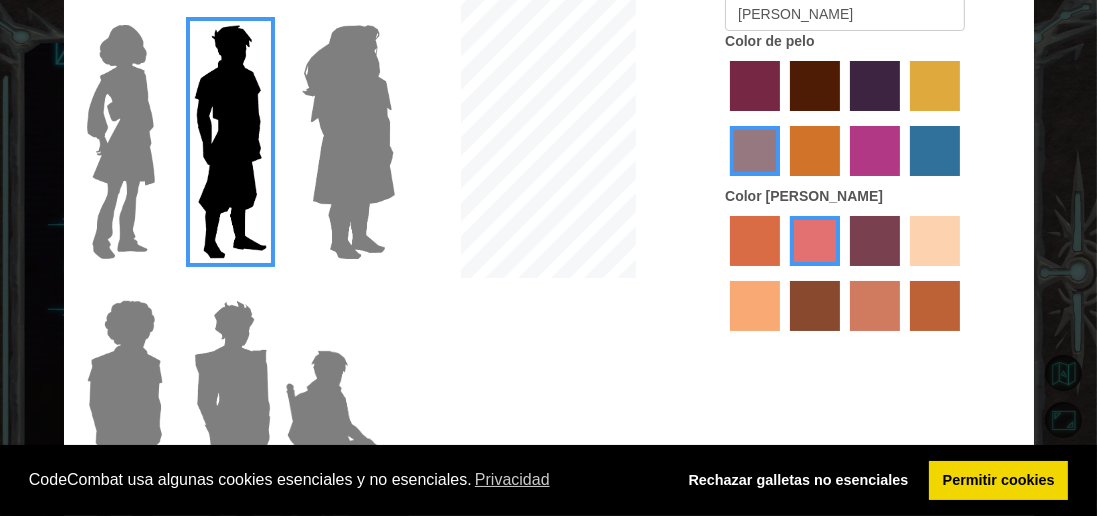 click at bounding box center (935, 86) 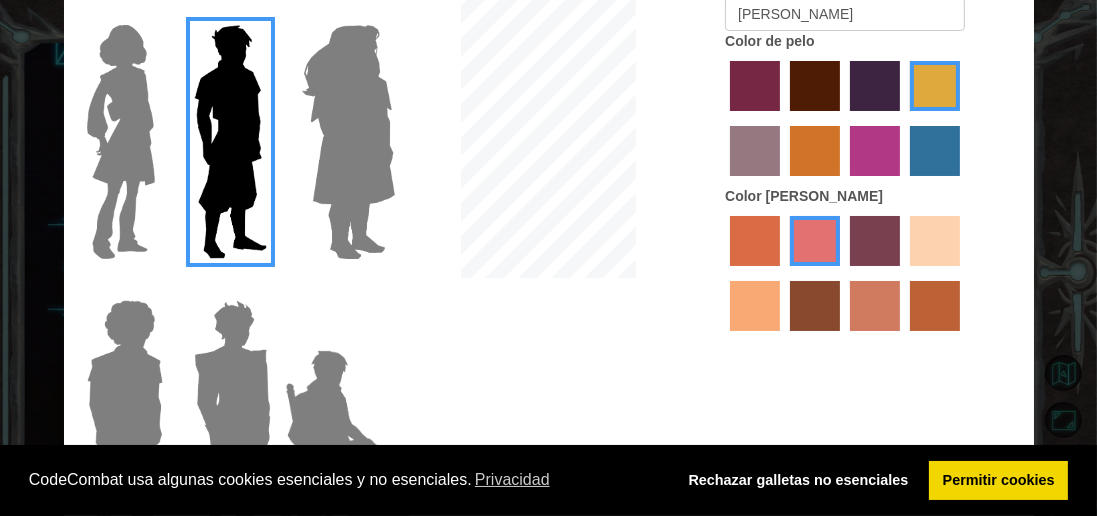 click at bounding box center (935, 241) 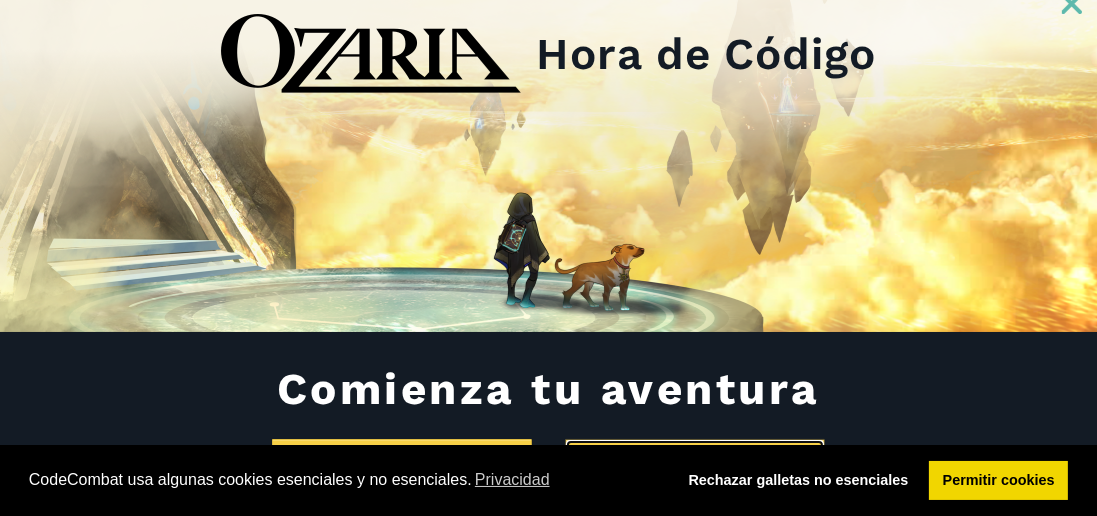 click on "Soy estudiante" at bounding box center [695, 473] 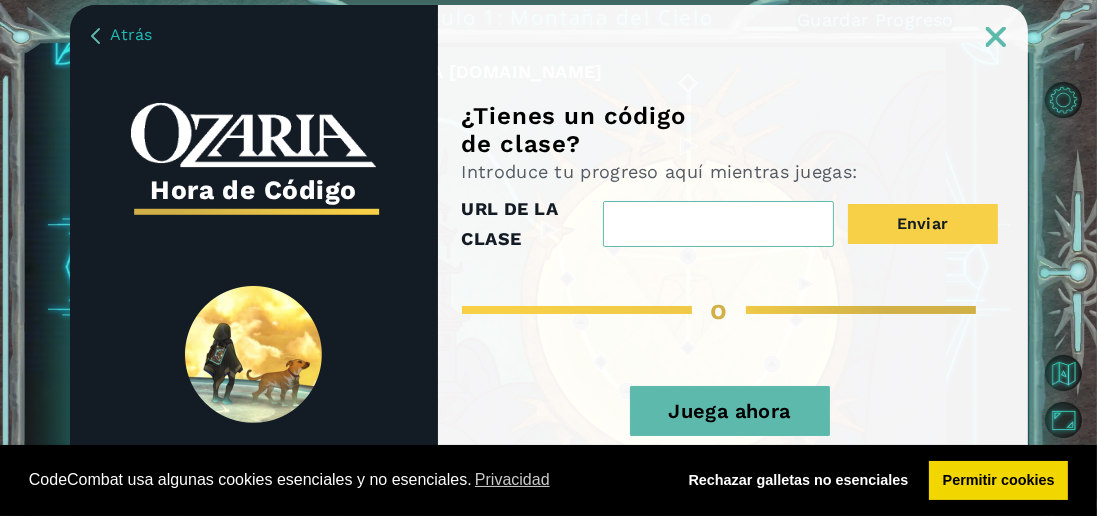 click on "Juega ahora" at bounding box center (729, 411) 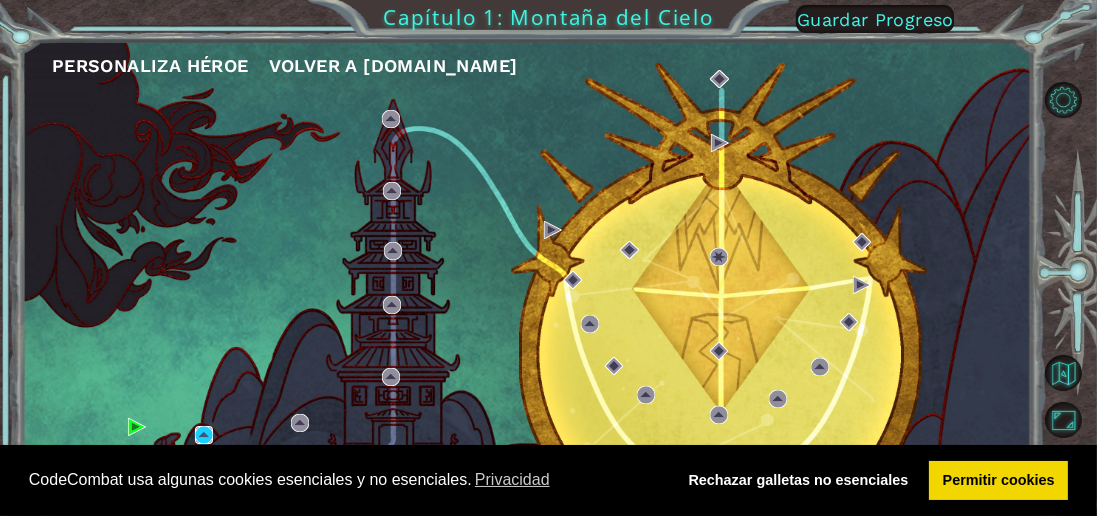 click at bounding box center [204, 435] 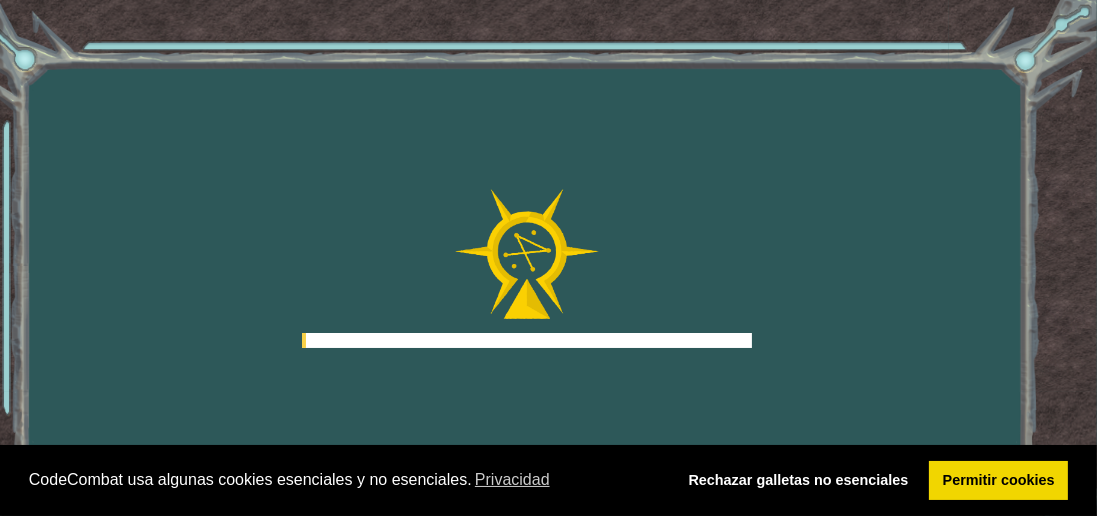 click on "Goals Error al cargar desde el servidor. Intenta refrescar la página. Necesitarás unirte a un curso para jugar este nivel. Vuelta a Clases Pide a tu profesor que te asigne una licencia para que puedas seguir jugando a Ozaria. Vuelta a Clases Este nivel está bloqueado. Vuelta a Clases" at bounding box center [548, 258] 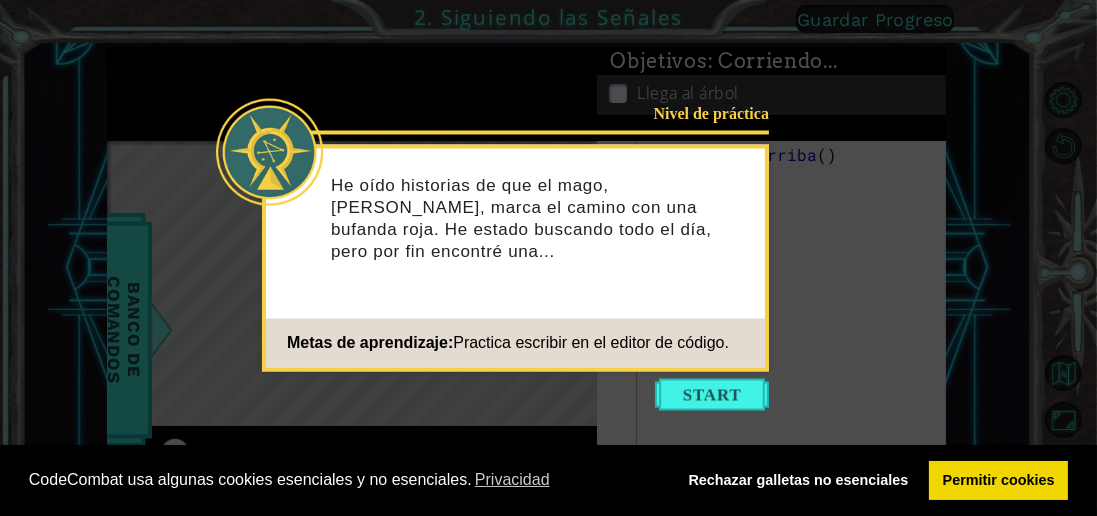 click at bounding box center (712, 395) 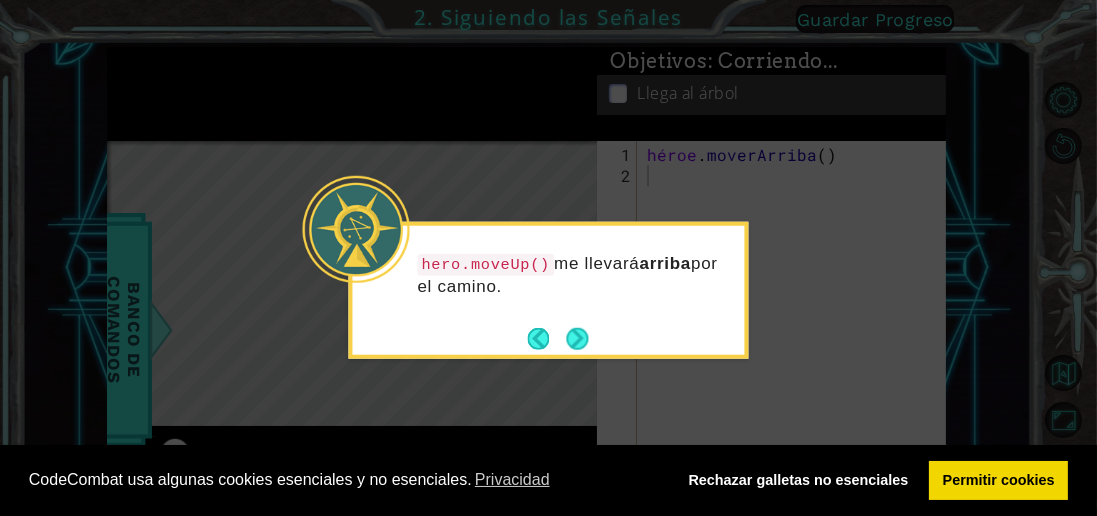 click at bounding box center [577, 338] 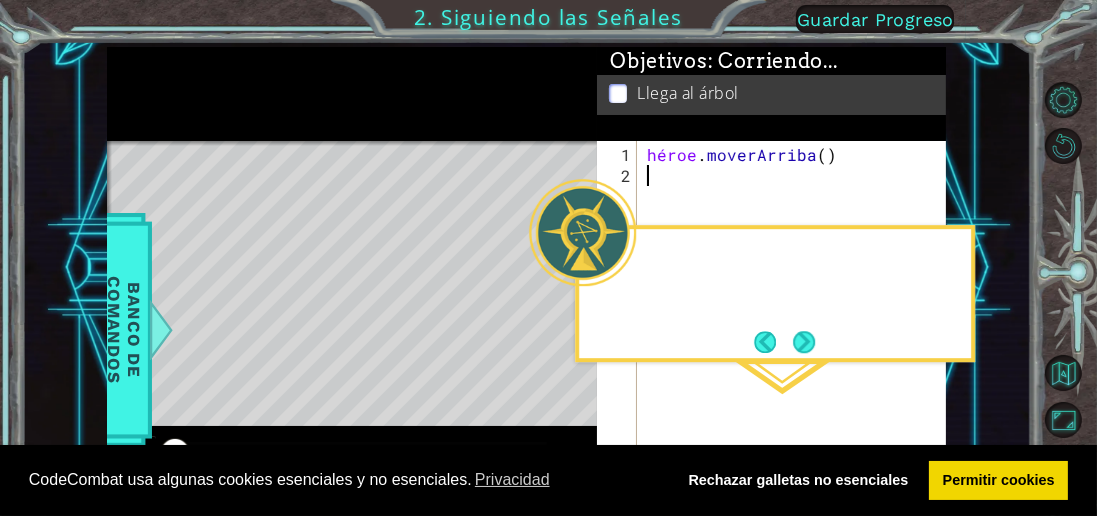 scroll, scrollTop: 29, scrollLeft: 0, axis: vertical 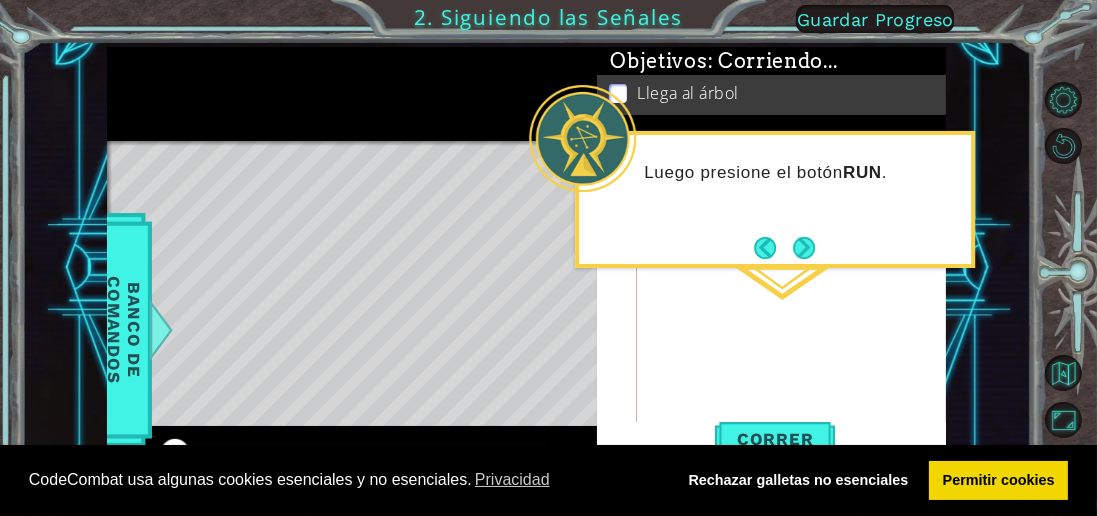 click at bounding box center (804, 248) 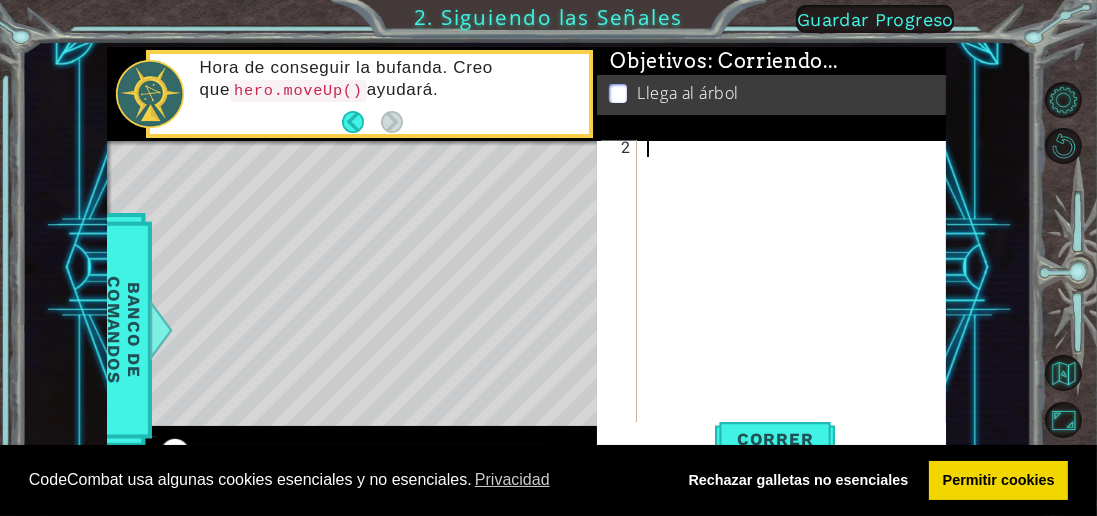click on "hero . moveUp ( )" at bounding box center [797, 325] 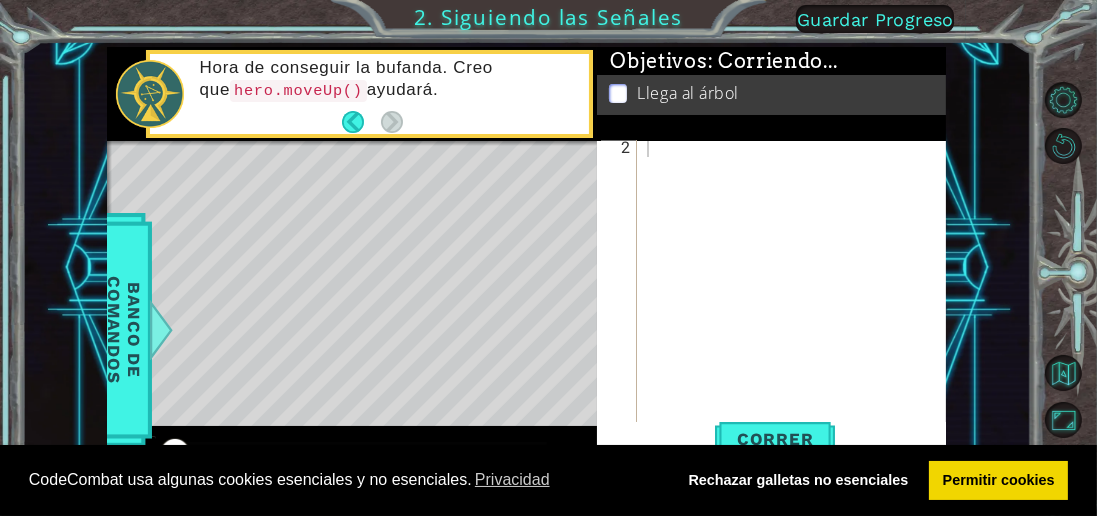 click at bounding box center [361, 122] 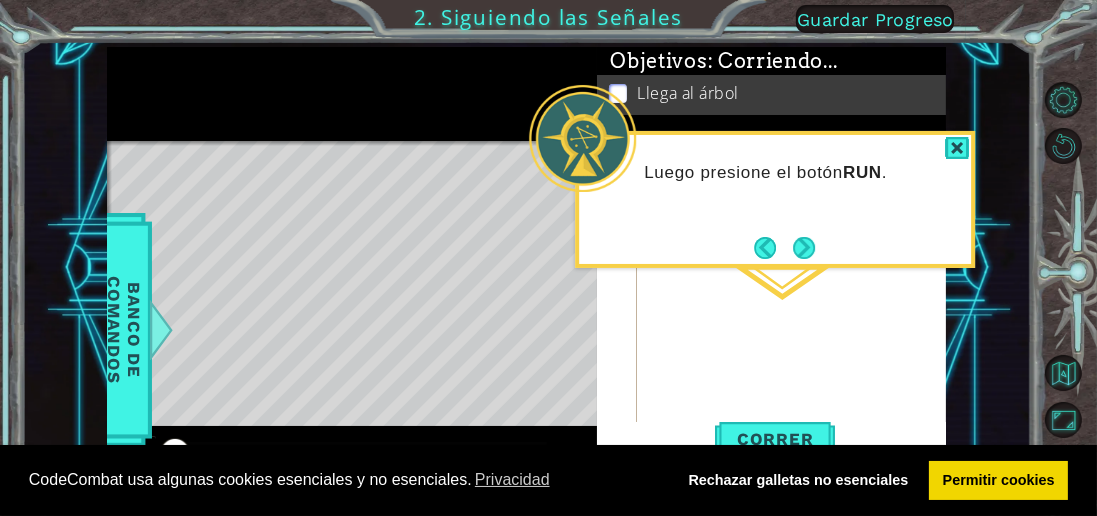 click at bounding box center [957, 148] 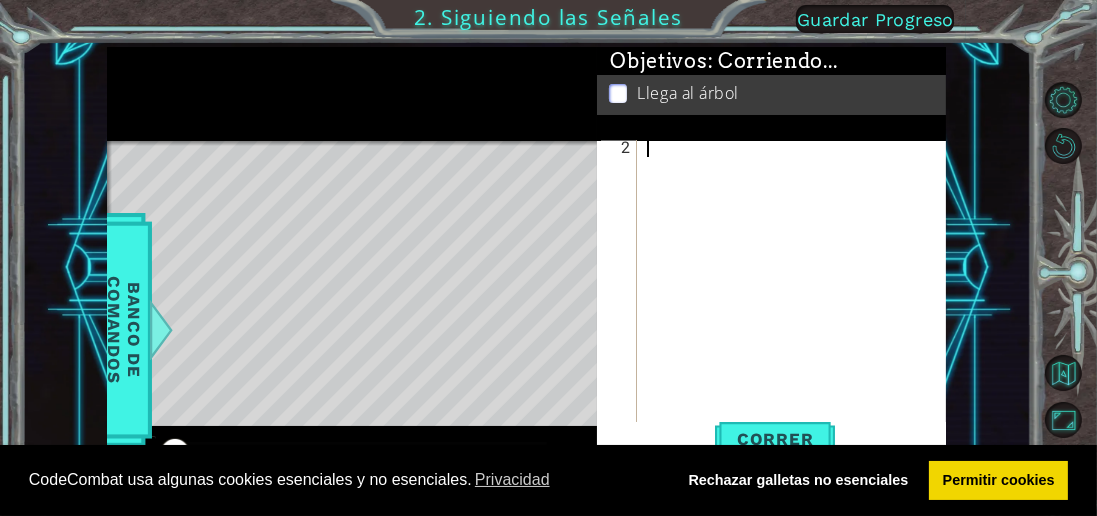 click on "hero . moveUp ( )" at bounding box center (797, 325) 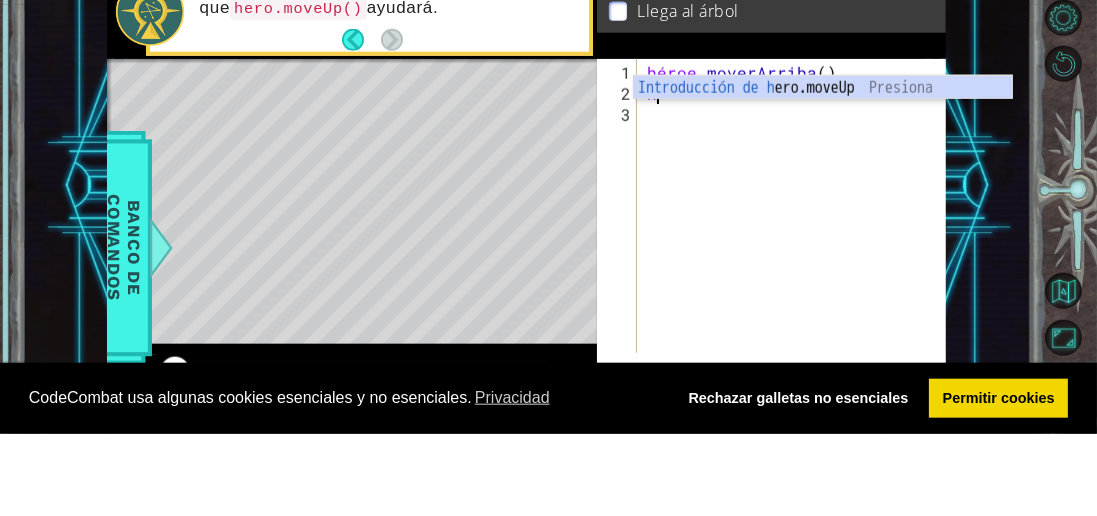 scroll, scrollTop: 0, scrollLeft: 0, axis: both 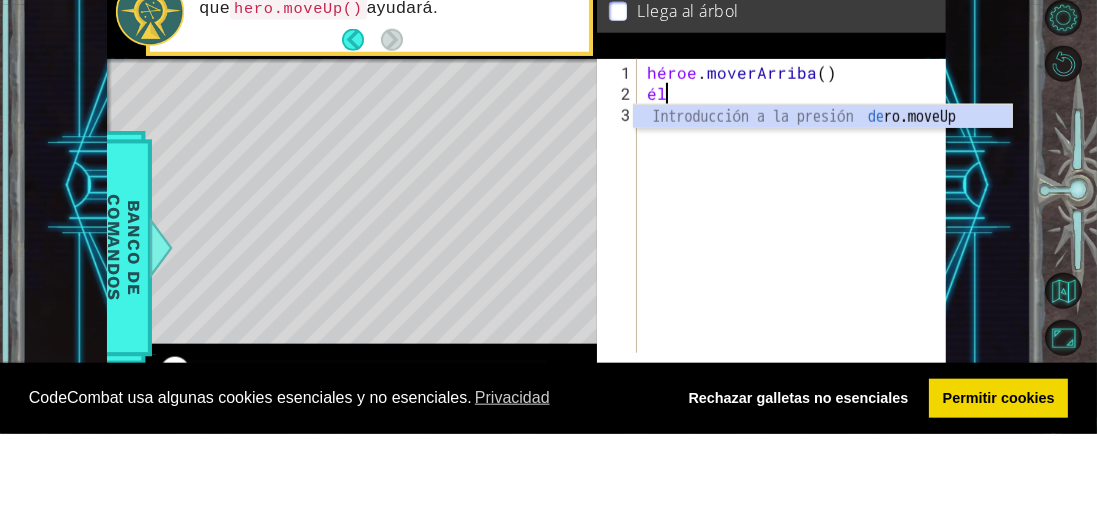 type on "h" 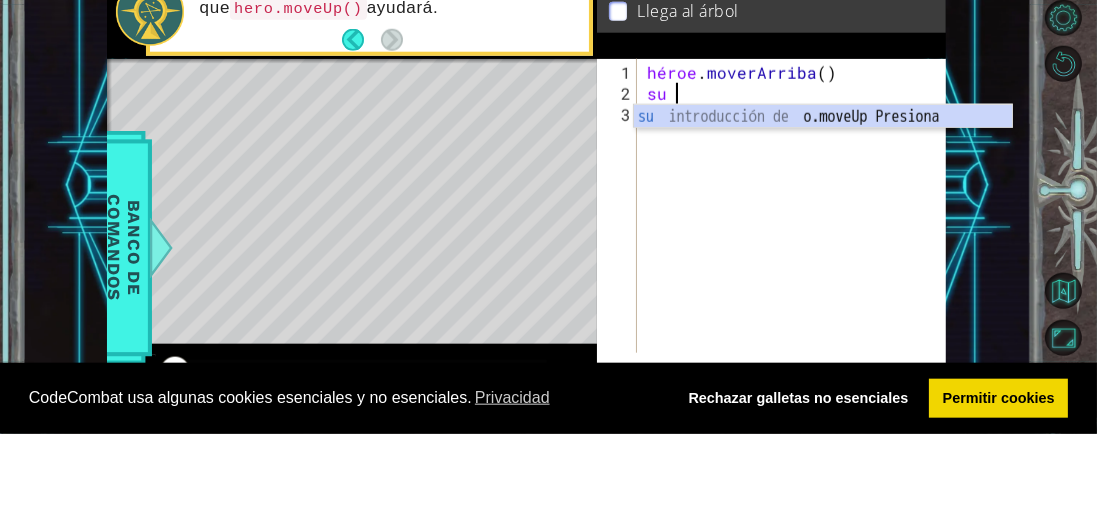scroll, scrollTop: 0, scrollLeft: 0, axis: both 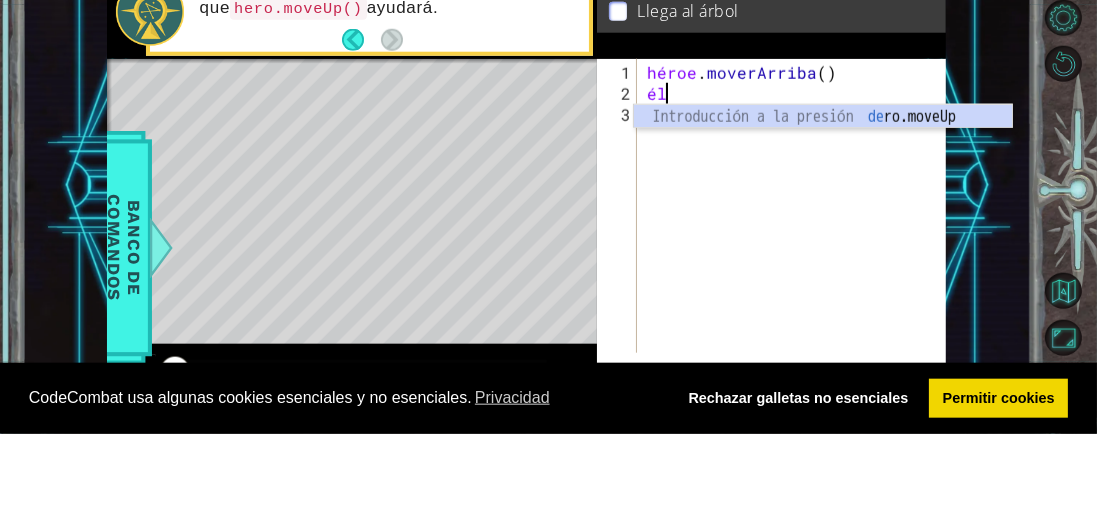 type on "h" 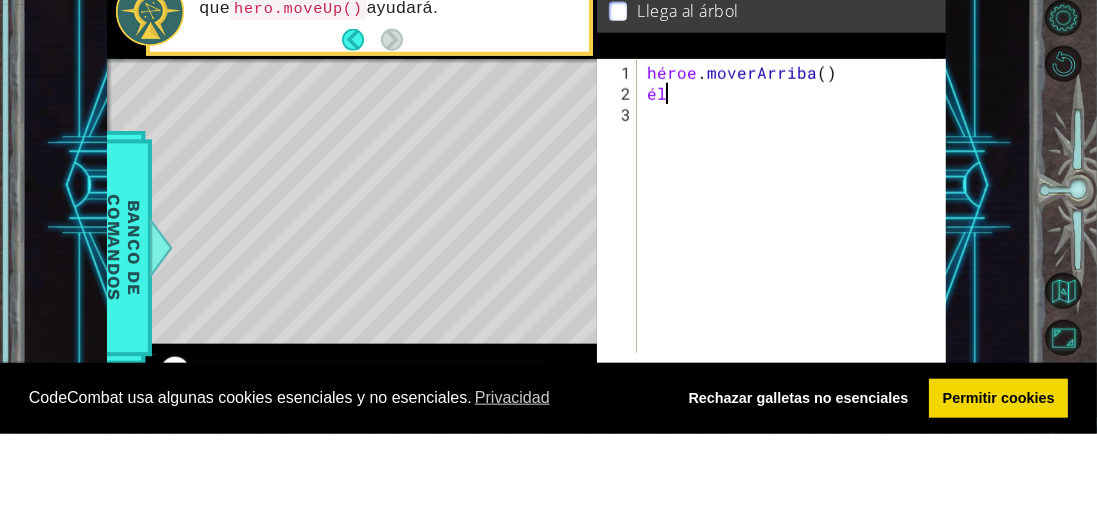 scroll, scrollTop: 0, scrollLeft: 0, axis: both 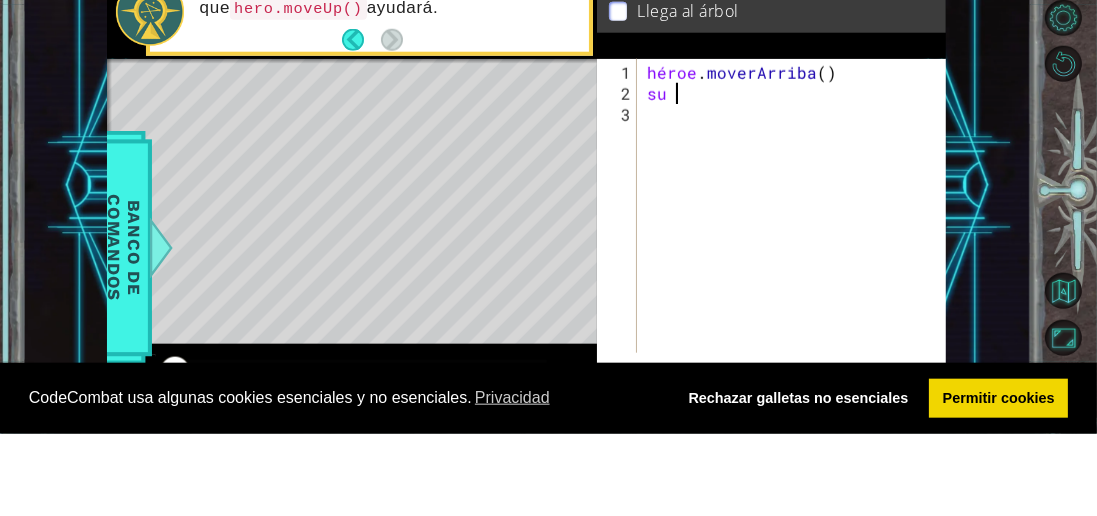 type on "héro" 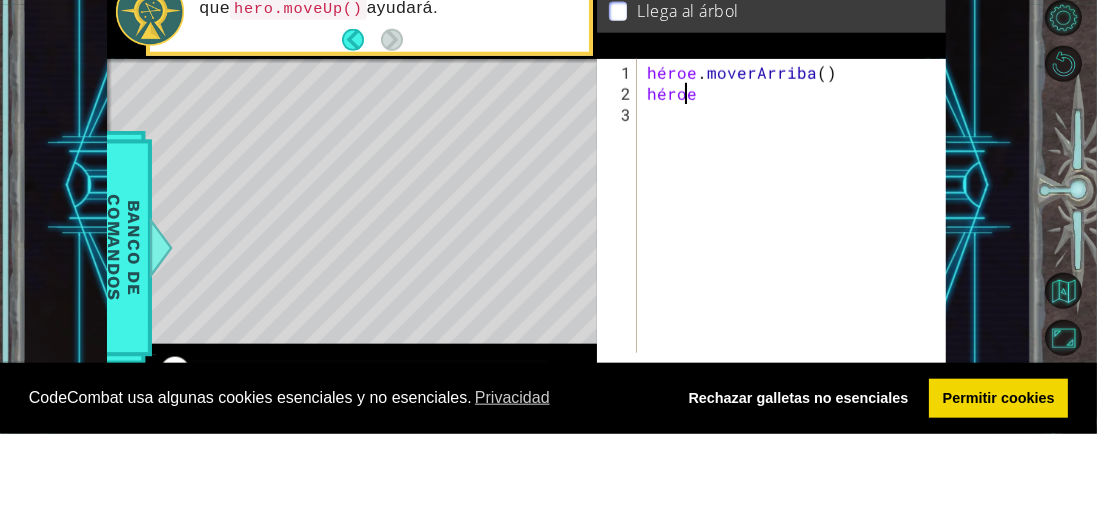 click on "héroe  .  [PERSON_NAME]  (  ) héroe ​ ​" at bounding box center [797, 312] 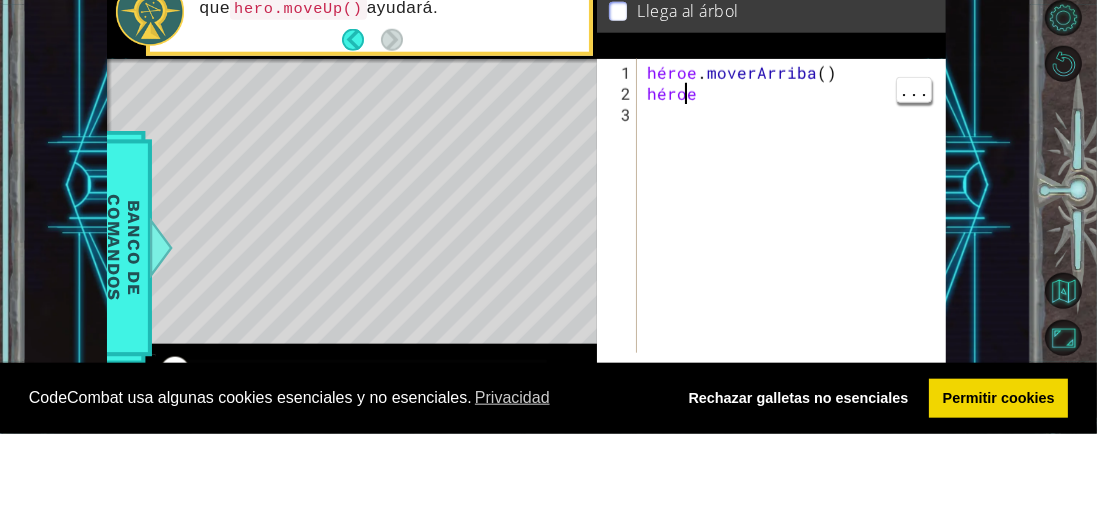 click on "héroe  .  [PERSON_NAME]  (  ) héroe ​ ​" at bounding box center (797, 312) 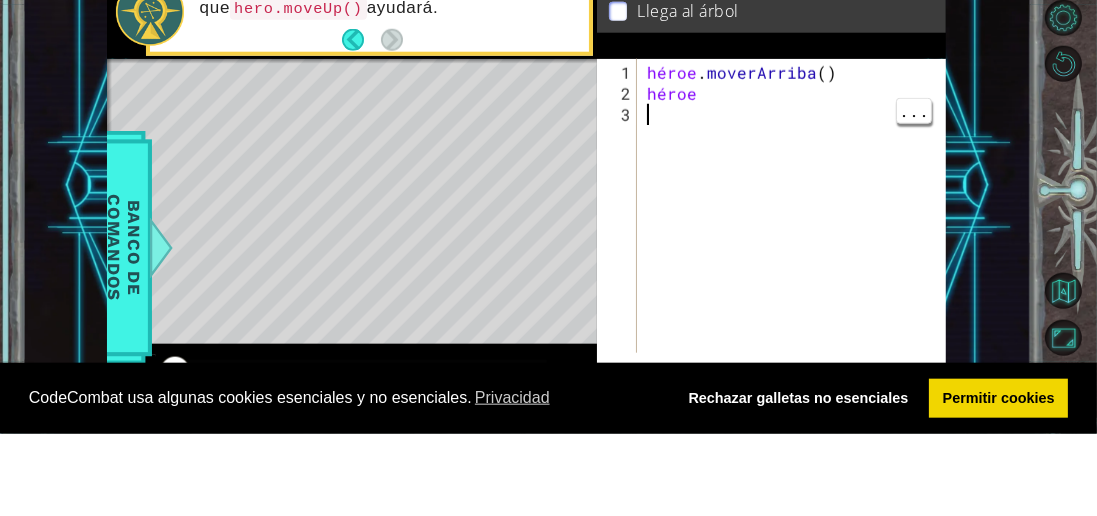 click on "héroe  .  [PERSON_NAME]  (  ) héroe ​ ​" at bounding box center [797, 312] 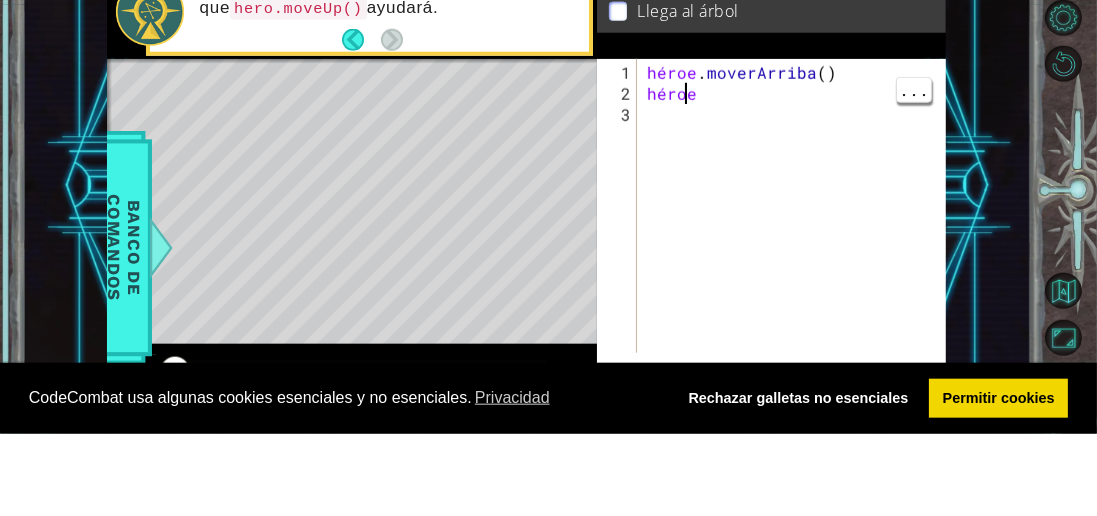 scroll, scrollTop: 0, scrollLeft: 1, axis: horizontal 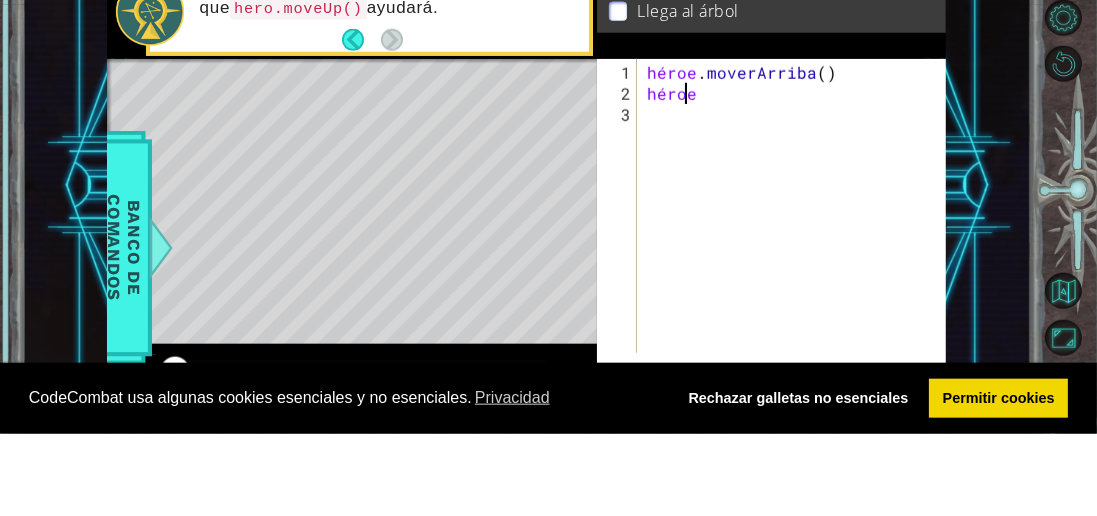 click on "héroe  .  [PERSON_NAME]  (  ) héroe ​ ​" at bounding box center [797, 312] 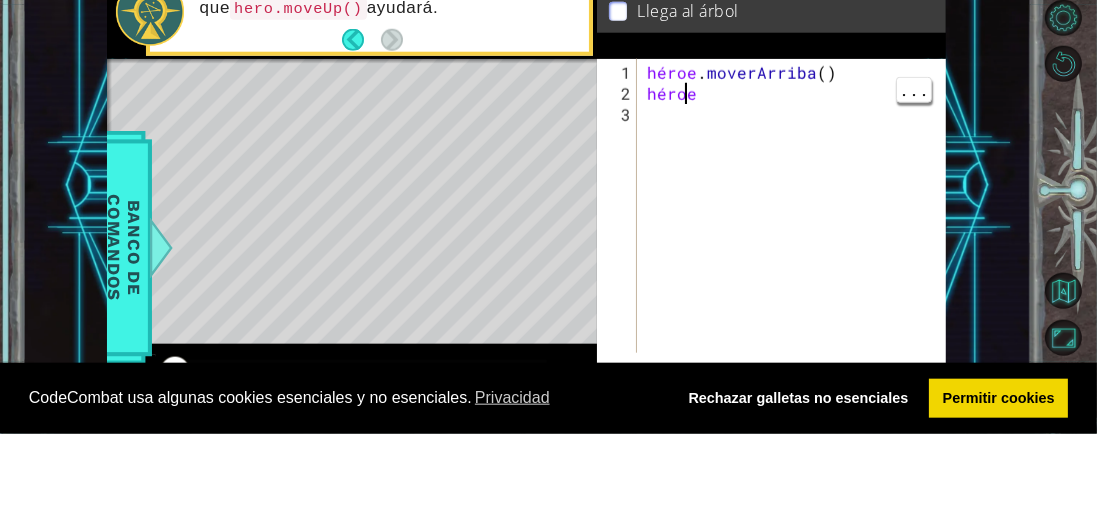 scroll, scrollTop: 0, scrollLeft: 1, axis: horizontal 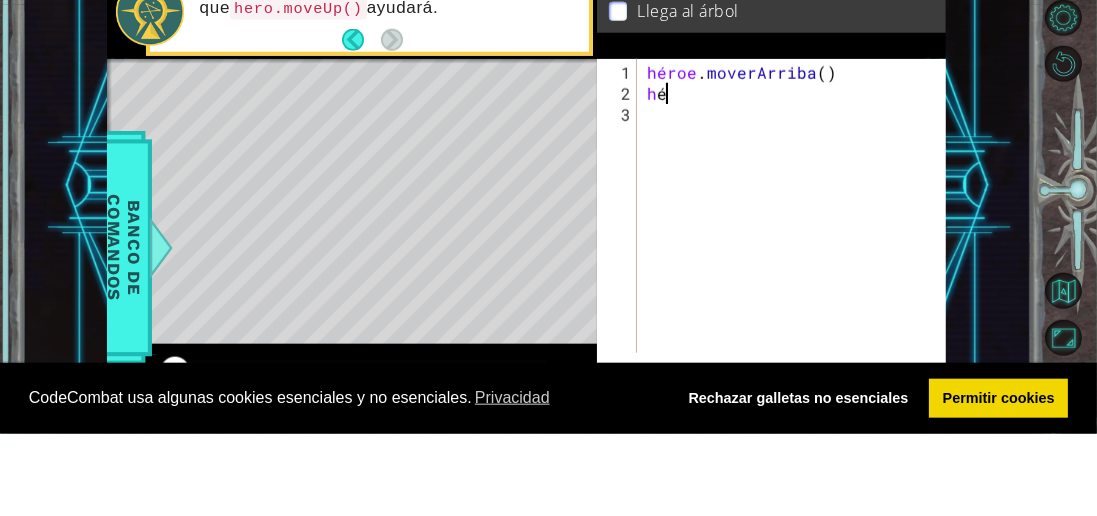 type on "h" 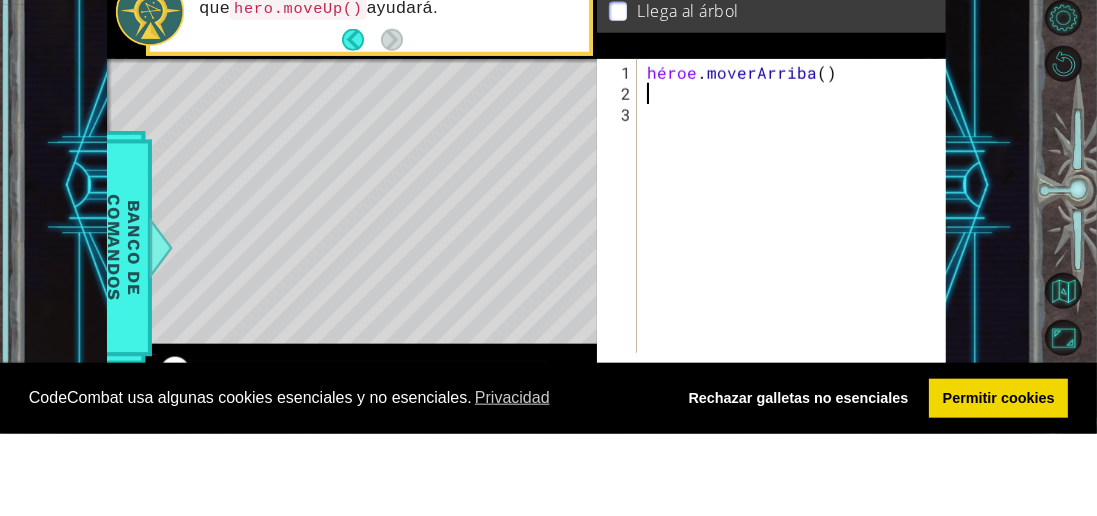 type on "h" 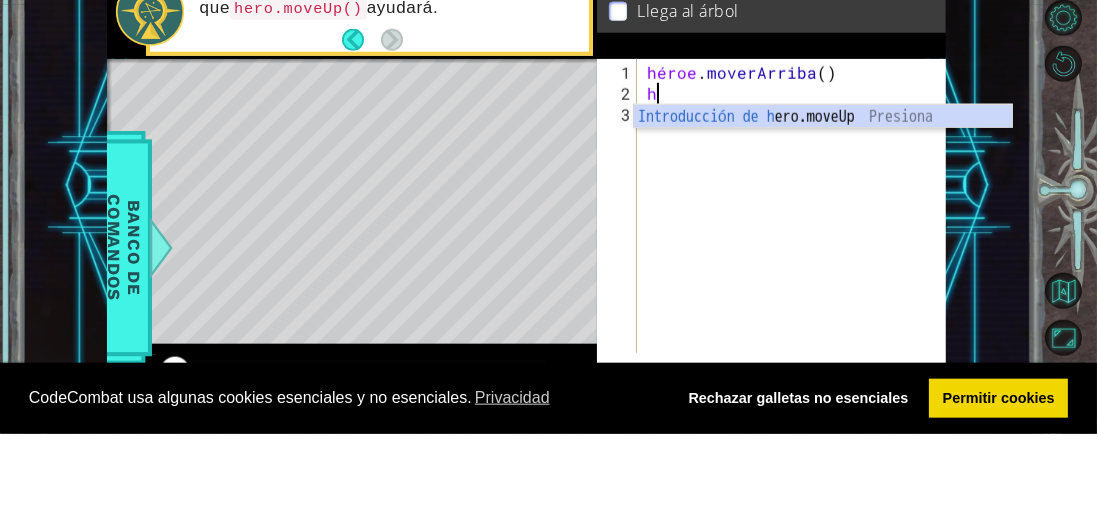 click on "Introducción de [PERSON_NAME].moveUp  Presiona" at bounding box center (823, 223) 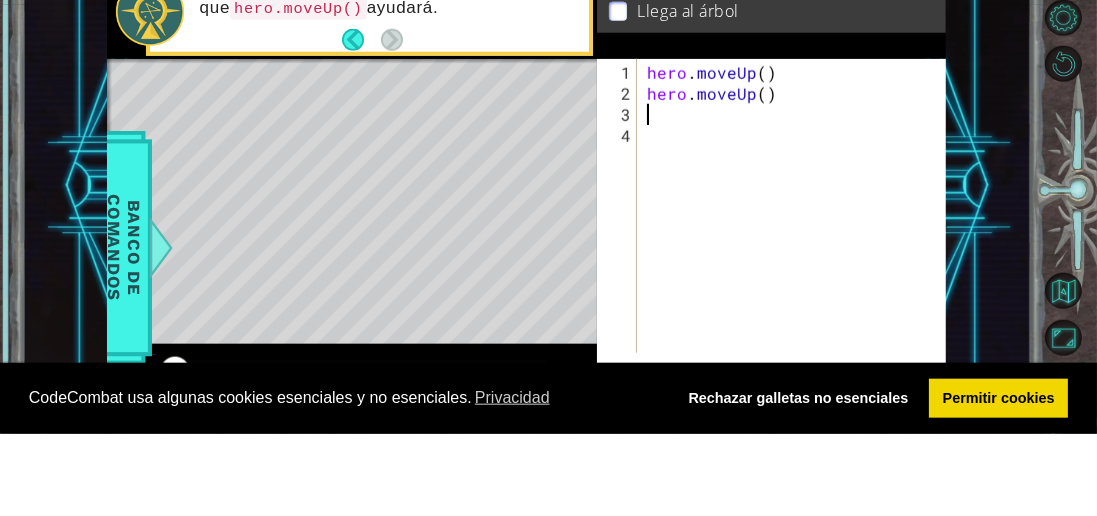 type 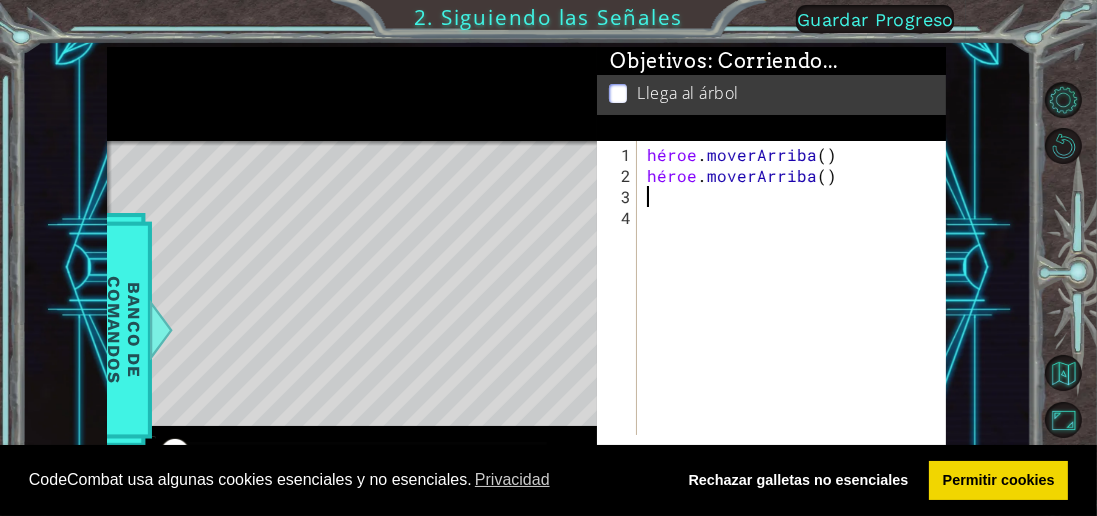 scroll, scrollTop: 96, scrollLeft: 0, axis: vertical 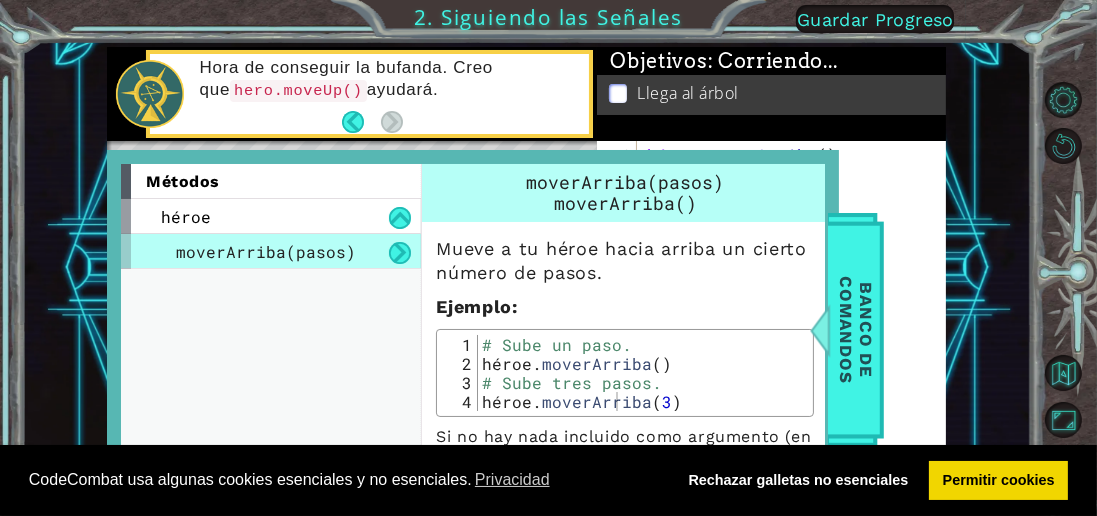 click on "métodos   héroe     moverArriba(pasos)" at bounding box center (271, 320) 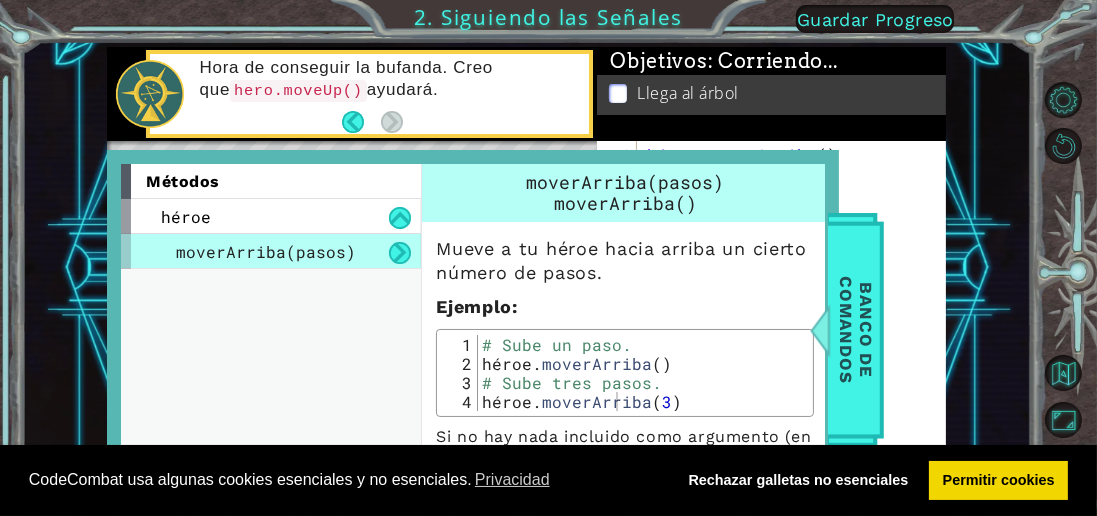 click on "Banco de comandos" at bounding box center (856, 329) 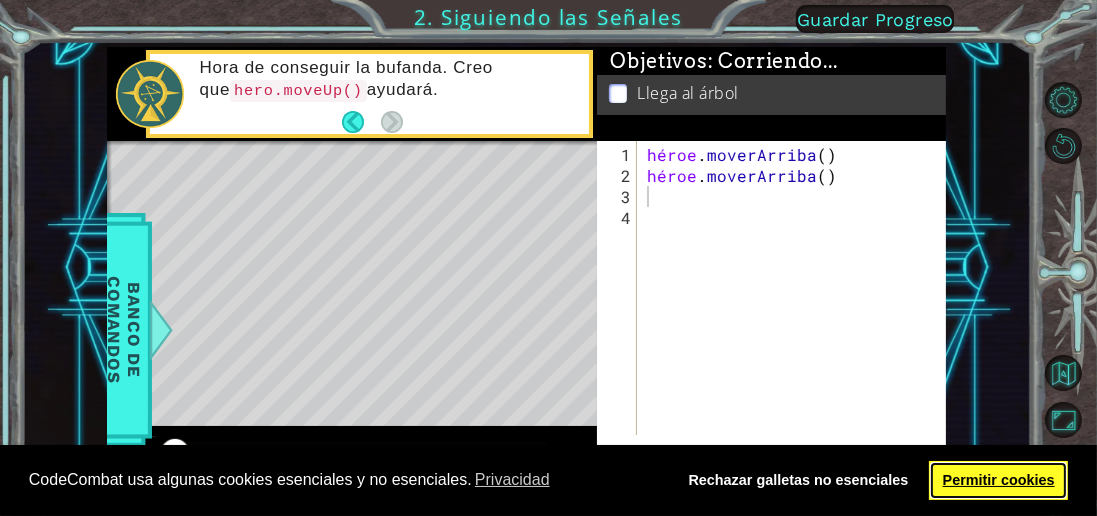 click on "Permitir cookies" at bounding box center (999, 480) 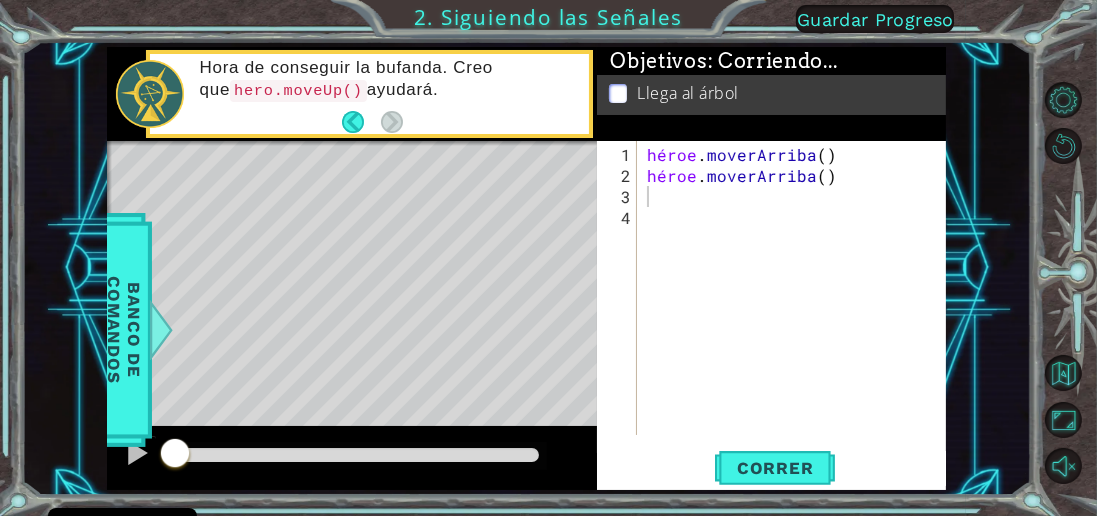 click on "Correr" at bounding box center (775, 468) 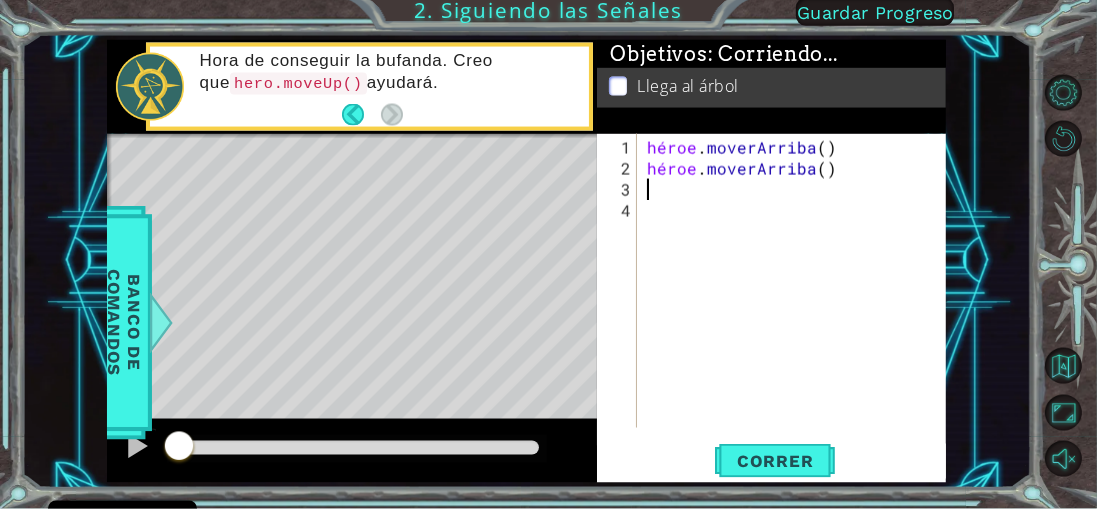 scroll, scrollTop: 96, scrollLeft: 0, axis: vertical 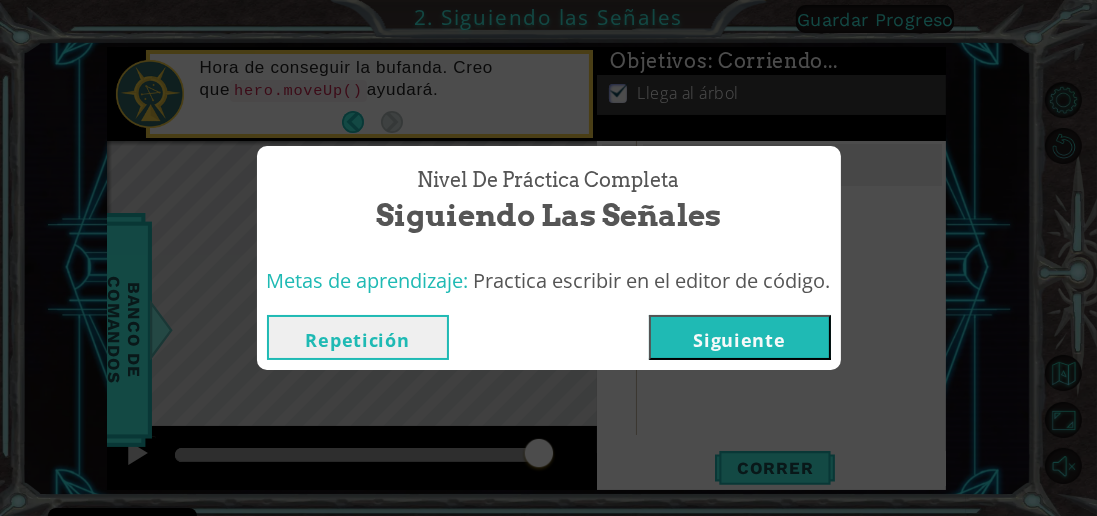 click on "Siguiente" at bounding box center (739, 340) 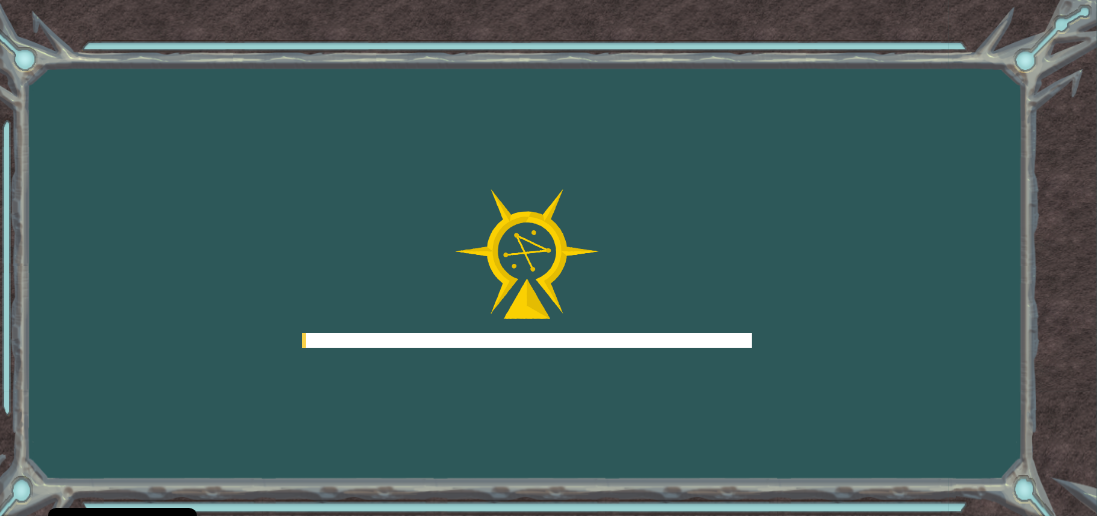 scroll, scrollTop: 0, scrollLeft: 0, axis: both 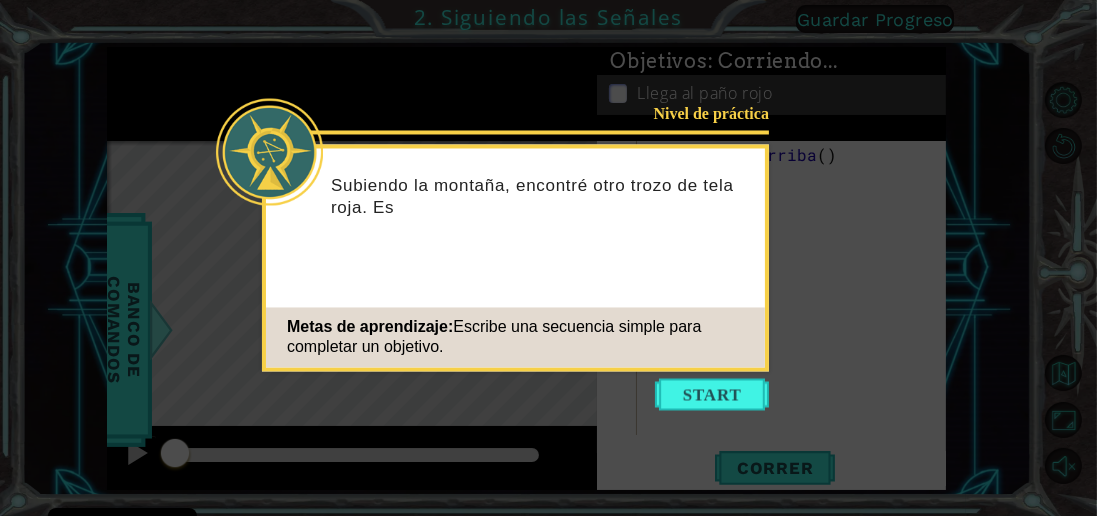 click at bounding box center (712, 395) 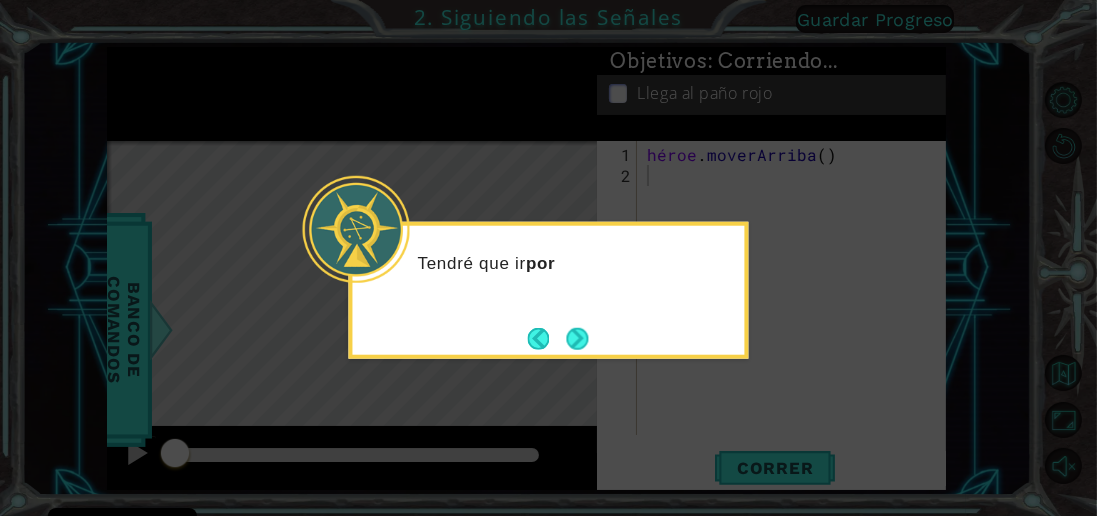 click at bounding box center [577, 338] 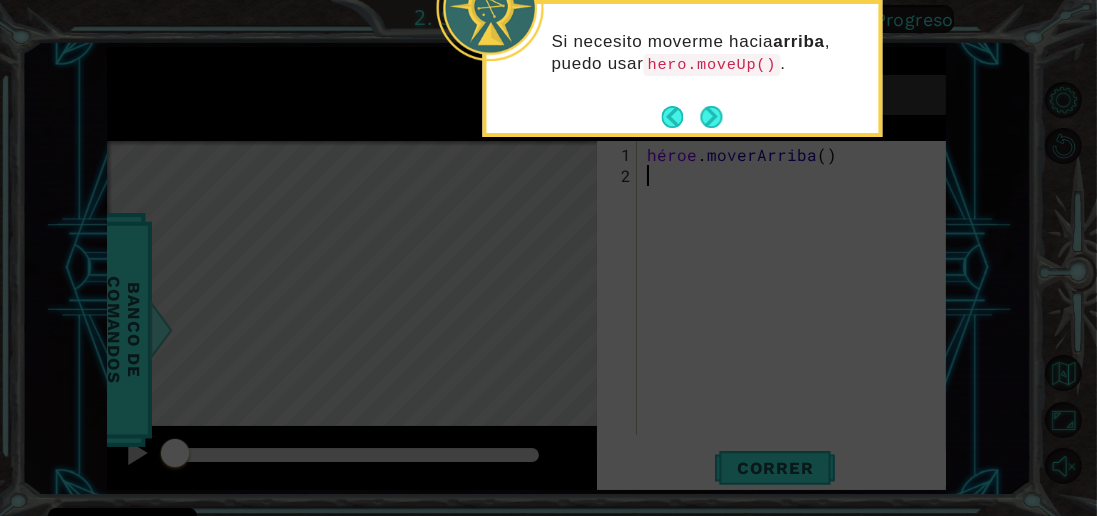 click on "Si necesito moverme hacia  arriba  , puedo usar  hero.moveUp() ." at bounding box center [683, 63] 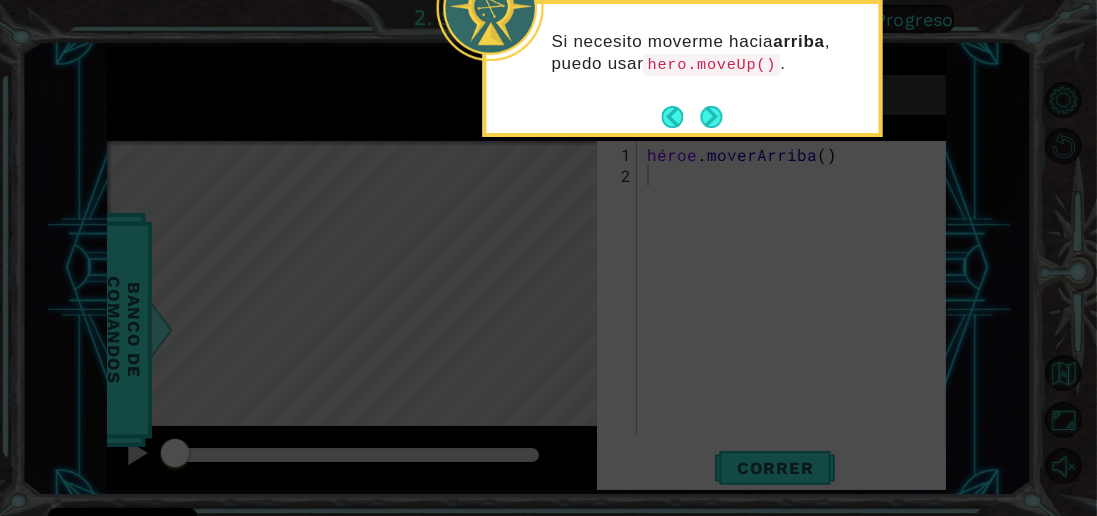 click at bounding box center [711, 117] 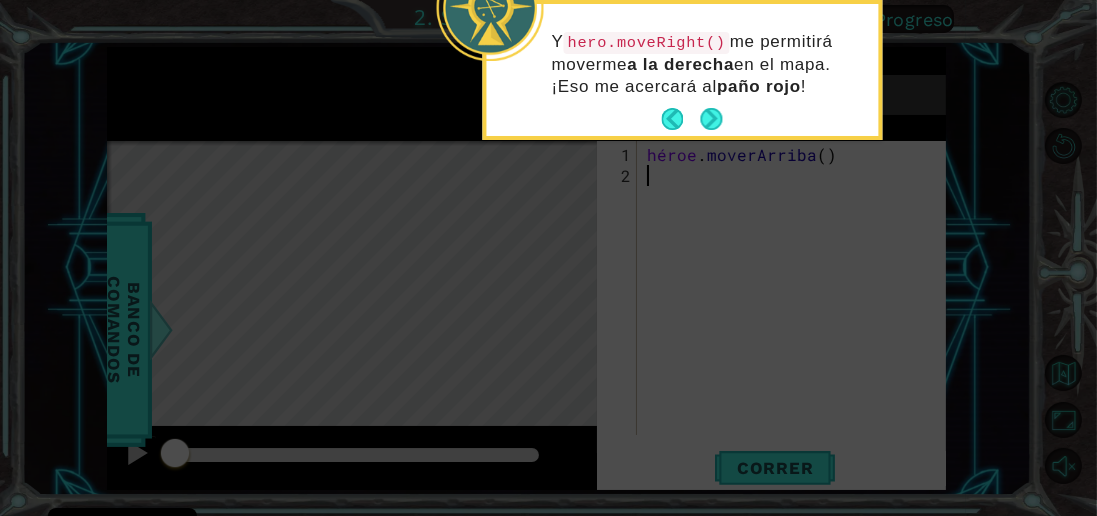 click at bounding box center (711, 119) 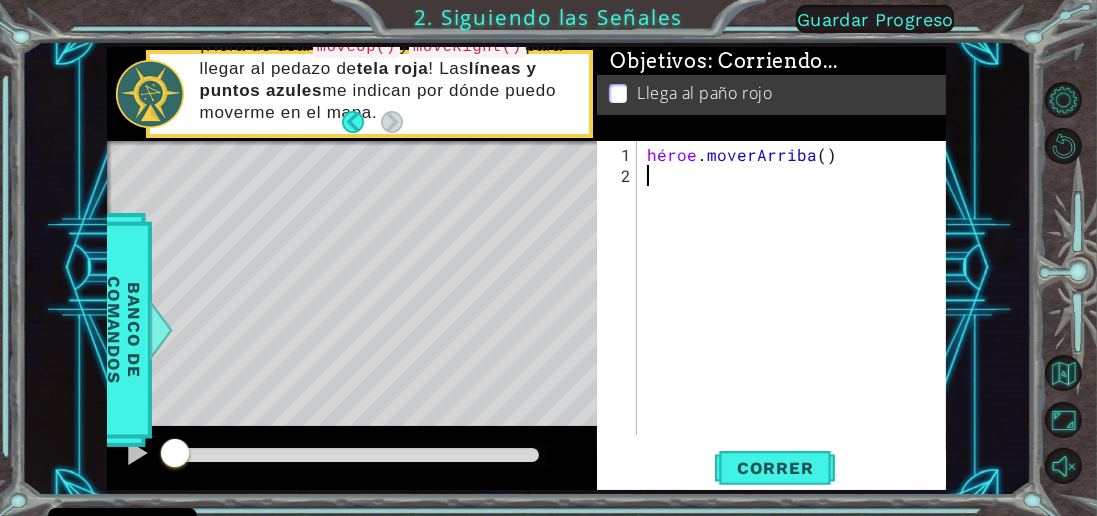 click on "héroe  .  [GEOGRAPHIC_DATA]  (  )" at bounding box center [797, 312] 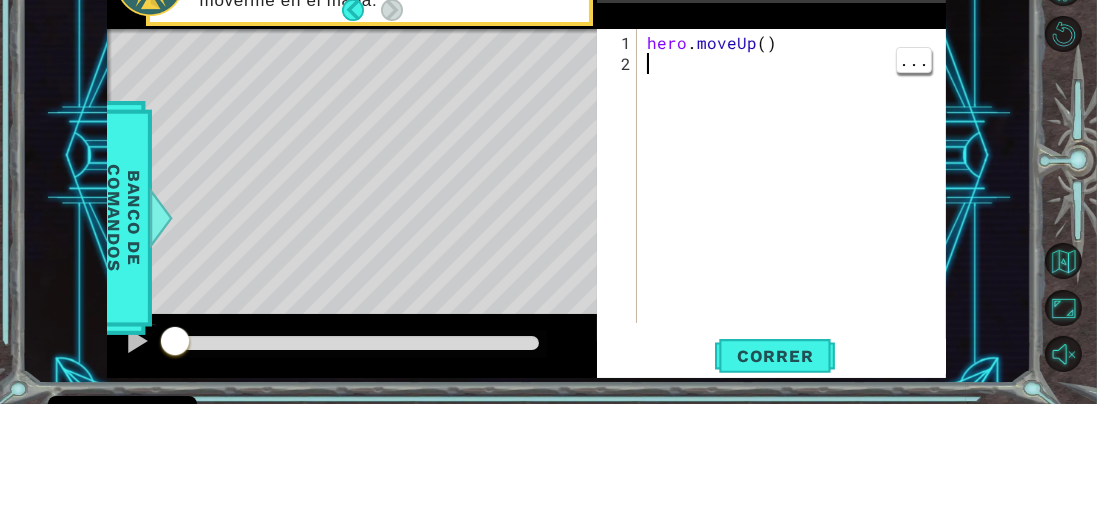 type on "h" 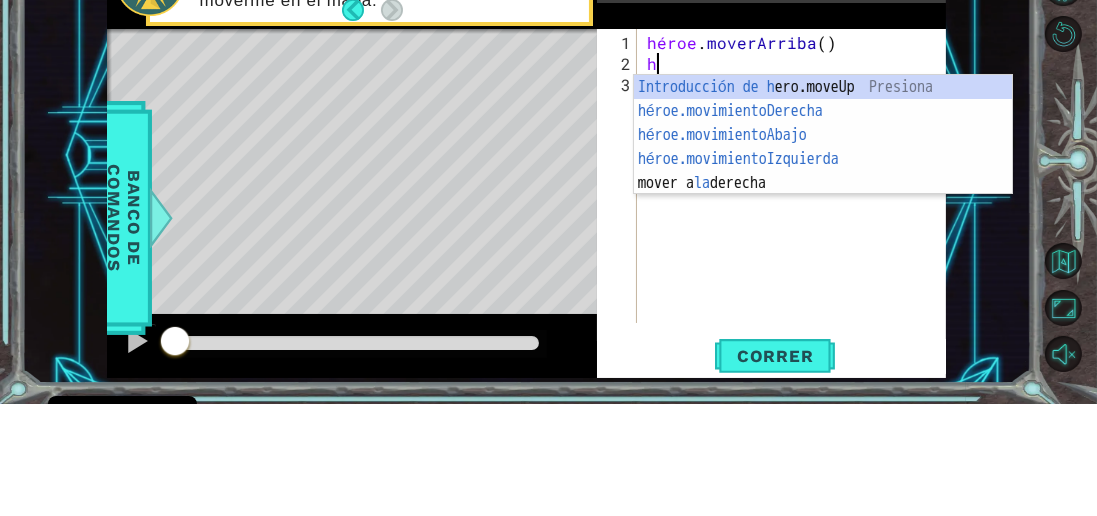 click on "Introducción de [PERSON_NAME].moveUp  Presiona héroe.movimientoDerecha ​ Introducción a la presión héroe.movimientoAbajo ​ Introducción a la presión héroe.movimientoIzquierda ​ Introducción a la presión mover a  la  derecha Introducción a la presión" at bounding box center (823, 271) 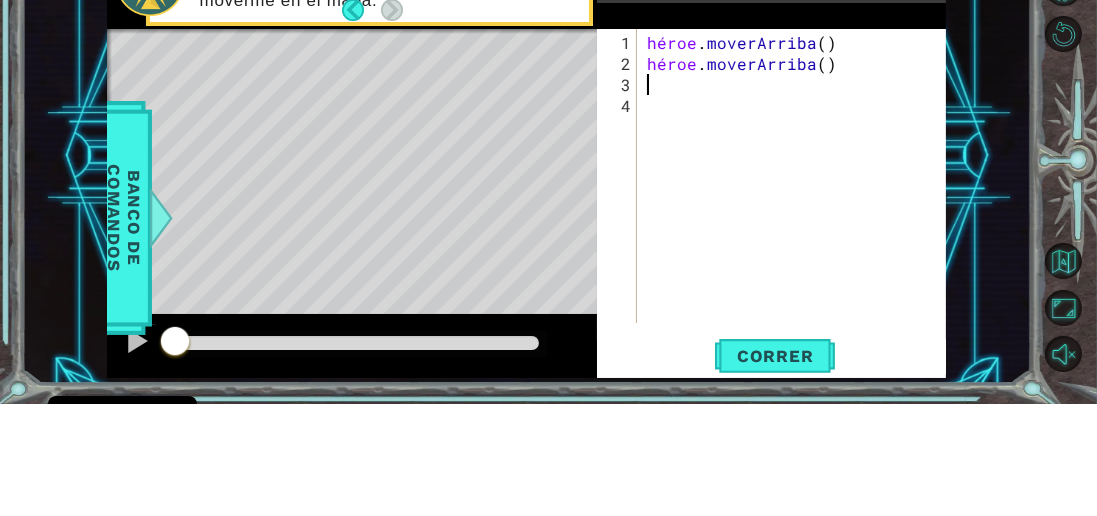 type on "h" 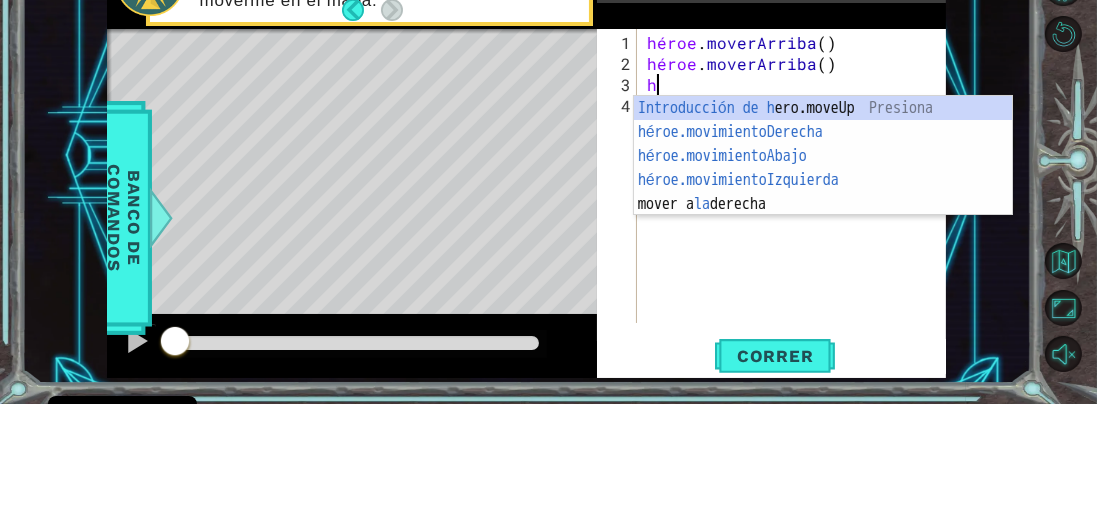 click on "Introducción de [PERSON_NAME].moveUp  Presiona héroe.movimientoDerecha ​ Introducción a la presión héroe.movimientoAbajo ​ Introducción a la presión héroe.movimientoIzquierda ​ Introducción a la presión mover a  la  derecha Introducción a la presión" at bounding box center [823, 292] 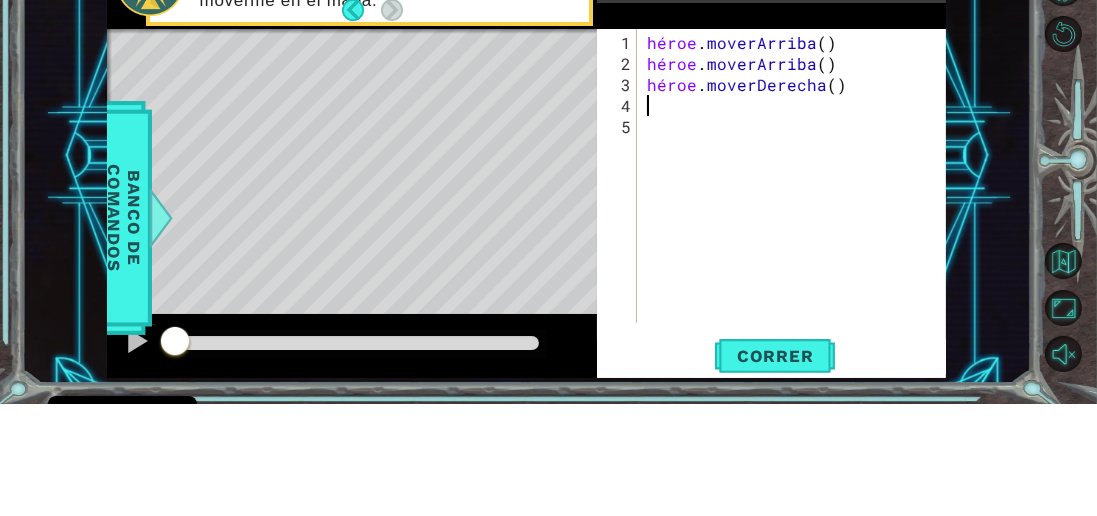 type on "h" 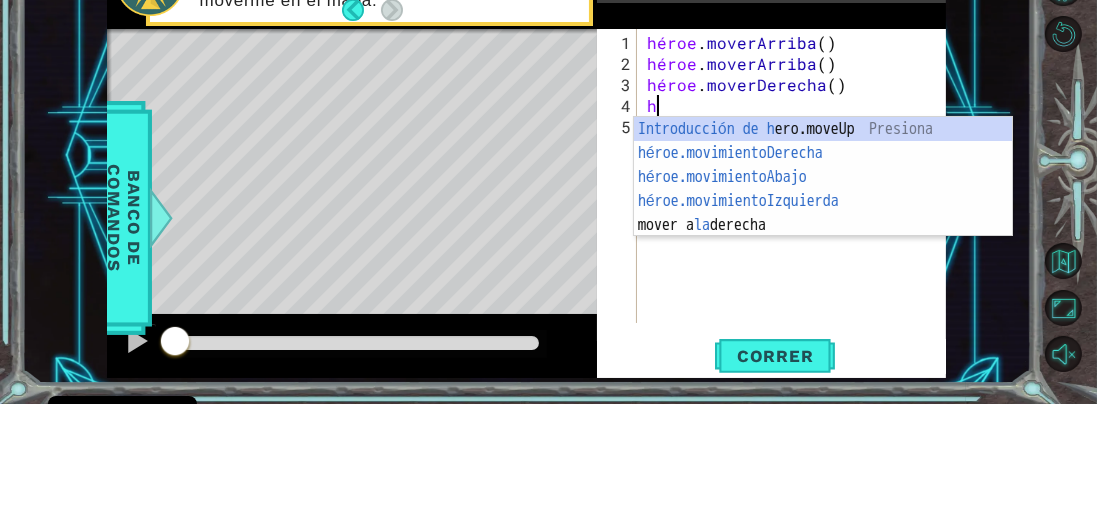 click on "Introducción de [PERSON_NAME].moveUp  Presiona héroe.movimientoDerecha ​ Introducción a la presión héroe.movimientoAbajo ​ Introducción a la presión héroe.movimientoIzquierda ​ Introducción a la presión mover a  la  derecha Introducción a la presión" at bounding box center (823, 313) 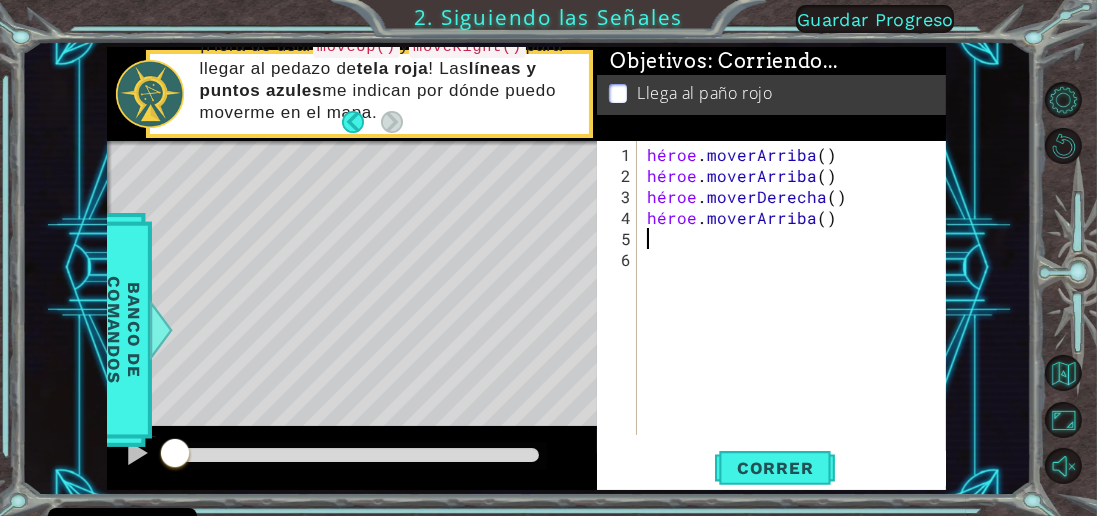 click on "Correr" at bounding box center [775, 468] 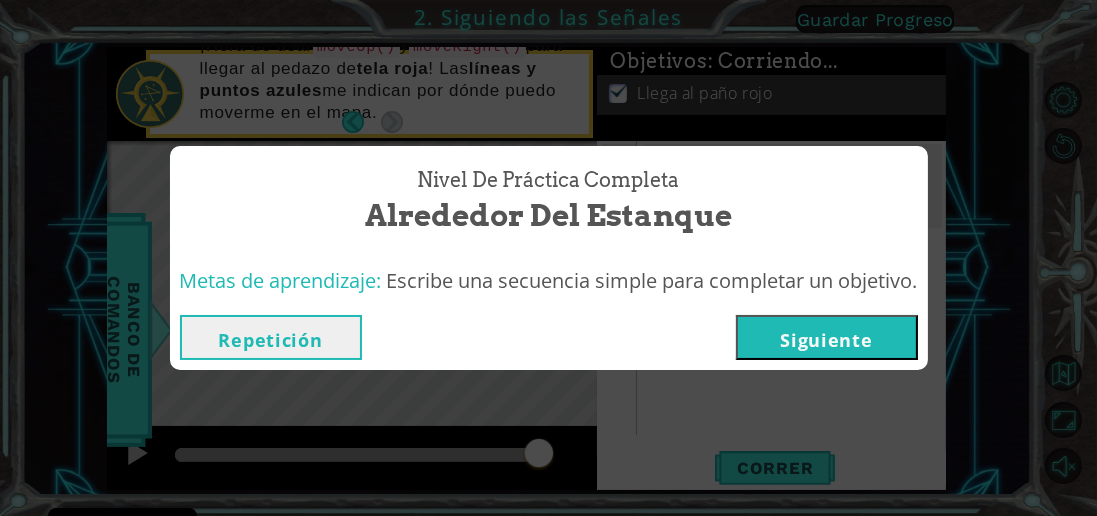click on "Siguiente" at bounding box center [826, 340] 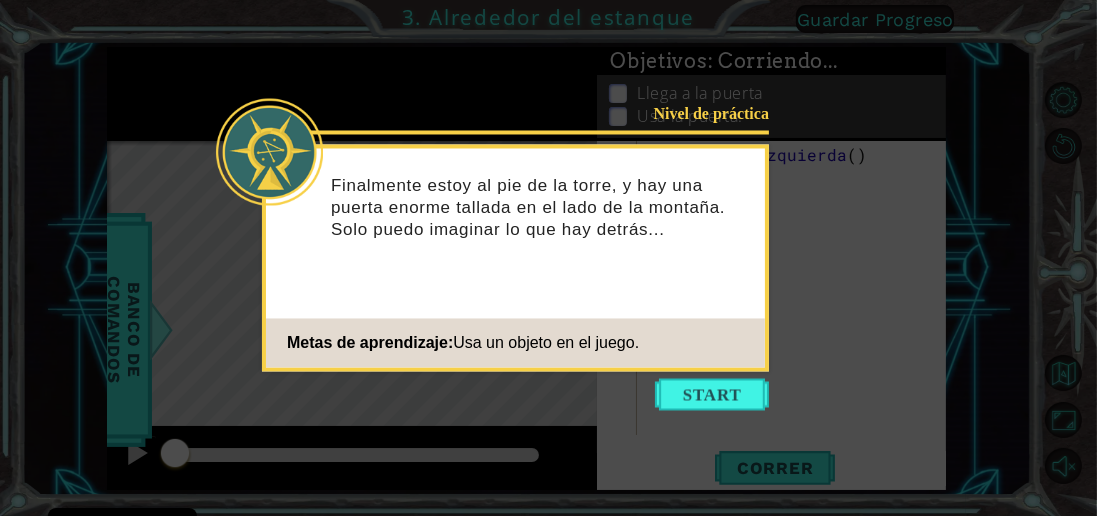 click at bounding box center (712, 395) 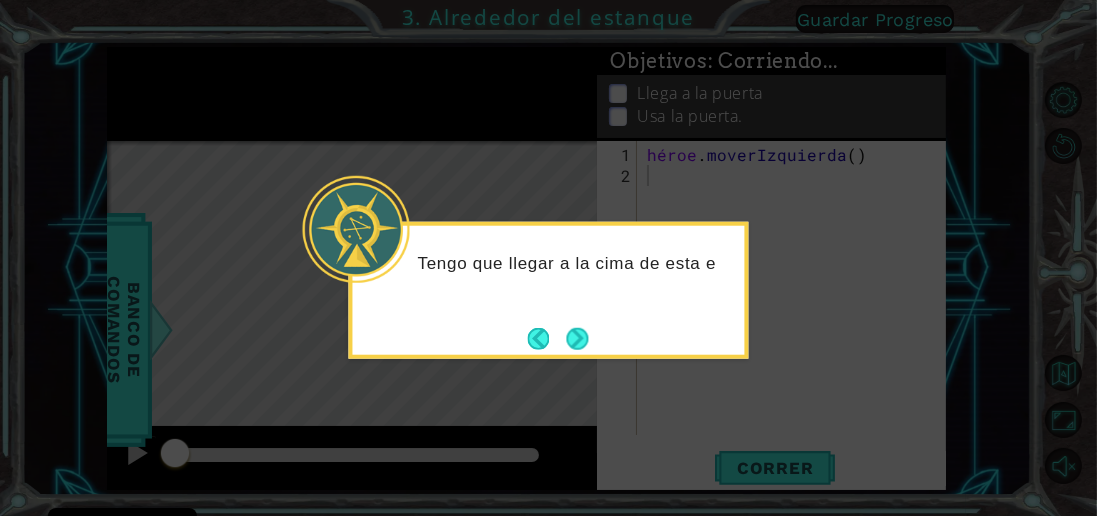 click at bounding box center (577, 338) 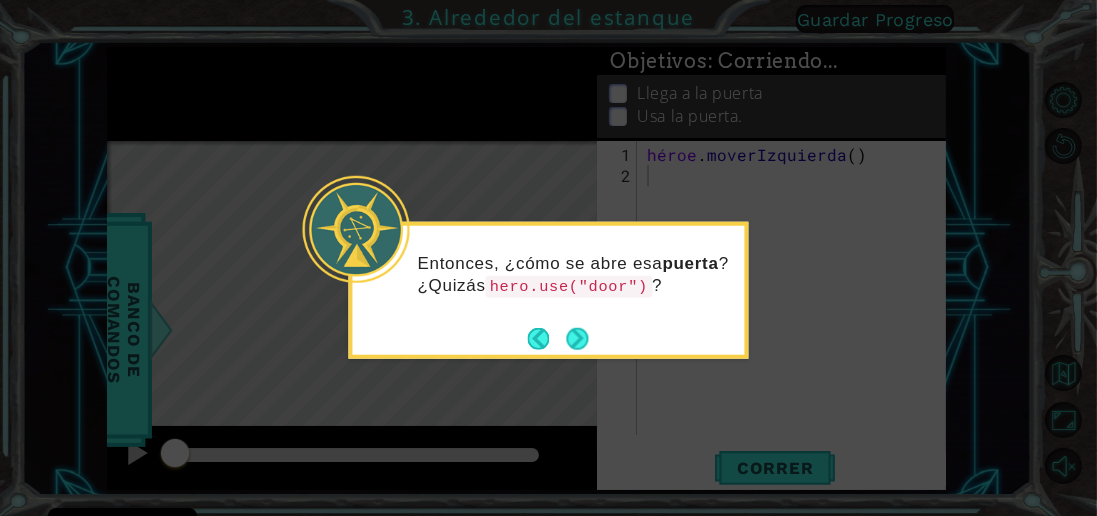 click at bounding box center (577, 338) 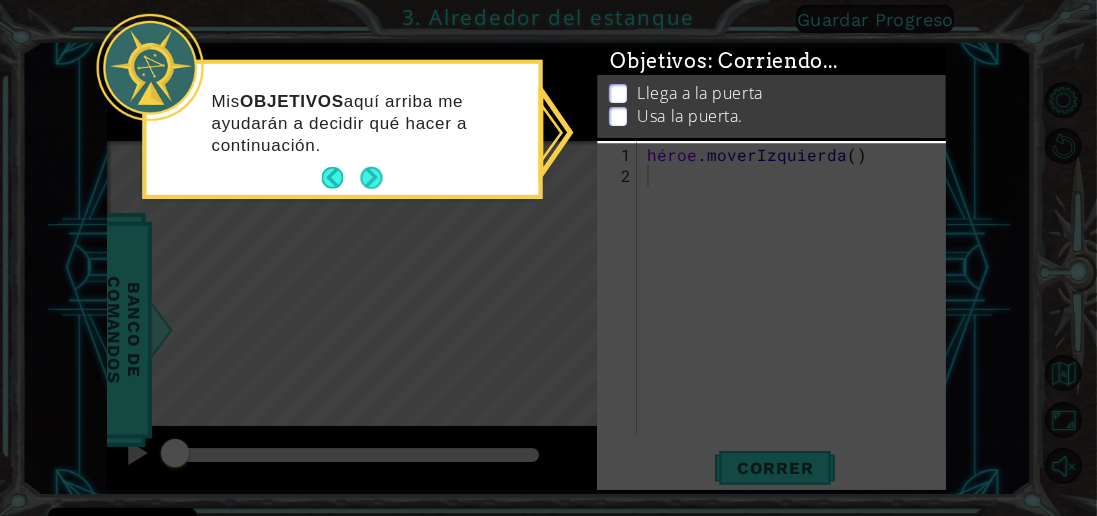 click at bounding box center [371, 178] 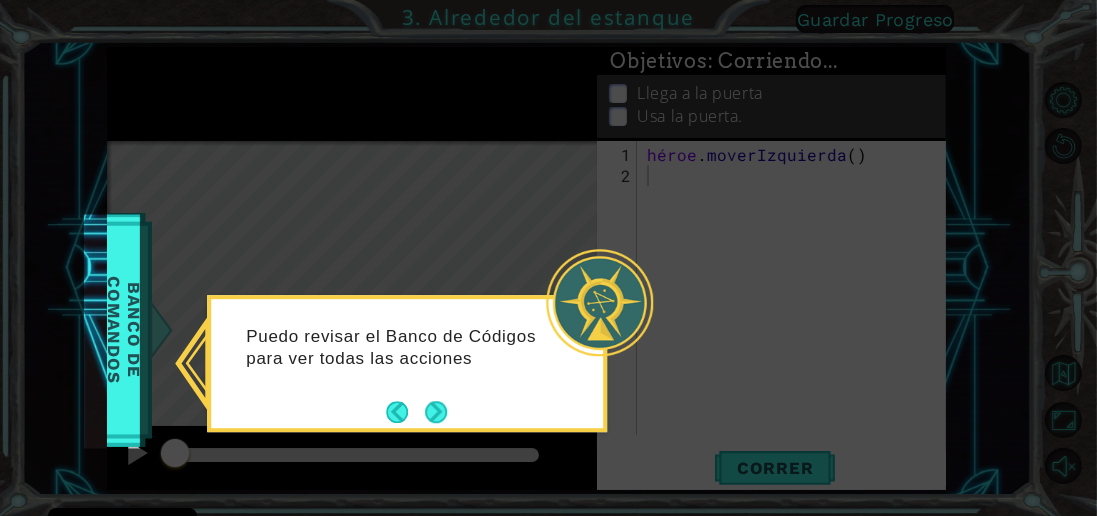 click at bounding box center [436, 412] 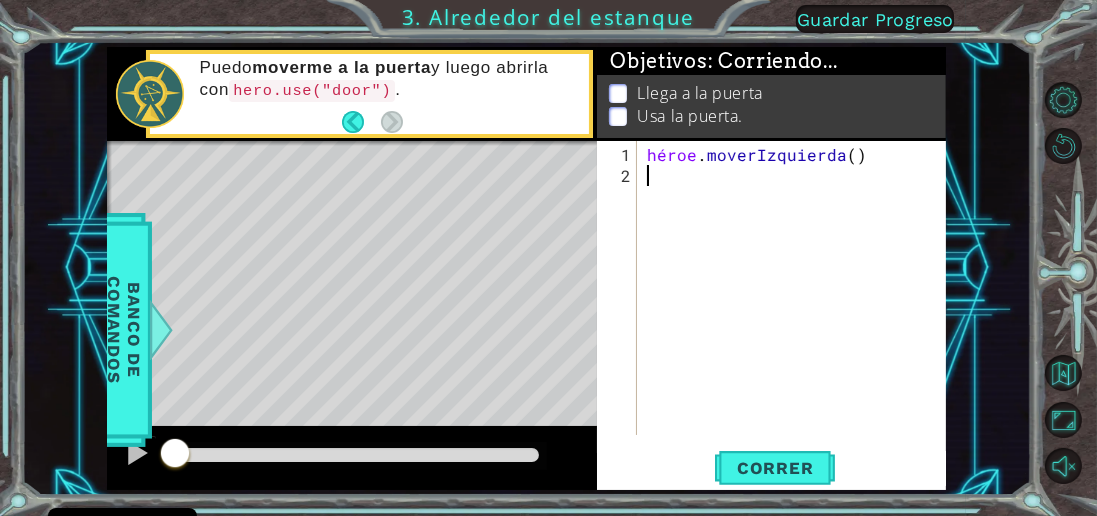 click on "Correr" at bounding box center [775, 468] 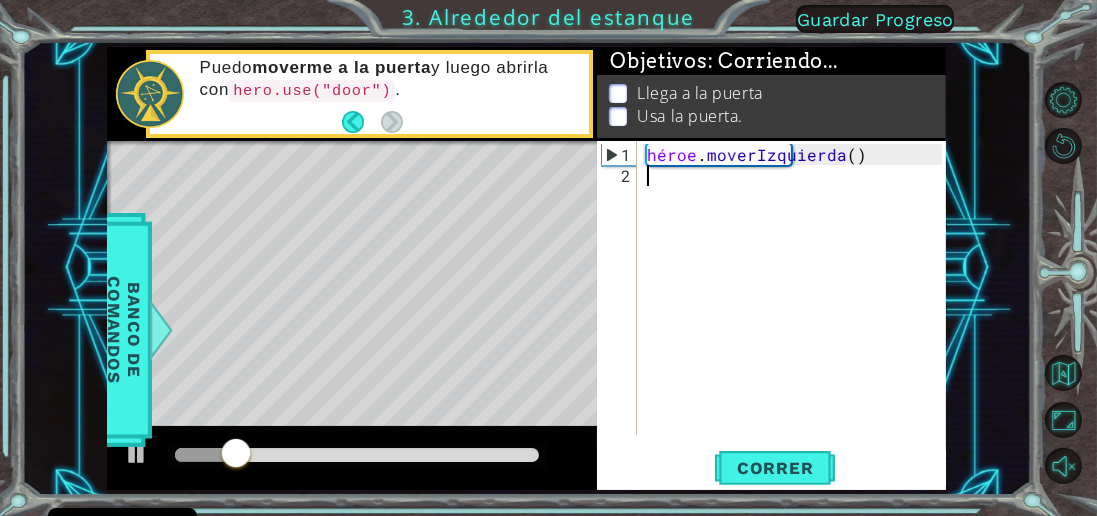 click on "héroe  .  [GEOGRAPHIC_DATA]  (  )" at bounding box center [797, 312] 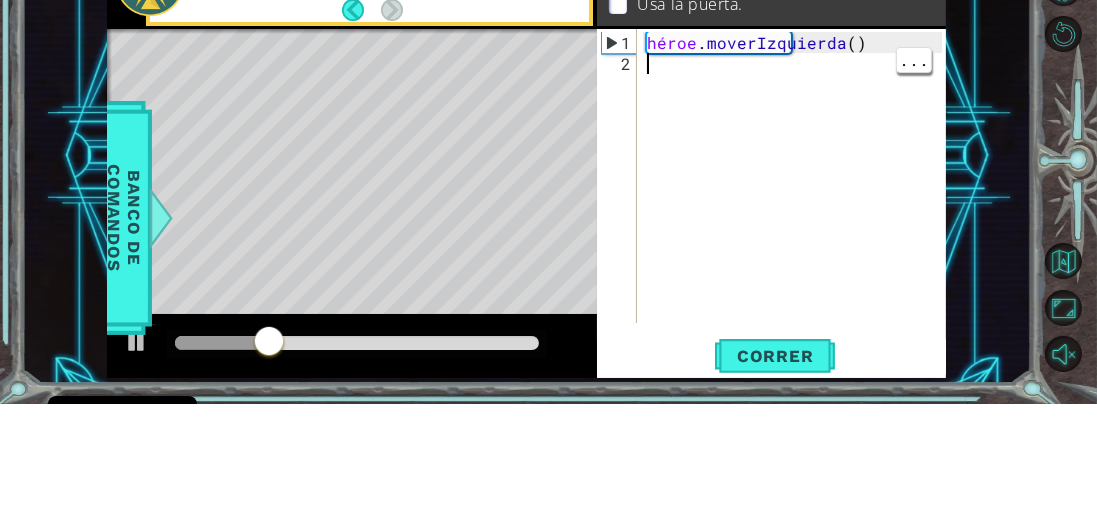 type on "h" 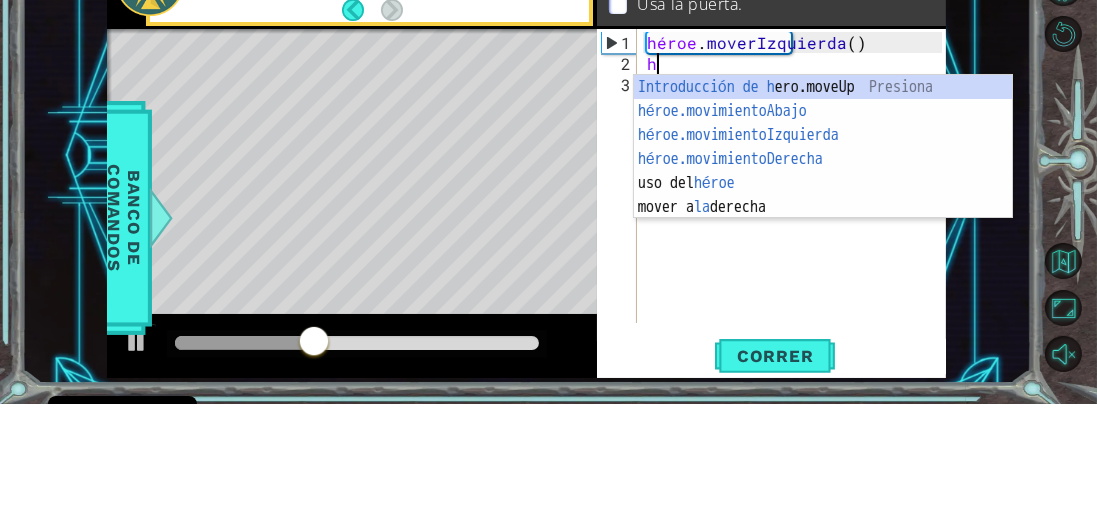 click on "Introducción de [PERSON_NAME].moveUp  Presiona héroe.movimientoAbajo ​ Introducción a la presión héroe.movimientoIzquierda ​ Introducción a la presión héroe.movimientoDerecha ​ Introducción a la presión uso del  héroe Introducción a la presión mover a  la  derecha Introducción a la presión" at bounding box center [823, 283] 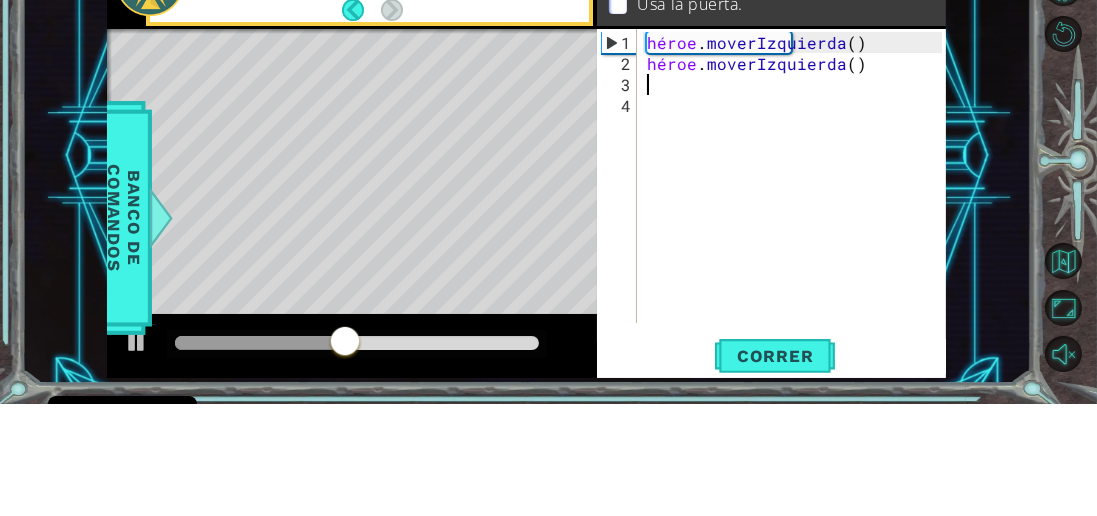 type on "h" 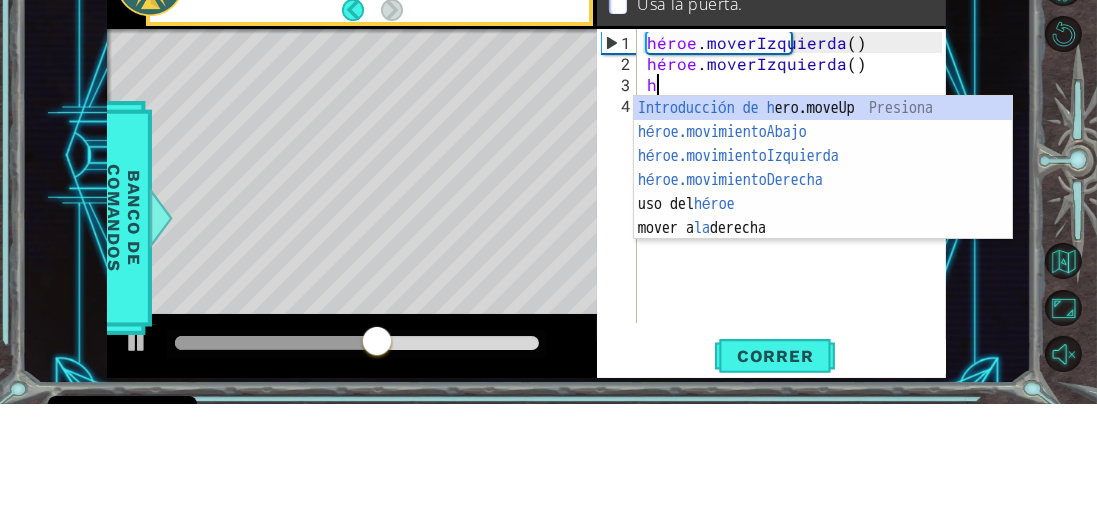 click on "Introducción de [PERSON_NAME].moveUp  Presiona héroe.movimientoAbajo ​ Introducción a la presión héroe.movimientoIzquierda ​ Introducción a la presión héroe.movimientoDerecha ​ Introducción a la presión uso del  héroe Introducción a la presión mover a  la  derecha Introducción a la presión" at bounding box center [823, 304] 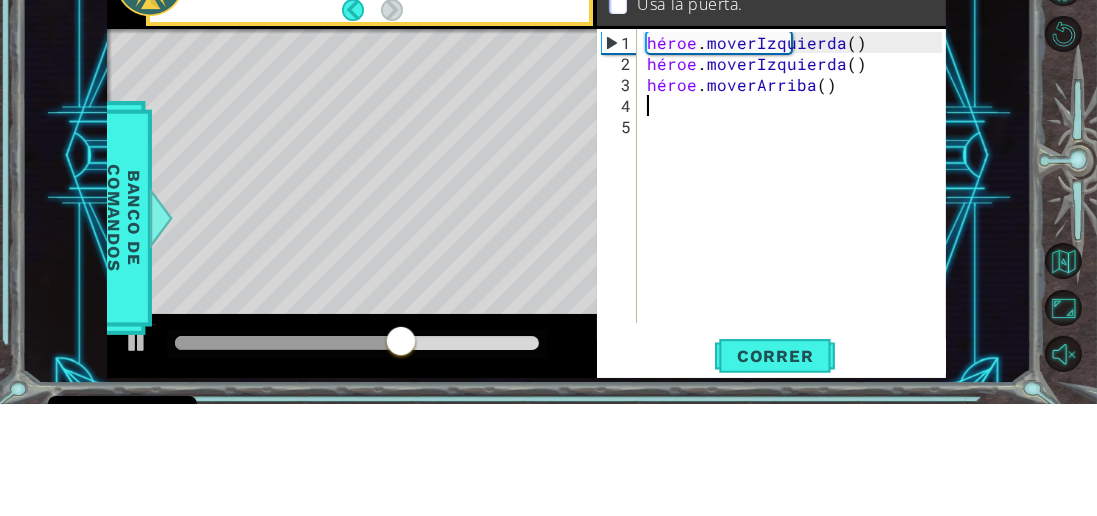 type on "h" 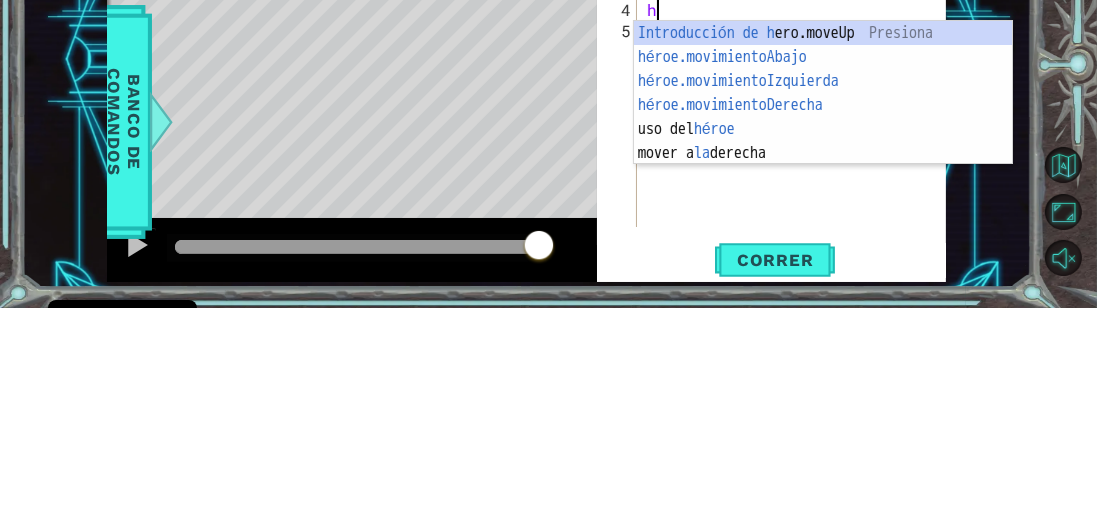 click on "Introducción de [PERSON_NAME].moveUp  Presiona héroe.movimientoAbajo ​ Introducción a la presión héroe.movimientoIzquierda ​ Introducción a la presión héroe.movimientoDerecha ​ Introducción a la presión uso del  héroe Introducción a la presión mover a  la  derecha Introducción a la presión" at bounding box center (823, 325) 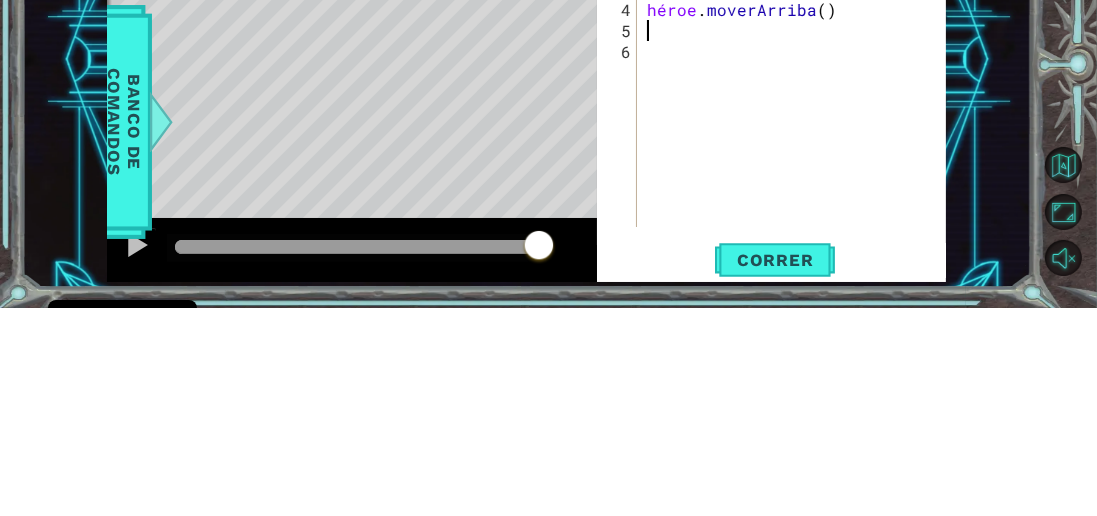 type on "h" 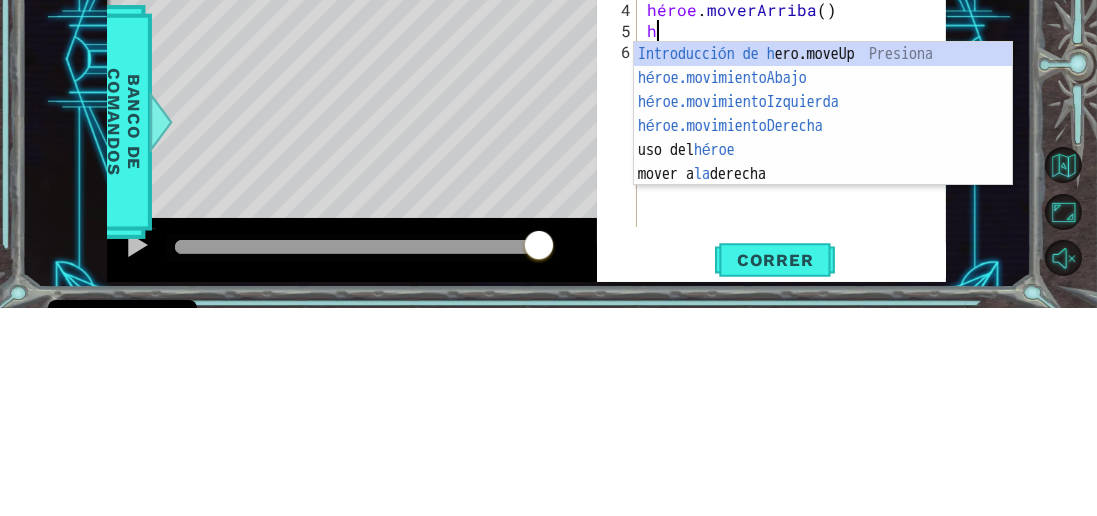click on "Introducción de [PERSON_NAME].moveUp  Presiona héroe.movimientoAbajo ​ Introducción a la presión héroe.movimientoIzquierda ​ Introducción a la presión héroe.movimientoDerecha ​ Introducción a la presión uso del  héroe Introducción a la presión mover a  la  derecha Introducción a la presión" at bounding box center [823, 346] 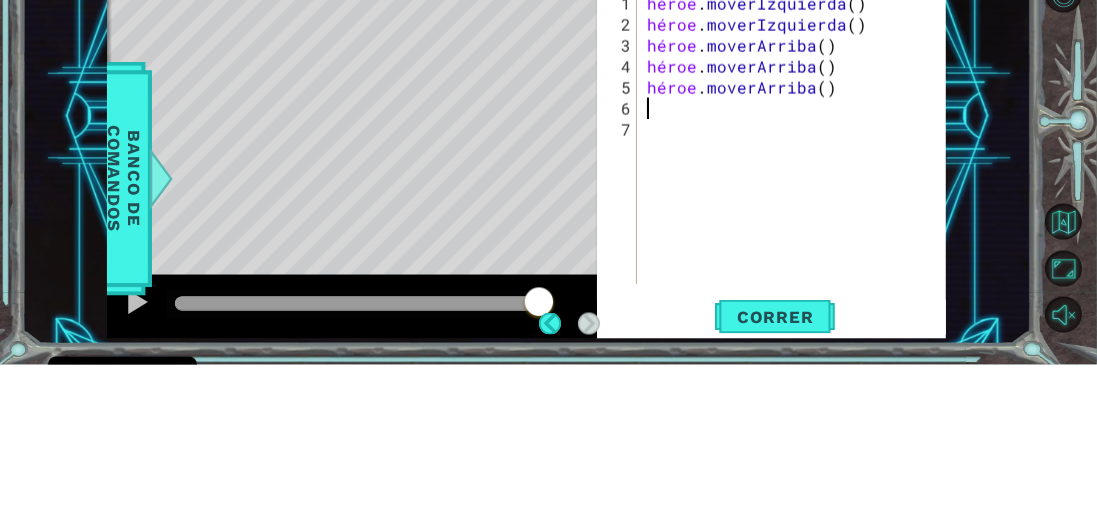 click on "héroe  .  moverIzquierda  (  ) héroe  .  moverIzquierda  (  ) héroe  .  [PERSON_NAME]  (  ) héroe  .  [PERSON_NAME]  (  ) héroe  .  [GEOGRAPHIC_DATA]  (  )" at bounding box center [797, 312] 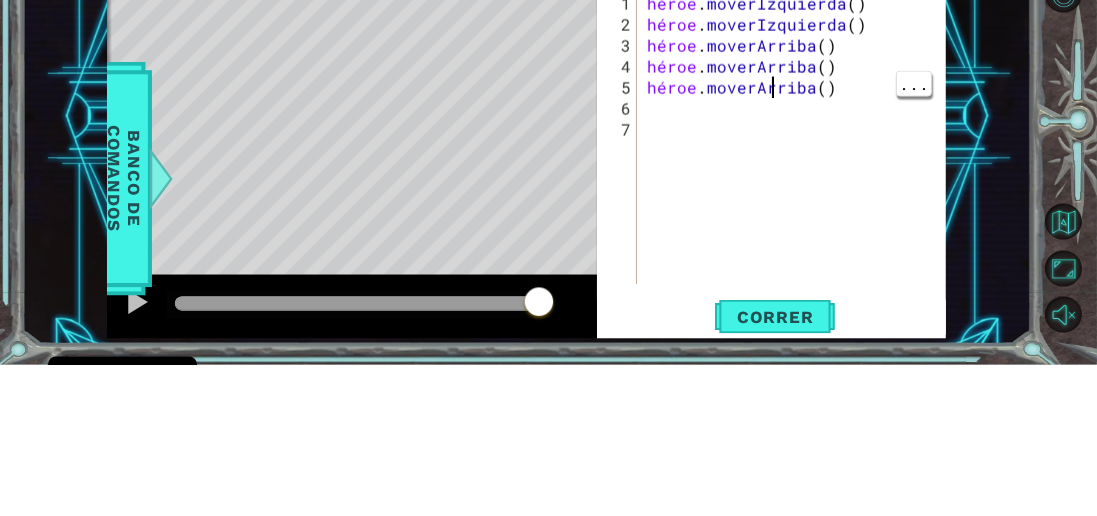 scroll, scrollTop: 0, scrollLeft: 6, axis: horizontal 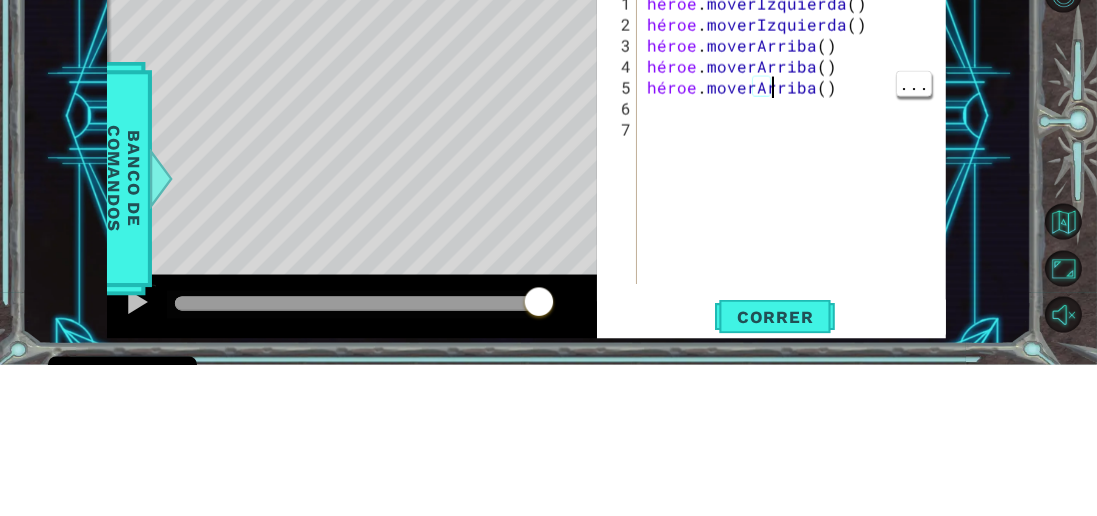 click on "héroe  .  moverIzquierda  (  ) héroe  .  moverIzquierda  (  ) héroe  .  [PERSON_NAME]  (  ) héroe  .  [PERSON_NAME]  (  ) héroe  .  [GEOGRAPHIC_DATA]  (  )" at bounding box center (797, 312) 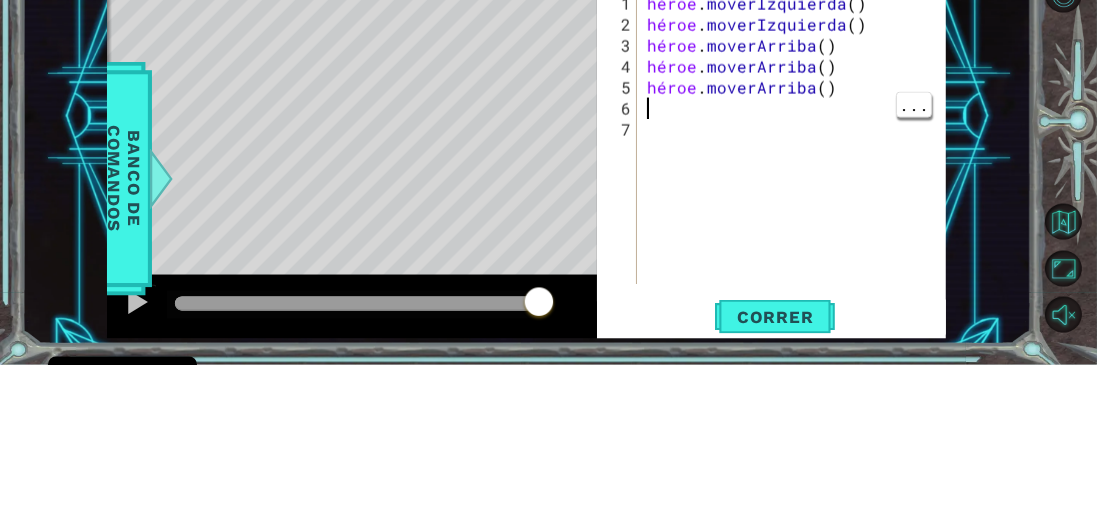 scroll, scrollTop: 0, scrollLeft: 0, axis: both 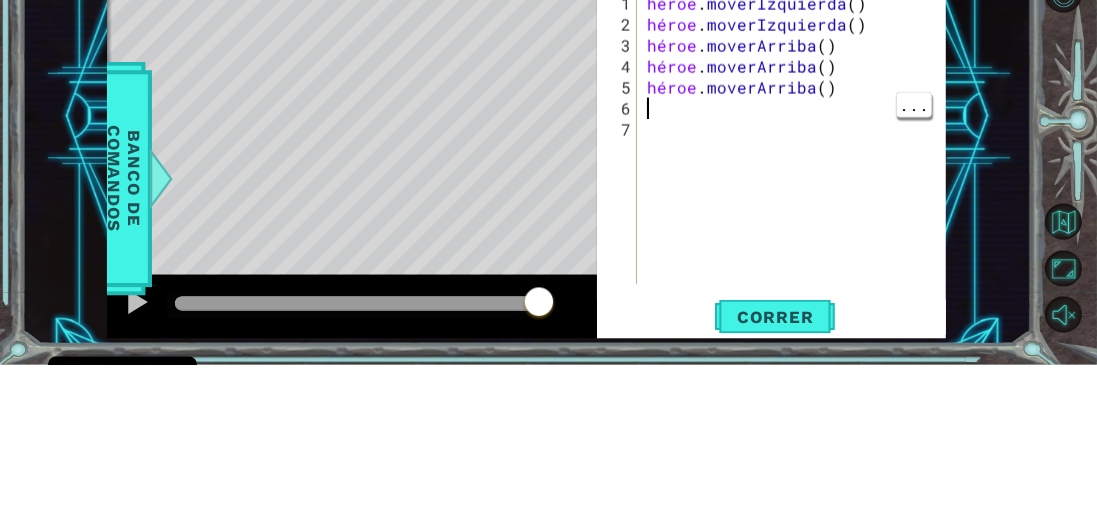 click on "héroe  .  moverIzquierda  (  ) héroe  .  moverIzquierda  (  ) héroe  .  [PERSON_NAME]  (  ) héroe  .  [PERSON_NAME]  (  ) héroe  .  [GEOGRAPHIC_DATA]  (  )" at bounding box center [797, 312] 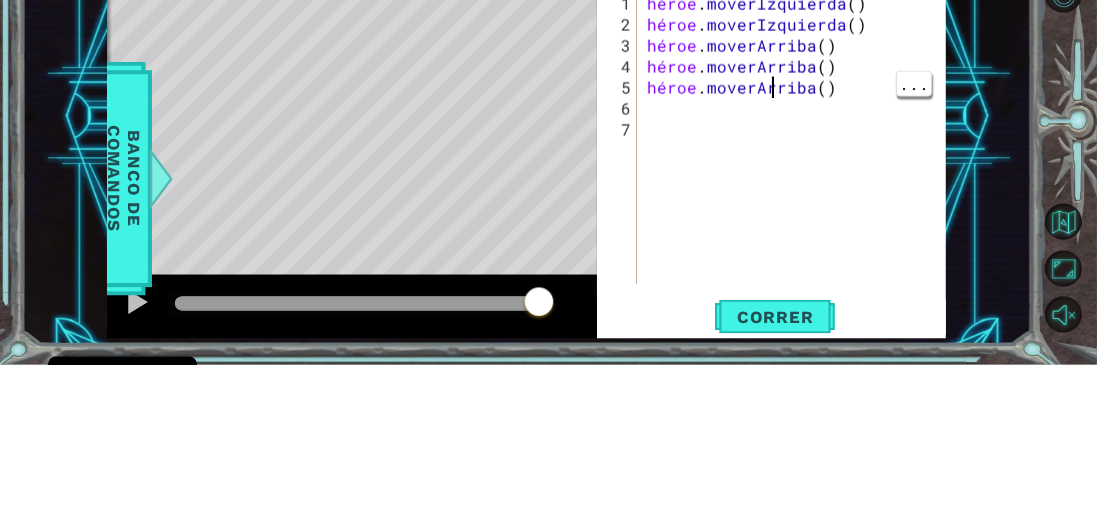 scroll, scrollTop: 0, scrollLeft: 6, axis: horizontal 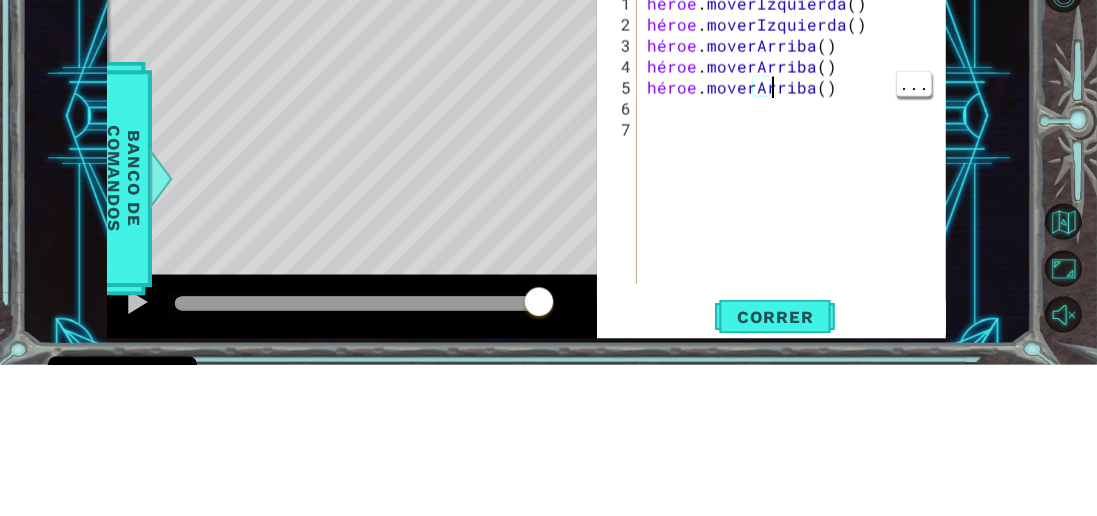click on "héroe  .  moverIzquierda  (  ) héroe  .  moverIzquierda  (  ) héroe  .  [PERSON_NAME]  (  ) héroe  .  [PERSON_NAME]  (  ) héroe  .  [GEOGRAPHIC_DATA]  (  )" at bounding box center [797, 312] 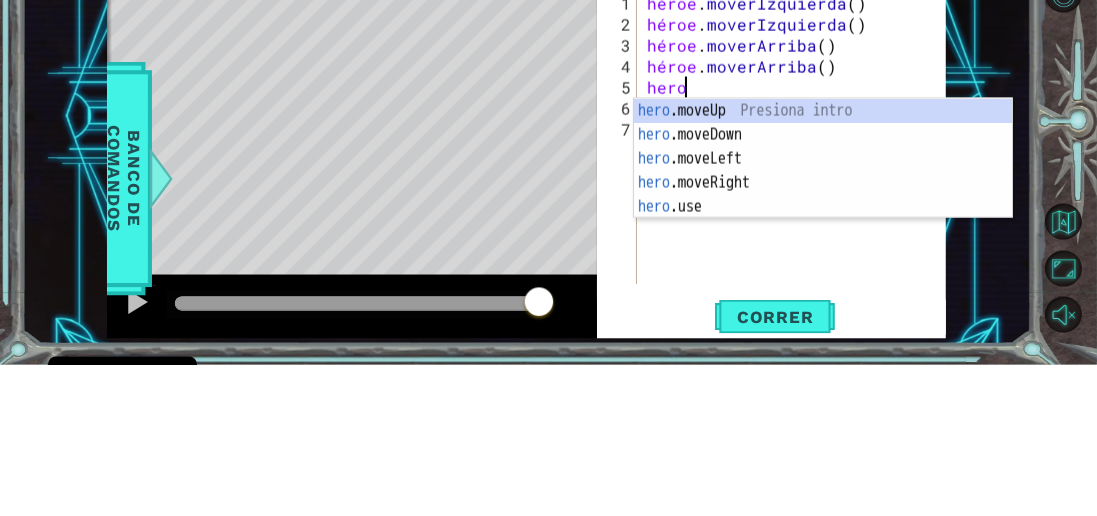 scroll, scrollTop: 0, scrollLeft: 0, axis: both 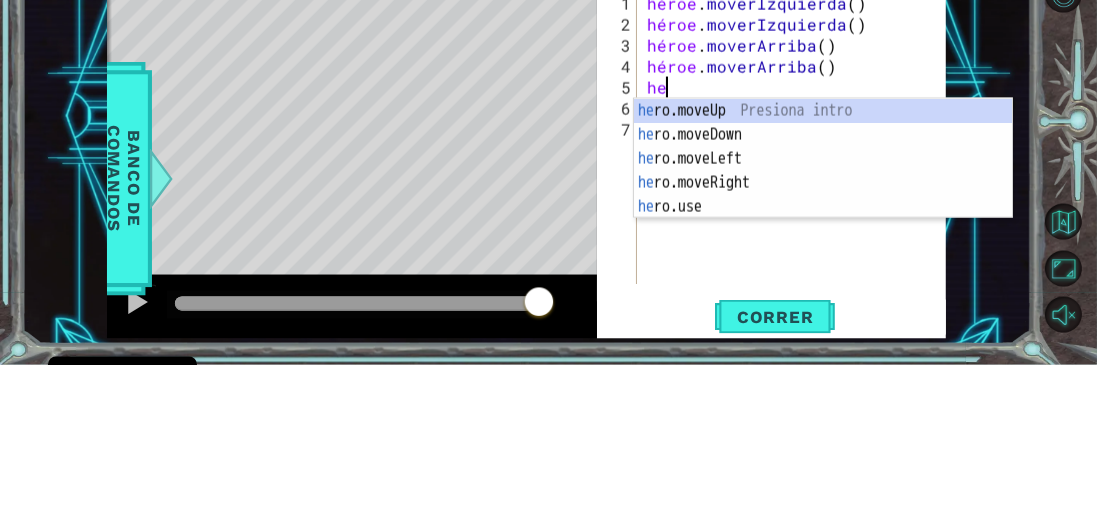 type on "h" 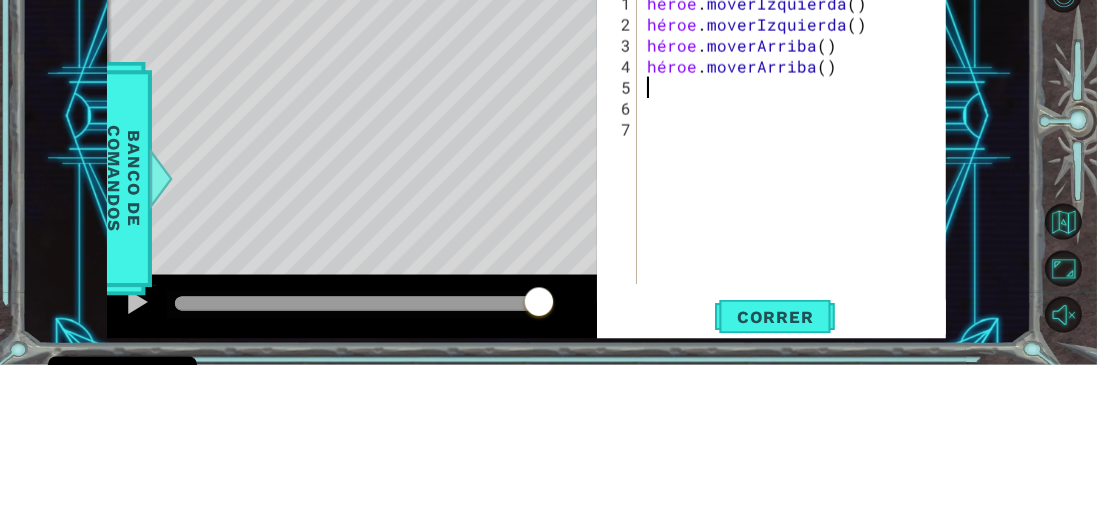 type on "hero.moveUp()" 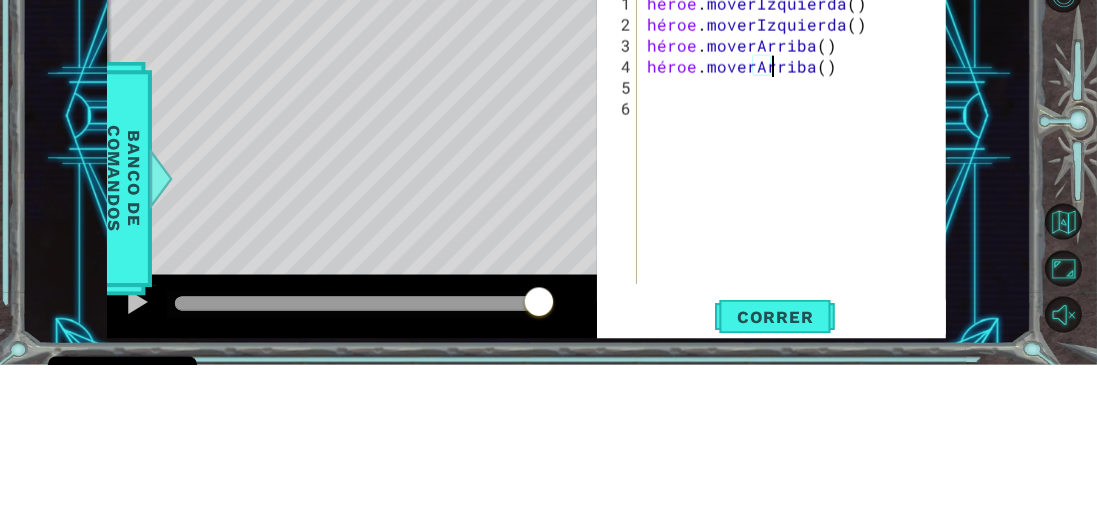 click on "héroe  .  moverIzquierda  (  ) héroe  .  moverIzquierda  (  ) héroe  .  [PERSON_NAME]  (  ) héroe  .  [GEOGRAPHIC_DATA]  (  )" at bounding box center [797, 312] 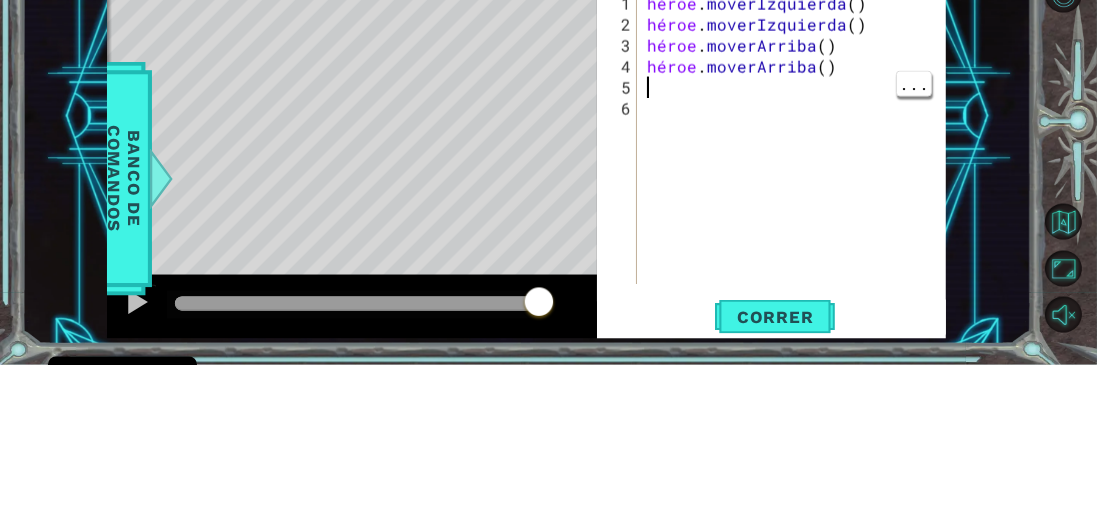 type on "h" 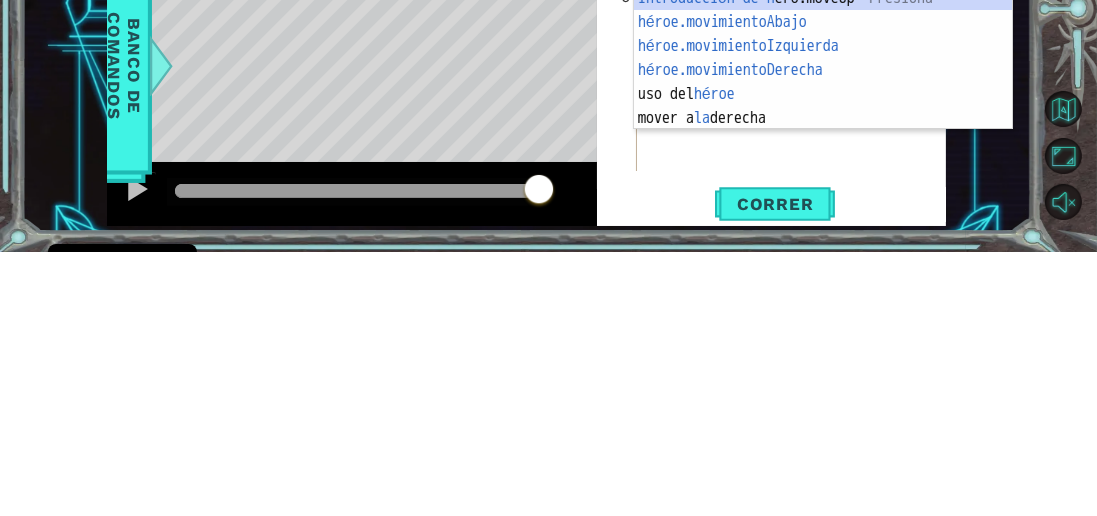click on "Introducción de [PERSON_NAME].moveUp  Presiona héroe.movimientoAbajo ​ Introducción a la presión héroe.movimientoIzquierda ​ Introducción a la presión héroe.movimientoDerecha ​ Introducción a la presión uso del  héroe Introducción a la presión mover a  la  derecha Introducción a la presión" at bounding box center (823, 346) 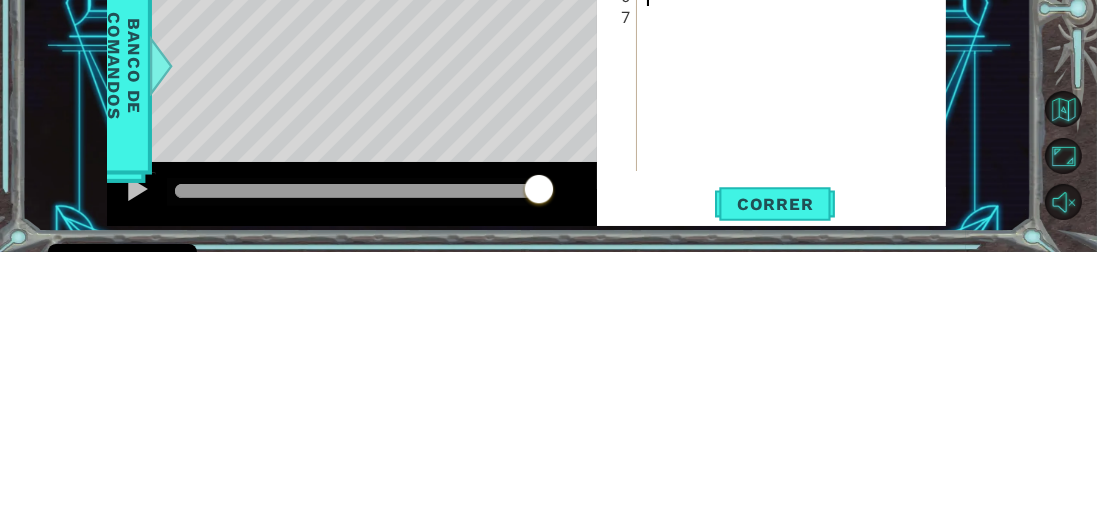 type on "h" 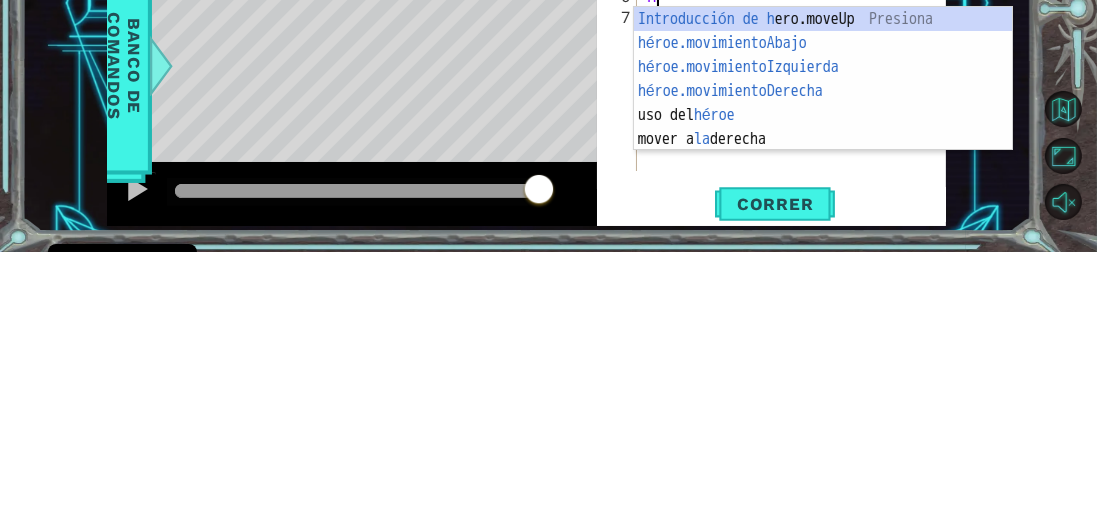 click on "Introducción de [PERSON_NAME].moveUp  Presiona héroe.movimientoAbajo ​ Introducción a la presión héroe.movimientoIzquierda ​ Introducción a la presión héroe.movimientoDerecha ​ Introducción a la presión uso del  héroe Introducción a la presión mover a  la  derecha Introducción a la presión" at bounding box center [823, 367] 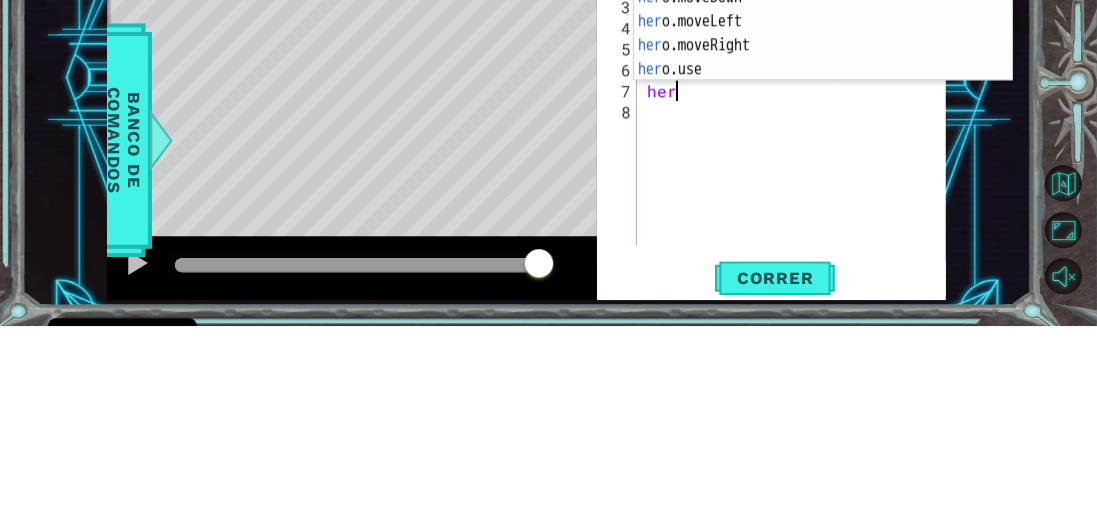 scroll, scrollTop: 0, scrollLeft: 0, axis: both 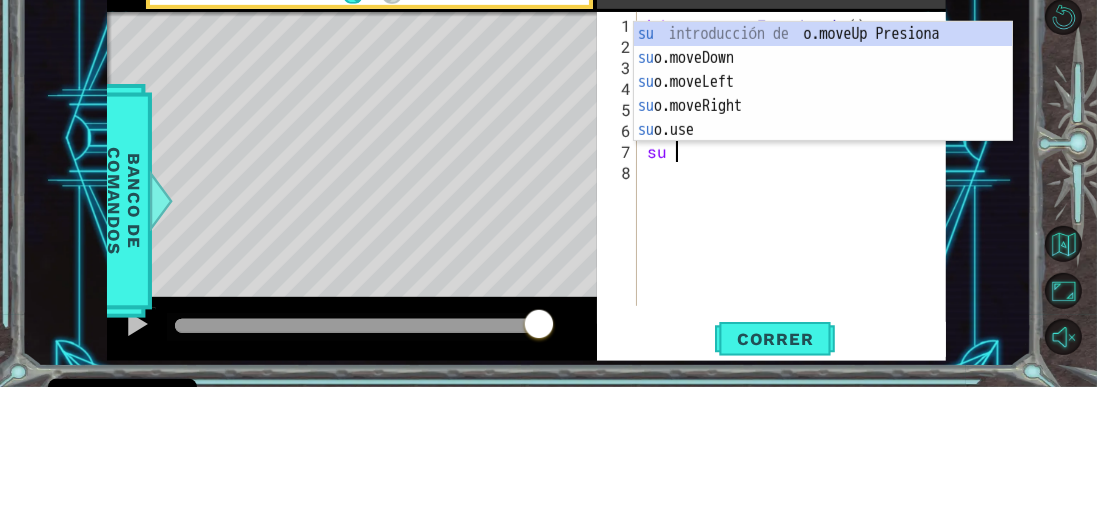 type on "her" 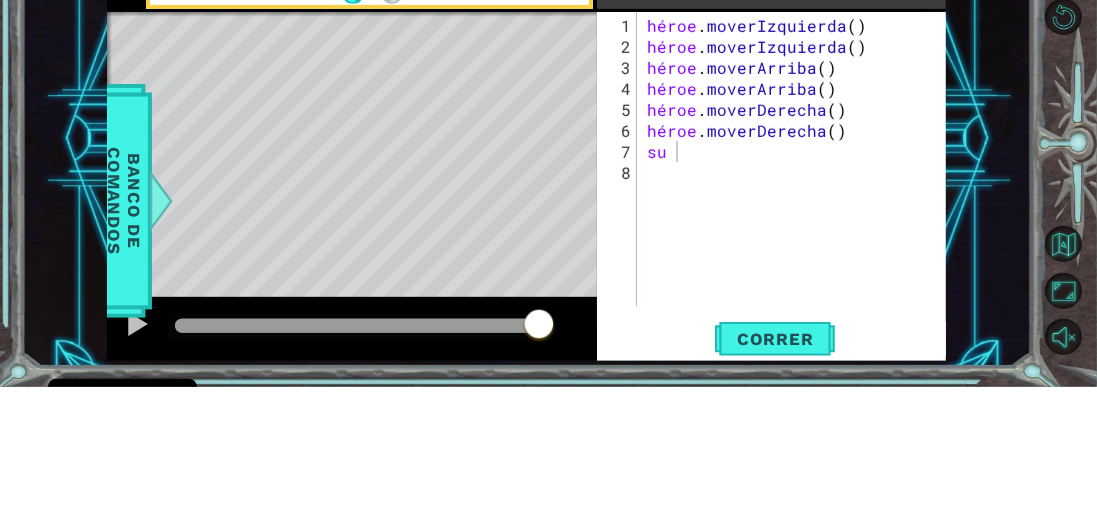 scroll, scrollTop: 0, scrollLeft: 0, axis: both 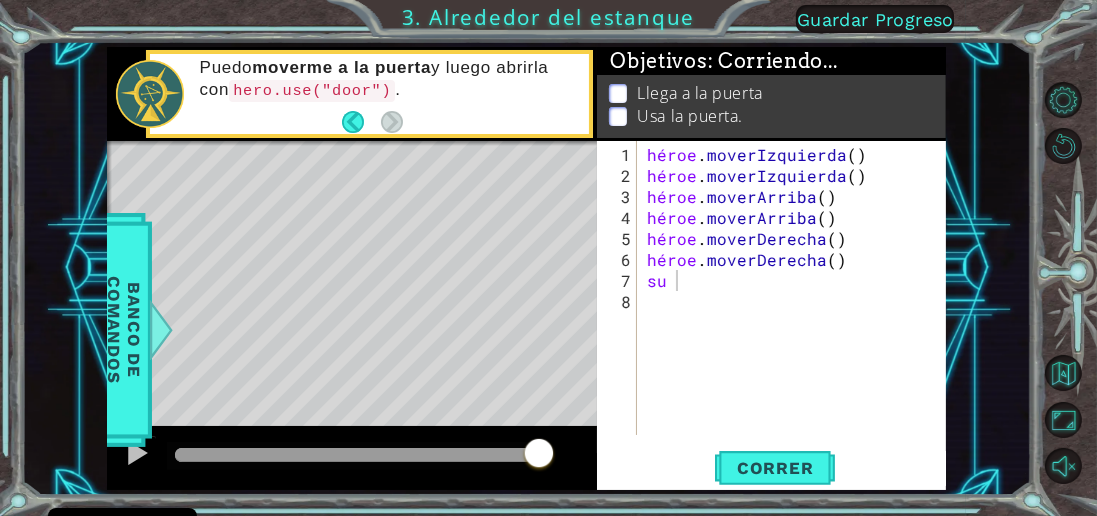 click on "héroe  .  moverIzquierda  (  ) héroe  .  moverIzquierda  (  ) héroe  .  [PERSON_NAME]  (  ) héroe  .  [PERSON_NAME]  (  ) héroe  .  moverDerecha  (  ) héroe  .  moverDerecha  (  ) su" at bounding box center [797, 312] 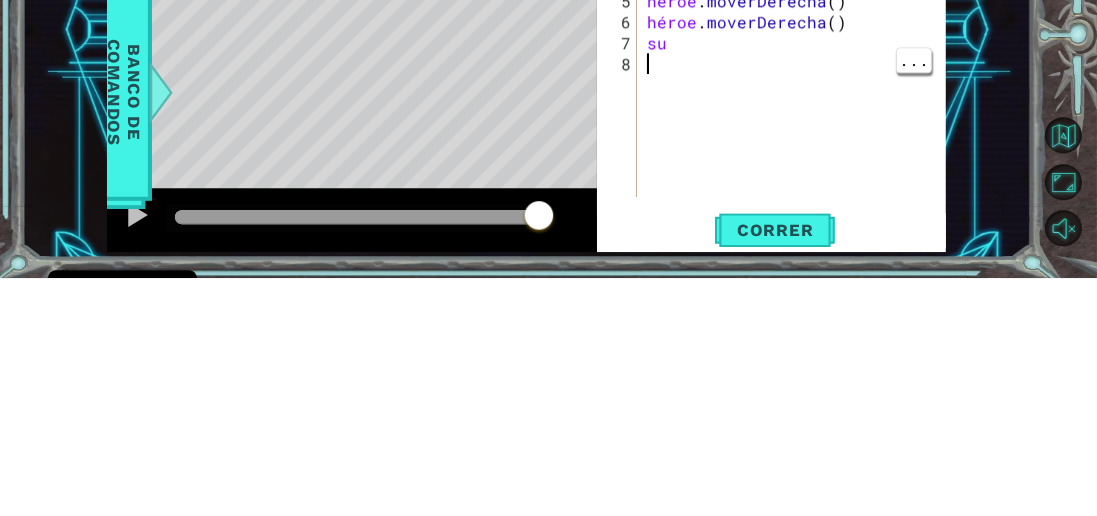 click on "héroe  .  moverIzquierda  (  ) héroe  .  moverIzquierda  (  ) héroe  .  [PERSON_NAME]  (  ) héroe  .  [PERSON_NAME]  (  ) héroe  .  moverDerecha  (  ) héroe  .  moverDerecha  (  ) su" at bounding box center (797, 312) 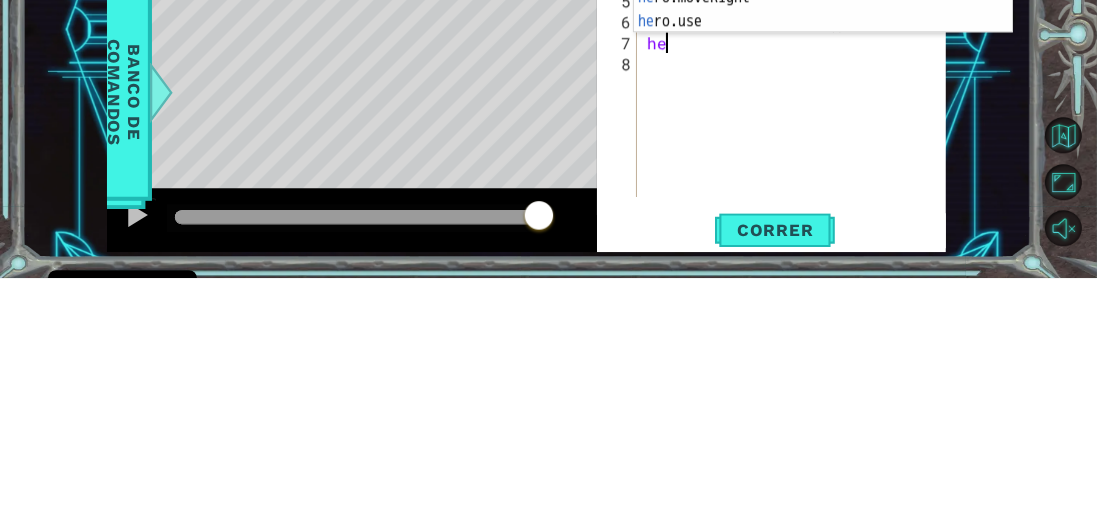 scroll, scrollTop: 0, scrollLeft: 0, axis: both 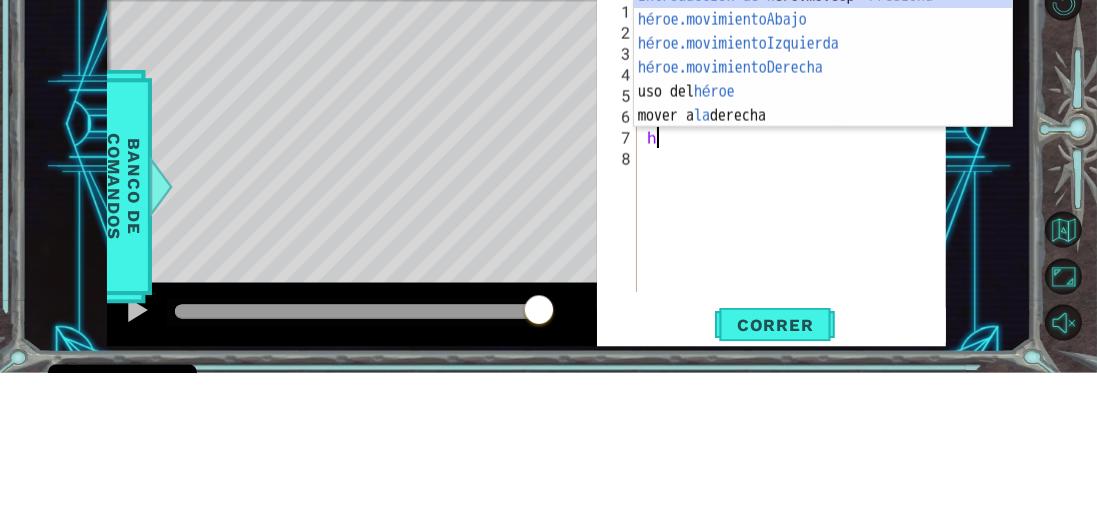 click on "Introducción de [PERSON_NAME].moveUp  Presiona héroe.movimientoAbajo ​ Introducción a la presión héroe.movimientoIzquierda ​ Introducción a la presión héroe.movimientoDerecha ​ Introducción a la presión uso del  héroe Introducción a la presión mover a  la  derecha Introducción a la presión" at bounding box center [823, 223] 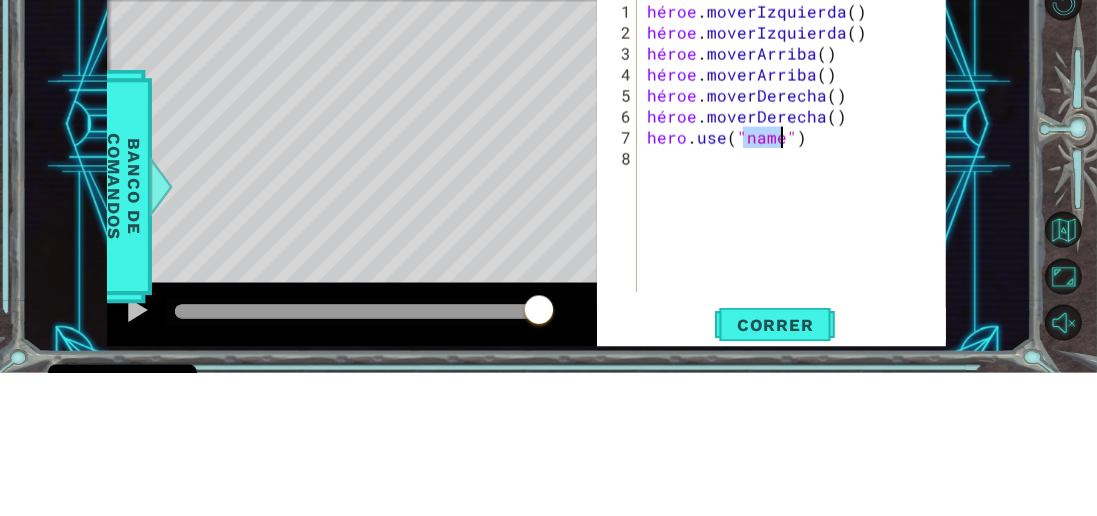 type on "hero.use("name")" 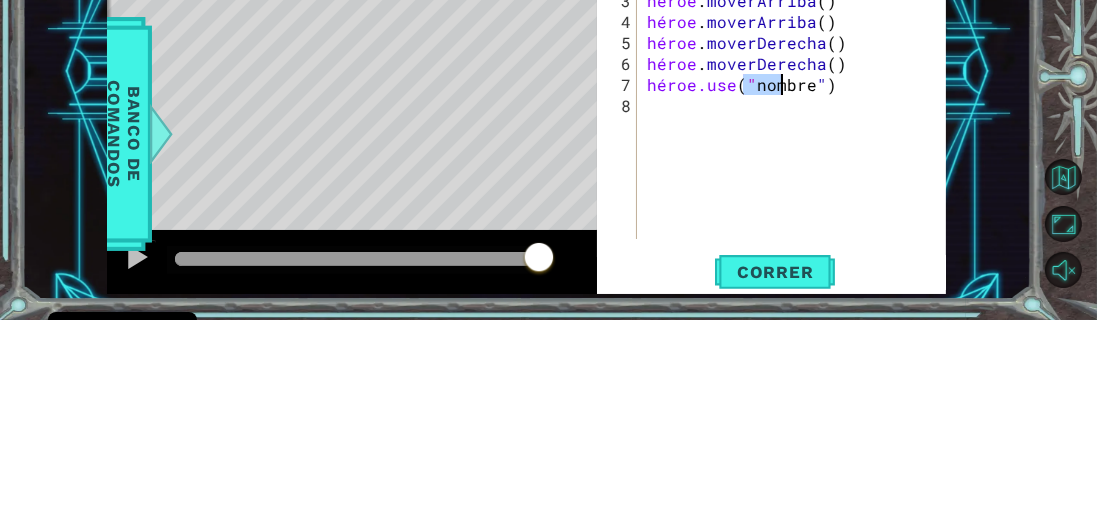 click on "héroe  .  moverIzquierda  (  ) héroe  .  moverIzquierda  (  ) héroe  .  [PERSON_NAME]  (  ) héroe  .  [PERSON_NAME]  (  ) héroe  .  moverDerecha  (  ) héroe  .  moverDerecha  (  ) héroe.use  (  "  nombre  "  )" at bounding box center (797, 312) 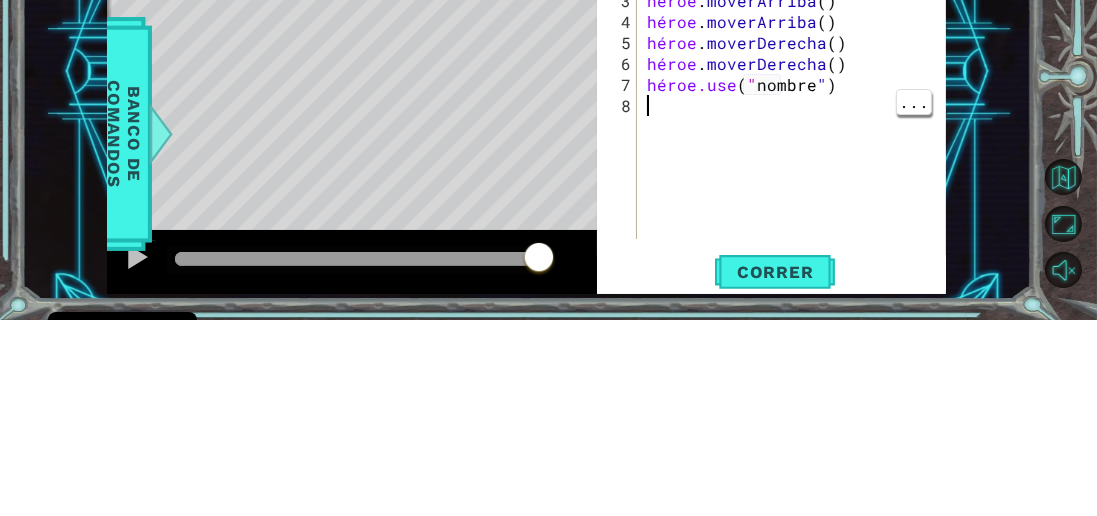 scroll, scrollTop: 0, scrollLeft: 0, axis: both 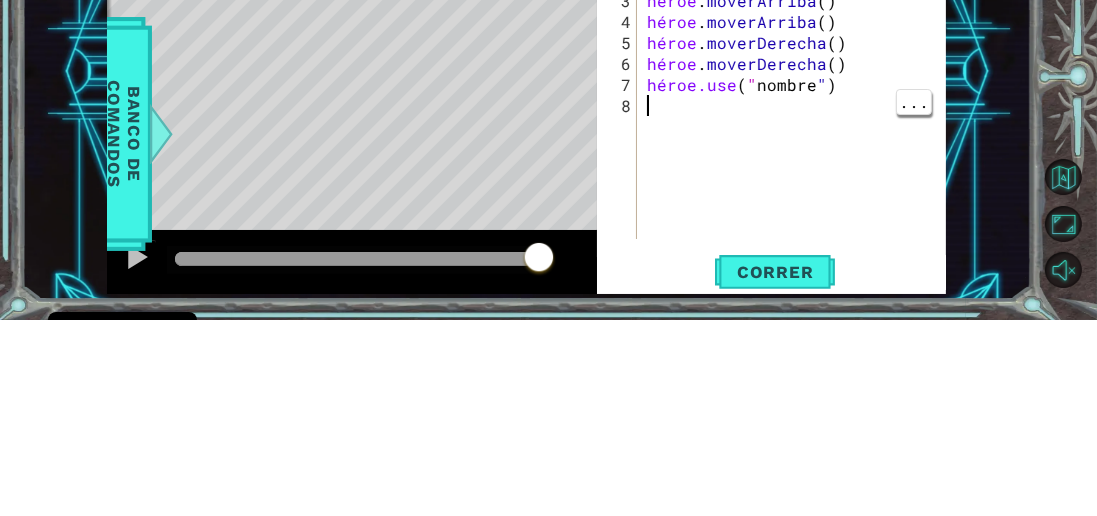 click on "héroe  .  moverIzquierda  (  ) héroe  .  moverIzquierda  (  ) héroe  .  [PERSON_NAME]  (  ) héroe  .  [PERSON_NAME]  (  ) héroe  .  moverDerecha  (  ) héroe  .  moverDerecha  (  ) héroe.use  (  "  nombre  "  )" at bounding box center [797, 312] 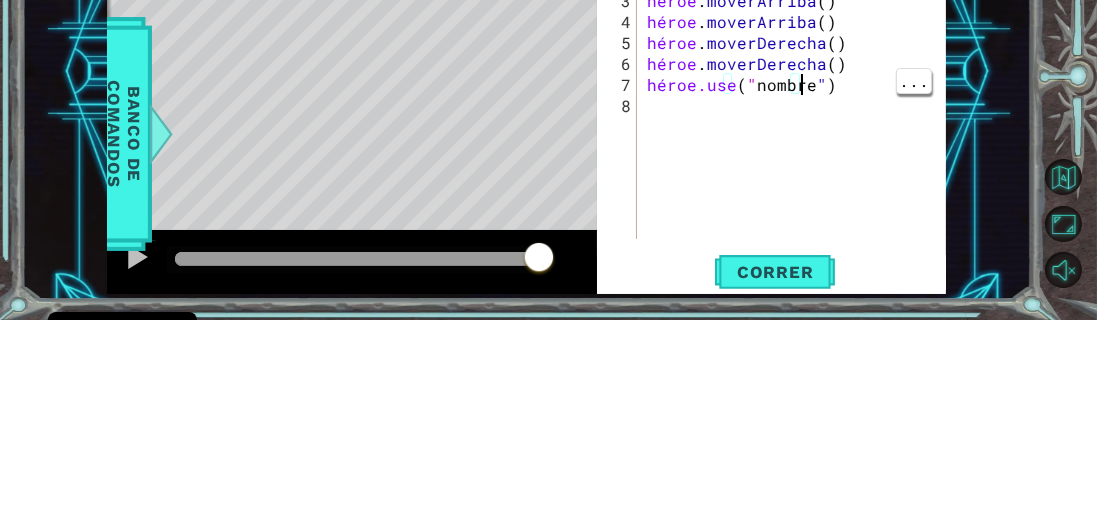 scroll, scrollTop: 0, scrollLeft: 8, axis: horizontal 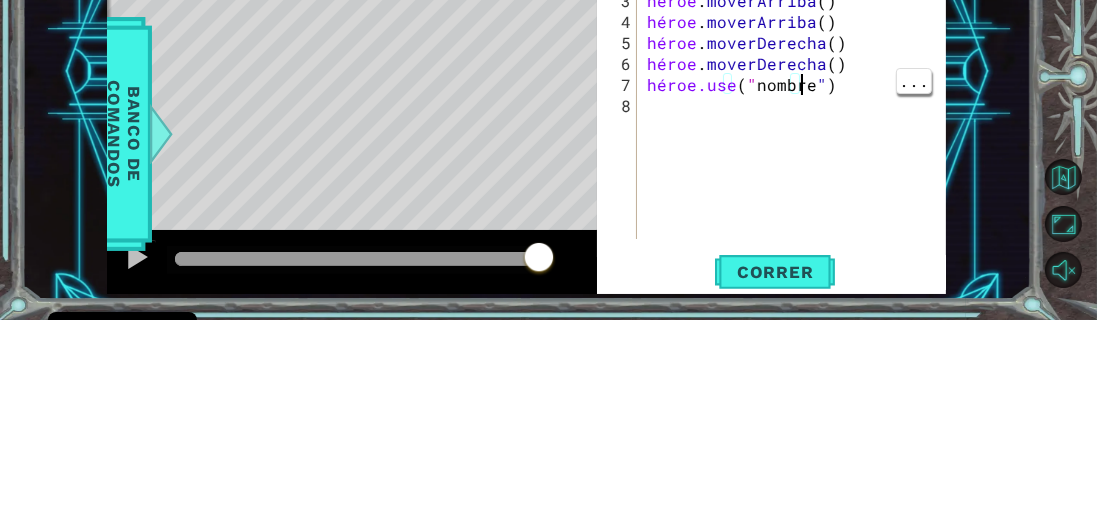 click on "héroe  .  moverIzquierda  (  ) héroe  .  moverIzquierda  (  ) héroe  .  [PERSON_NAME]  (  ) héroe  .  [PERSON_NAME]  (  ) héroe  .  moverDerecha  (  ) héroe  .  moverDerecha  (  ) héroe.use  (  "  nombre  "  )" at bounding box center [797, 312] 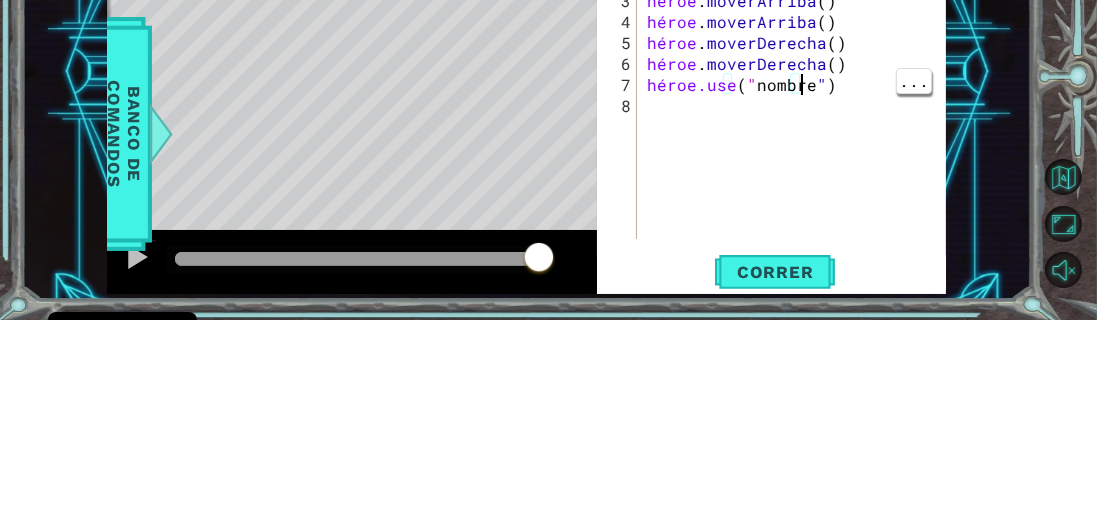 type on "hero.use("name"" 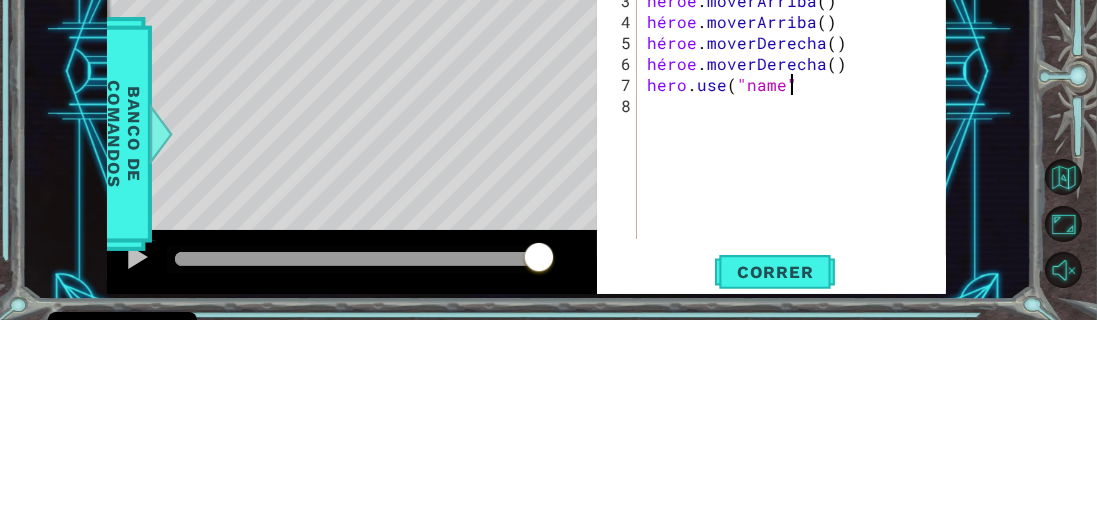 scroll, scrollTop: 0, scrollLeft: 8, axis: horizontal 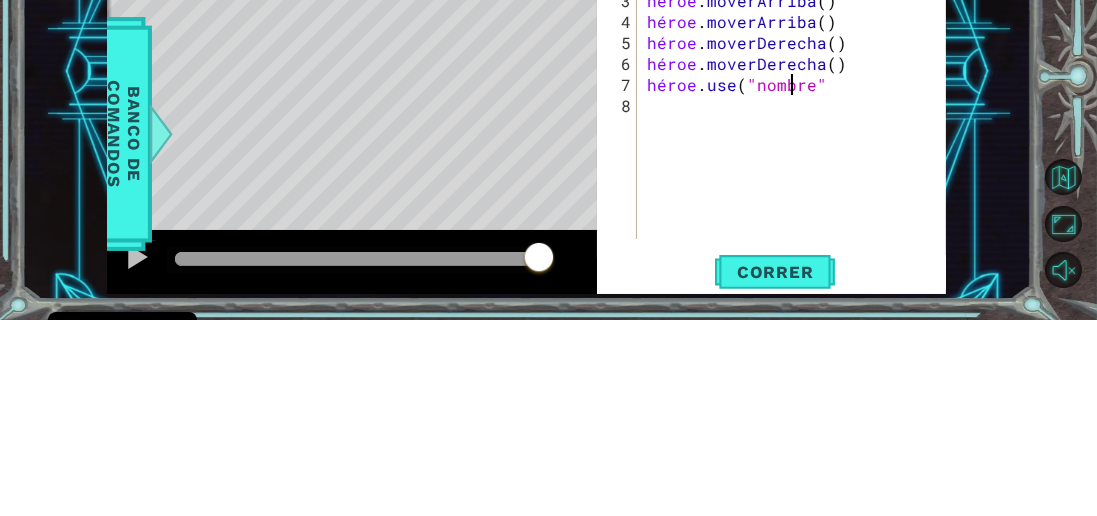 click on "héroe  .  moverIzquierda  (  ) héroe  .  moverIzquierda  (  ) héroe  .  [PERSON_NAME]  (  ) héroe  .  [PERSON_NAME]  (  ) héroe  .  moverDerecha  (  ) héroe  .  moverDerecha  (  ) héroe  .  use  (  "nombre"" at bounding box center [797, 312] 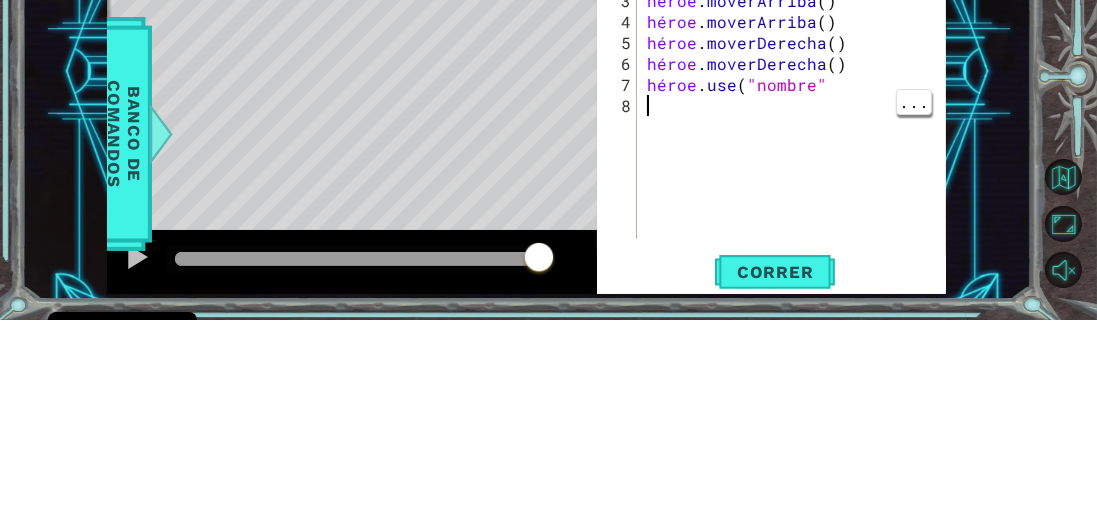 scroll, scrollTop: 0, scrollLeft: 0, axis: both 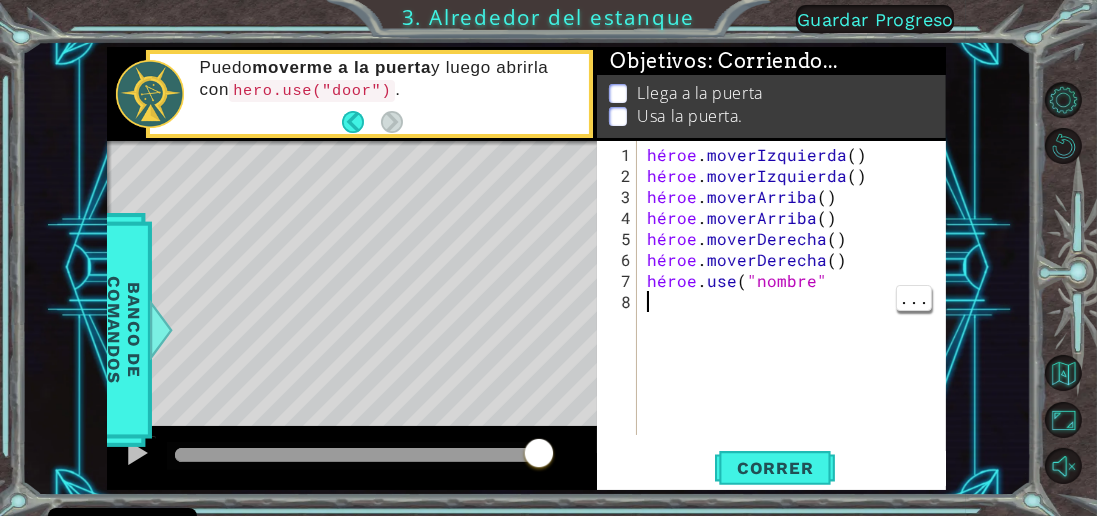 click on "héroe  .  moverIzquierda  (  ) héroe  .  moverIzquierda  (  ) héroe  .  [PERSON_NAME]  (  ) héroe  .  [PERSON_NAME]  (  ) héroe  .  moverDerecha  (  ) héroe  .  moverDerecha  (  ) héroe  .  use  (  "nombre"" at bounding box center [797, 312] 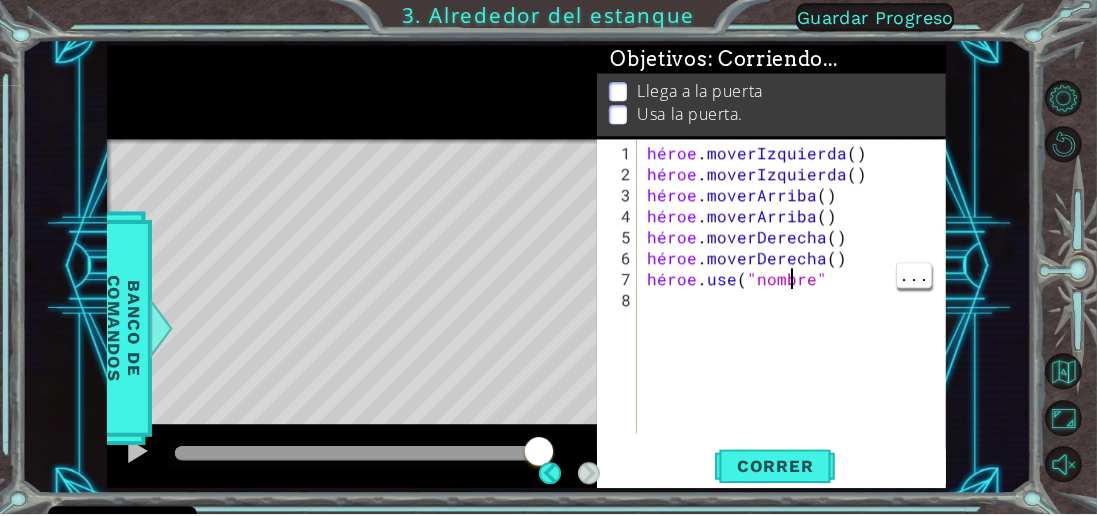 scroll, scrollTop: 0, scrollLeft: 8, axis: horizontal 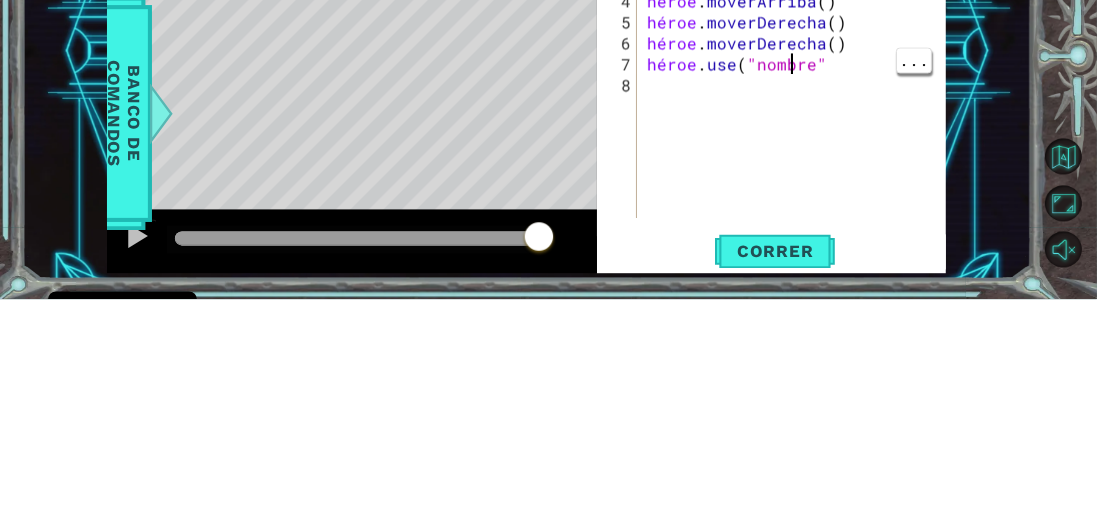 click on "héroe  .  moverIzquierda  (  ) héroe  .  moverIzquierda  (  ) héroe  .  [PERSON_NAME]  (  ) héroe  .  [PERSON_NAME]  (  ) héroe  .  moverDerecha  (  ) héroe  .  moverDerecha  (  ) héroe  .  use  (  "nombre"" at bounding box center (797, 312) 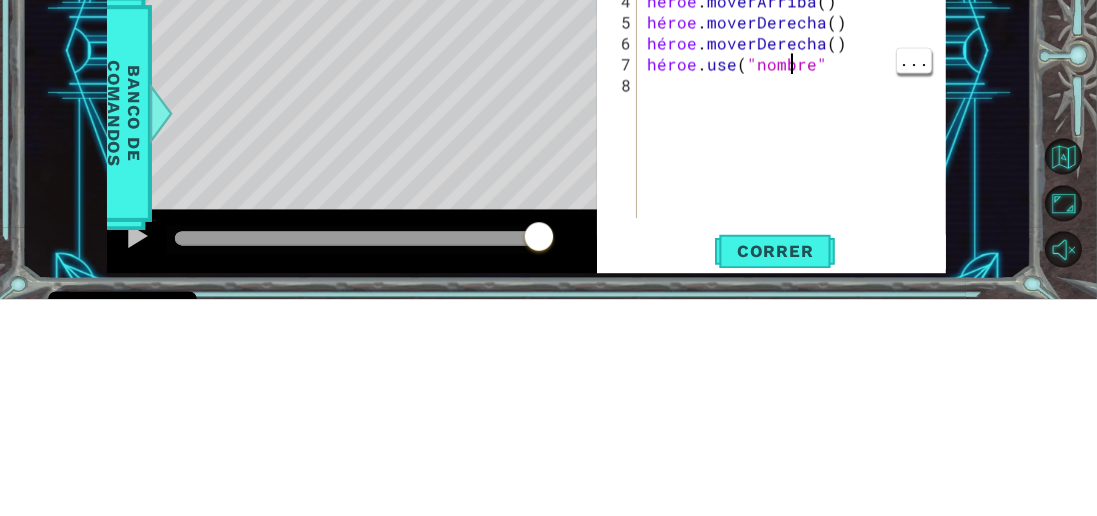click on "héroe  .  moverIzquierda  (  ) héroe  .  moverIzquierda  (  ) héroe  .  [PERSON_NAME]  (  ) héroe  .  [PERSON_NAME]  (  ) héroe  .  moverDerecha  (  ) héroe  .  moverDerecha  (  ) héroe  .  use  (  "nombre"" at bounding box center (797, 312) 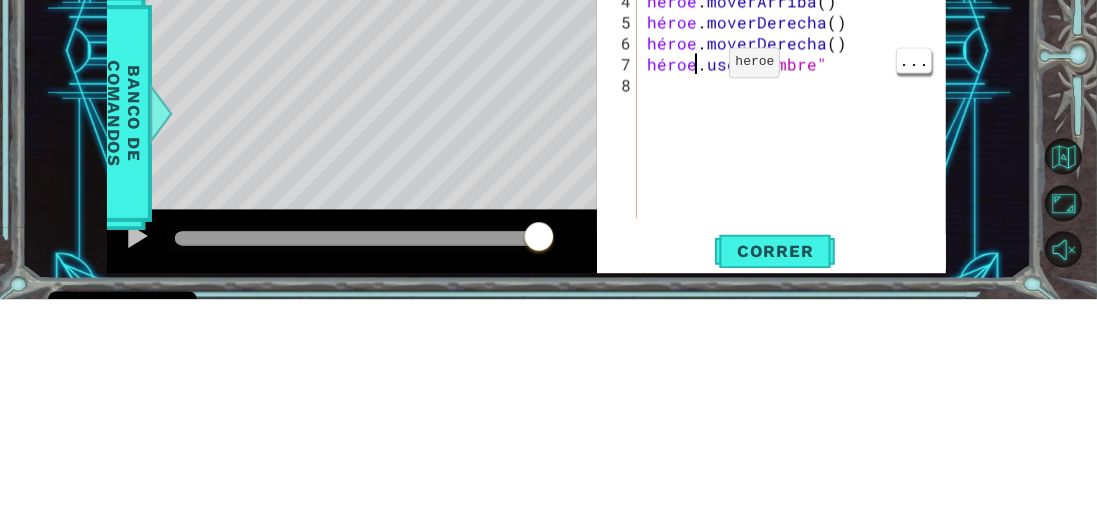 click on "héroe  .  moverIzquierda  (  ) héroe  .  moverIzquierda  (  ) héroe  .  [PERSON_NAME]  (  ) héroe  .  [PERSON_NAME]  (  ) héroe  .  moverDerecha  (  ) héroe  .  moverDerecha  (  ) héroe  .  use  (  "nombre"" at bounding box center (797, 312) 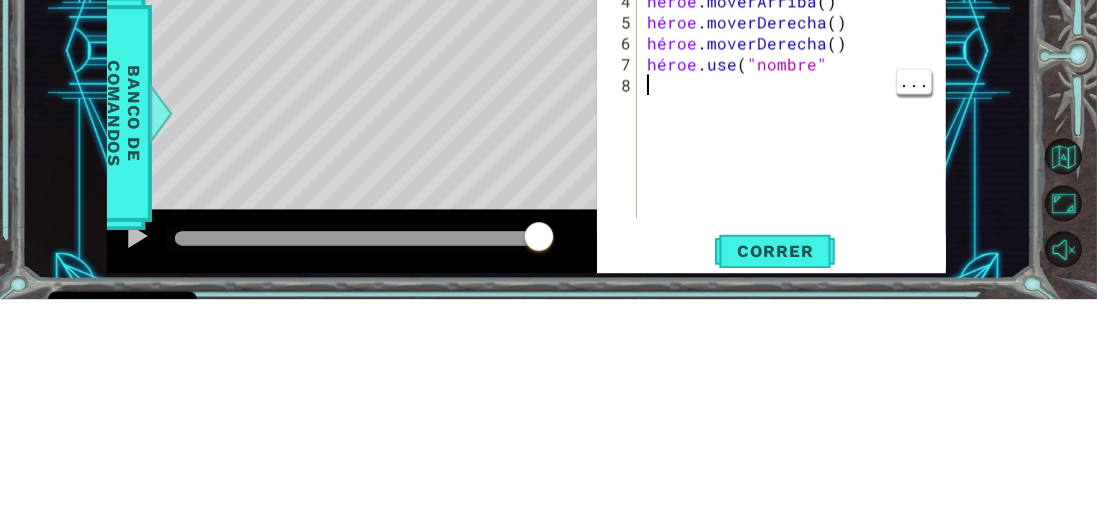 scroll, scrollTop: 0, scrollLeft: 0, axis: both 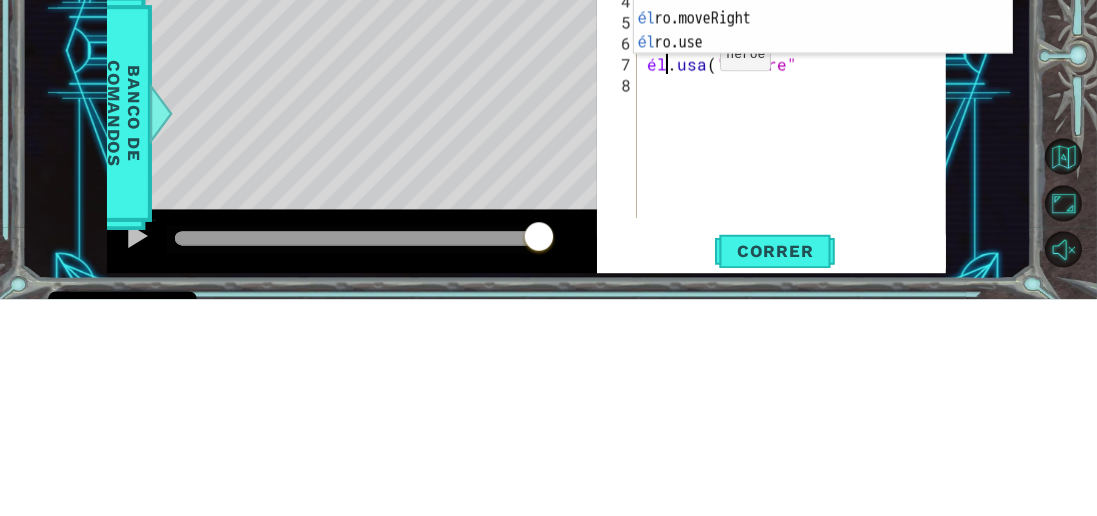 type on "h.use("name"" 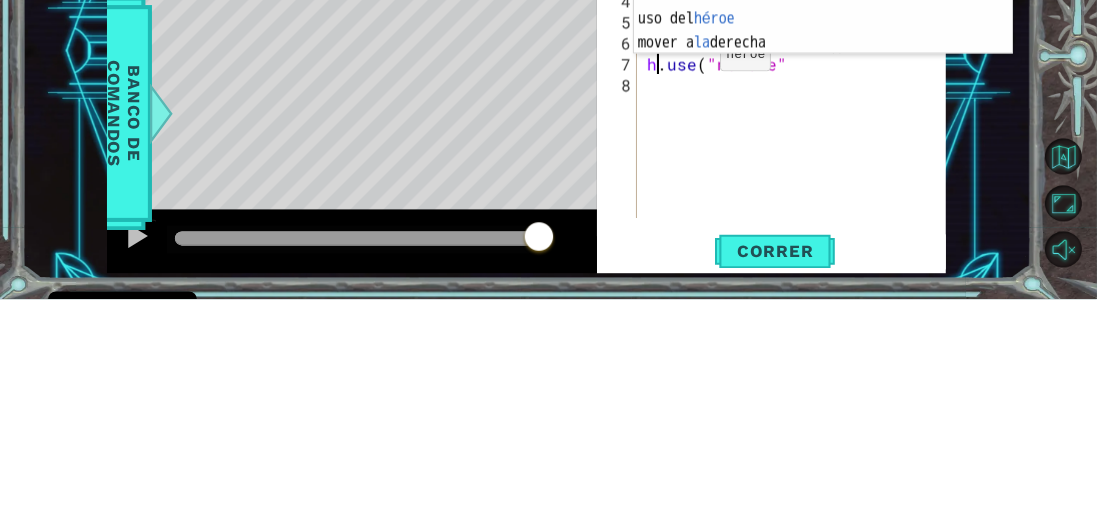 click on "héroe  .  moverIzquierda  (  ) héroe  .  moverIzquierda  (  ) héroe  .  [PERSON_NAME]  (  ) héroe  .  [PERSON_NAME]  (  ) héroe  .  moverDerecha  (  ) héroe  .  moverDerecha  (  ) h  .  use  (  "nombre"" at bounding box center [797, 312] 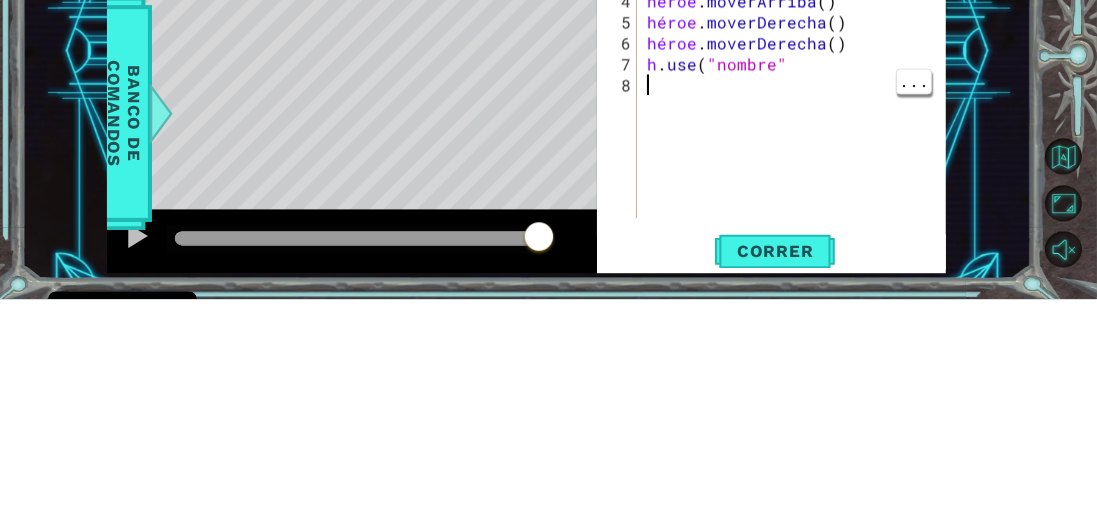 scroll, scrollTop: 0, scrollLeft: 0, axis: both 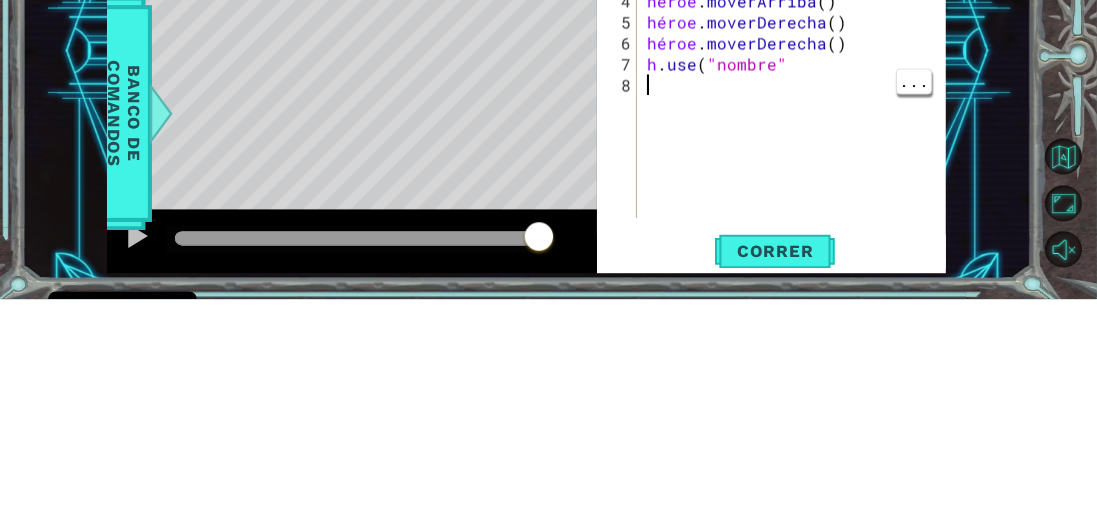 click on "héroe  .  moverIzquierda  (  ) héroe  .  moverIzquierda  (  ) héroe  .  [PERSON_NAME]  (  ) héroe  .  [PERSON_NAME]  (  ) héroe  .  moverDerecha  (  ) héroe  .  moverDerecha  (  ) h  .  use  (  "nombre"" at bounding box center [797, 312] 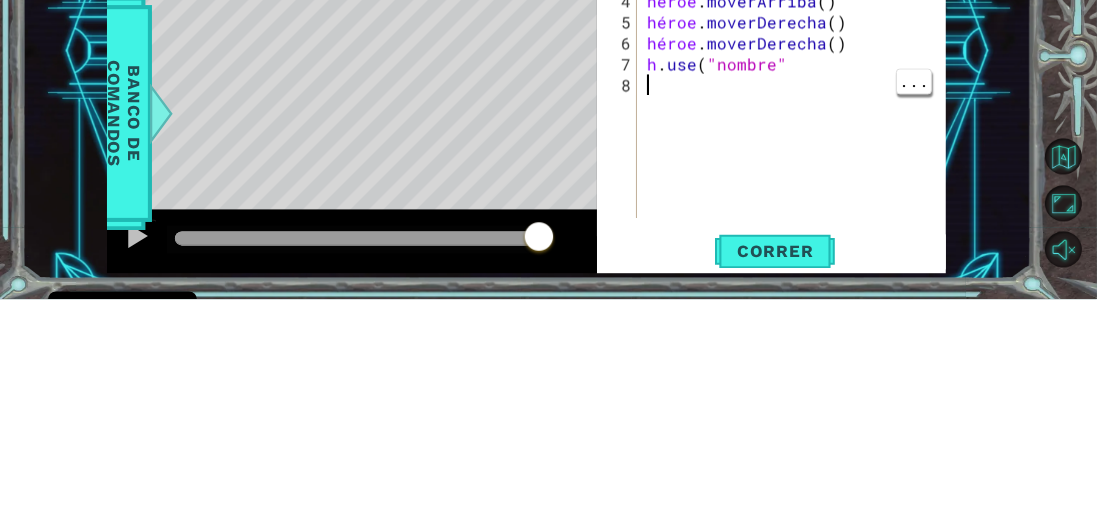 click on "héroe  .  moverIzquierda  (  ) héroe  .  moverIzquierda  (  ) héroe  .  [PERSON_NAME]  (  ) héroe  .  [PERSON_NAME]  (  ) héroe  .  moverDerecha  (  ) héroe  .  moverDerecha  (  ) h  .  use  (  "nombre"" at bounding box center (797, 312) 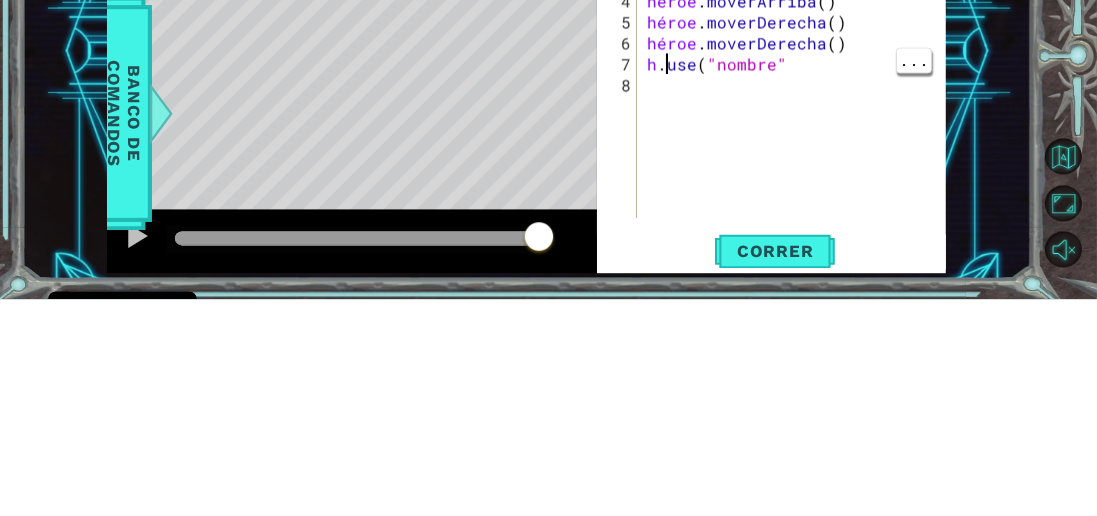 scroll, scrollTop: 0, scrollLeft: 0, axis: both 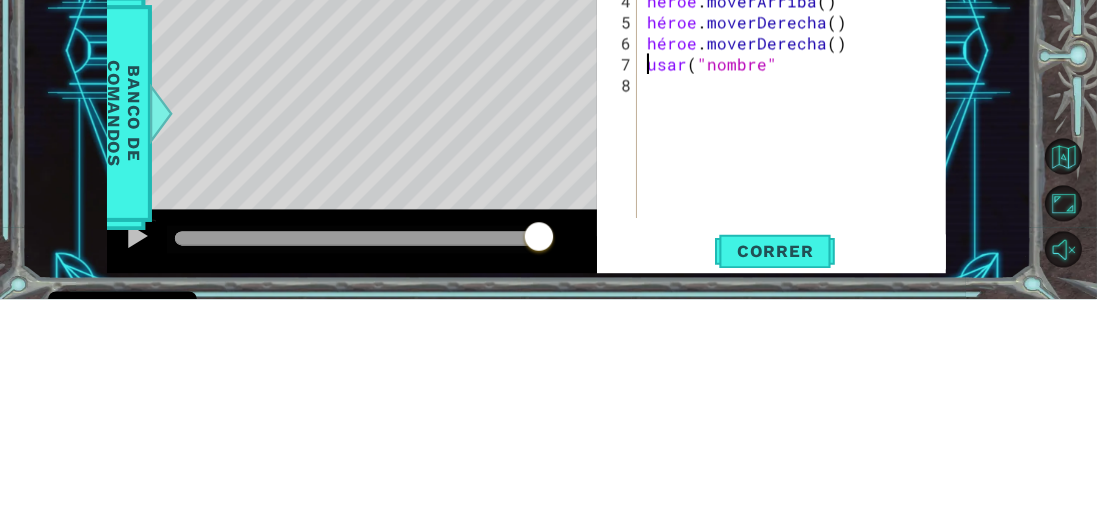 click on "héroe  .  moverIzquierda  (  ) héroe  .  moverIzquierda  (  ) héroe  .  [PERSON_NAME]  (  ) héroe  .  [PERSON_NAME]  (  ) héroe  .  moverDerecha  (  ) héroe  .  moverDerecha  (  ) usar  (  "nombre"" at bounding box center [797, 312] 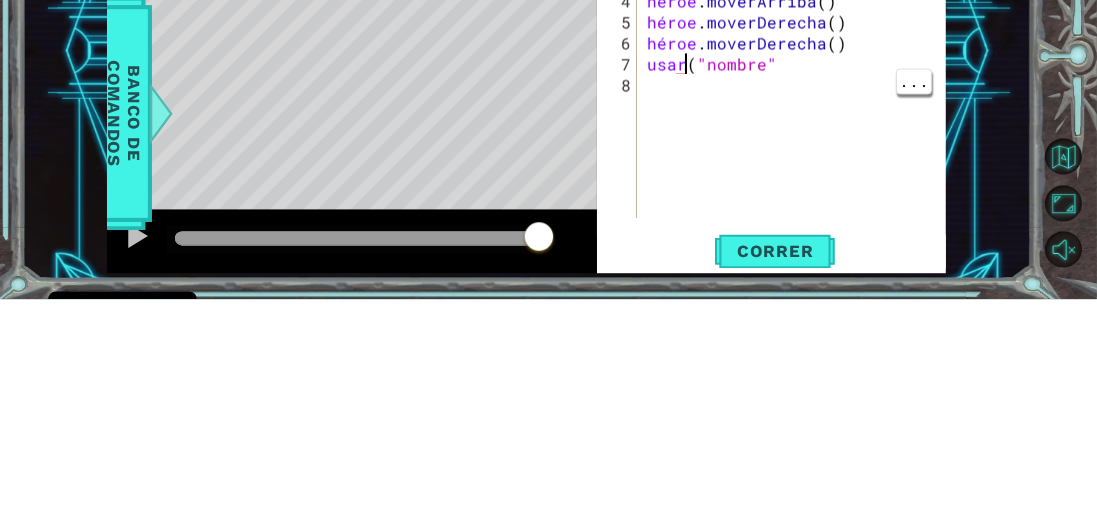 scroll, scrollTop: 0, scrollLeft: 2, axis: horizontal 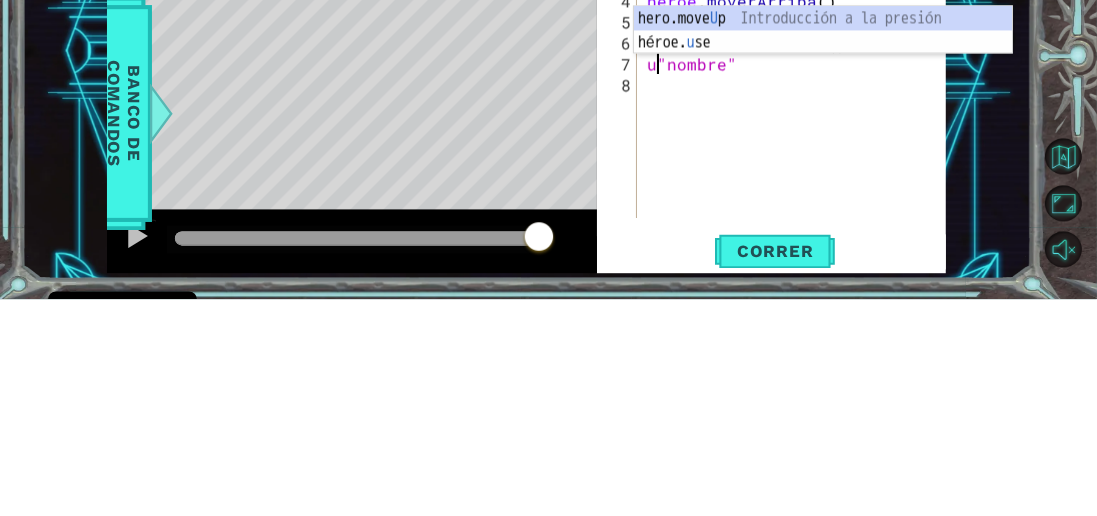 click on "hero.move  U  p  Introducción a la presión héroe.  u  se Introducción a la presión" at bounding box center [823, 271] 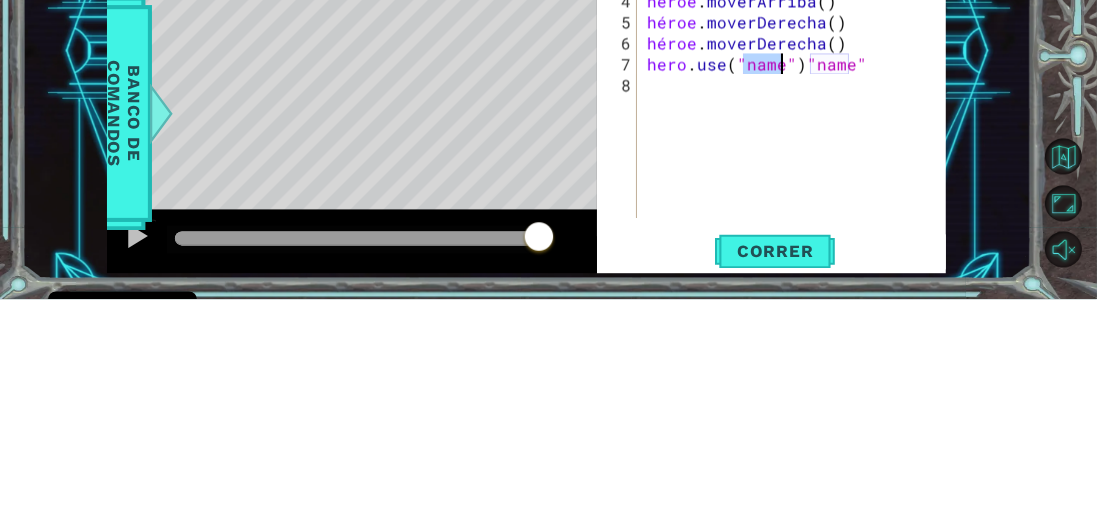 scroll, scrollTop: 0, scrollLeft: 8, axis: horizontal 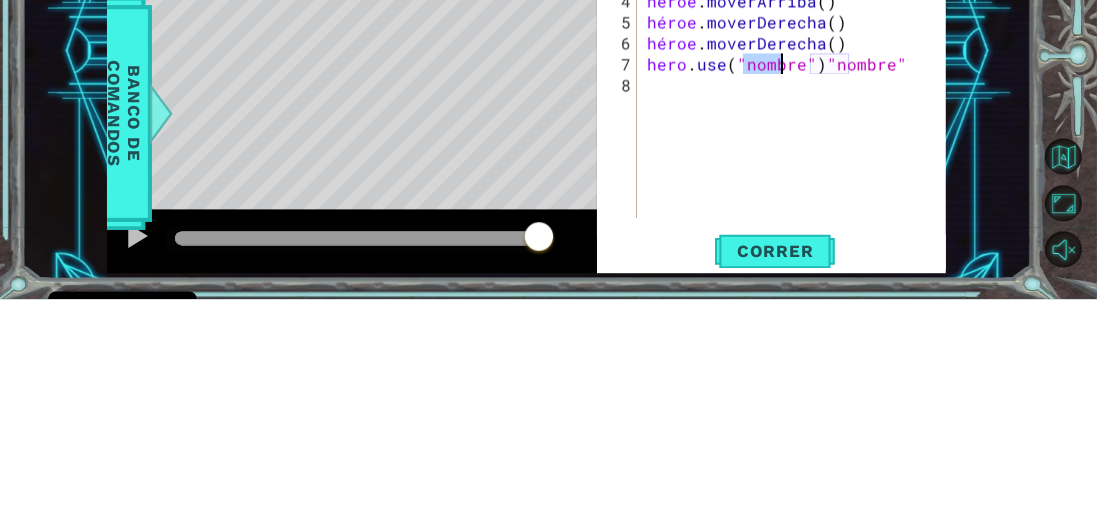 click on "..." at bounding box center [0, 0] 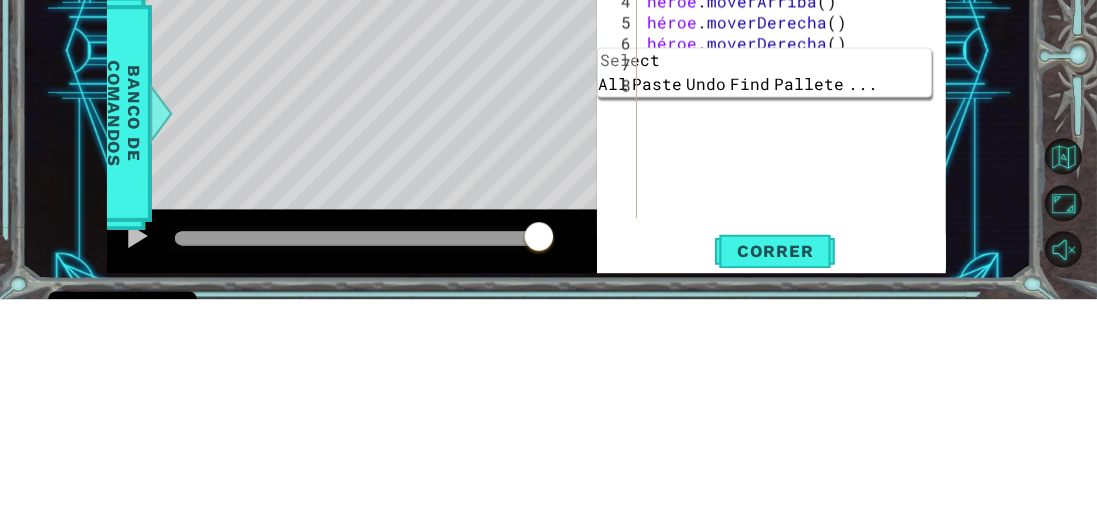 scroll, scrollTop: 0, scrollLeft: 12, axis: horizontal 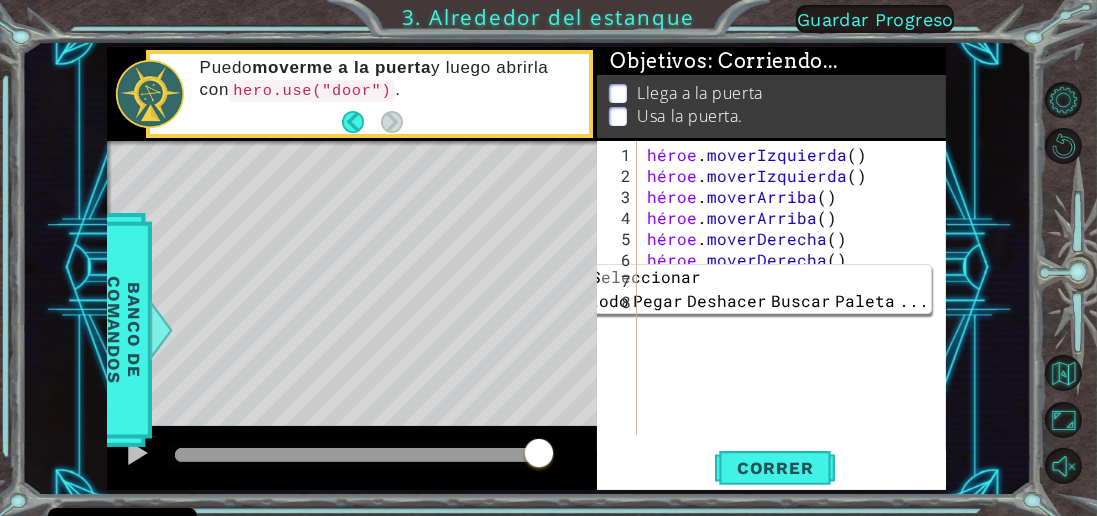 click on "1     [DEMOGRAPHIC_DATA] XXXXXXXXXXXXXXXXXXXXXXXXXXXXXXXXXXXXXXXXXXXXXXXXXXXXXXXXXXXXXXXXXXXXXXXXXXXXXXXXXXXXXXXXXXXXXXXXXXXXXXXXXXXXXXXXXXXXXXXXXXXXXXXXXXXXXXXXXXXXXXXXXXXXXXXXXXXXXXXXXXXXXXXXXXXXXXXXXXXXXXXXXXXXXXXXXXXXXXXXXXXXXXXXXXXXXXXXXXXXXXXXXXXXXXXXXXXXXXXXXXXXXXXXXXXXXXXX Solución × Objetivos  : Corriendo...       Llega a la puerta
Usa la puerta.
hero.use("name")"name" 1 2 3 4 5 6 7 8 héroe  .  moverIzquierda  (  ) héroe  .  moverIzquierda  (  ) héroe  .  [PERSON_NAME]  (  ) héroe  .  (  )" at bounding box center (548, 258) 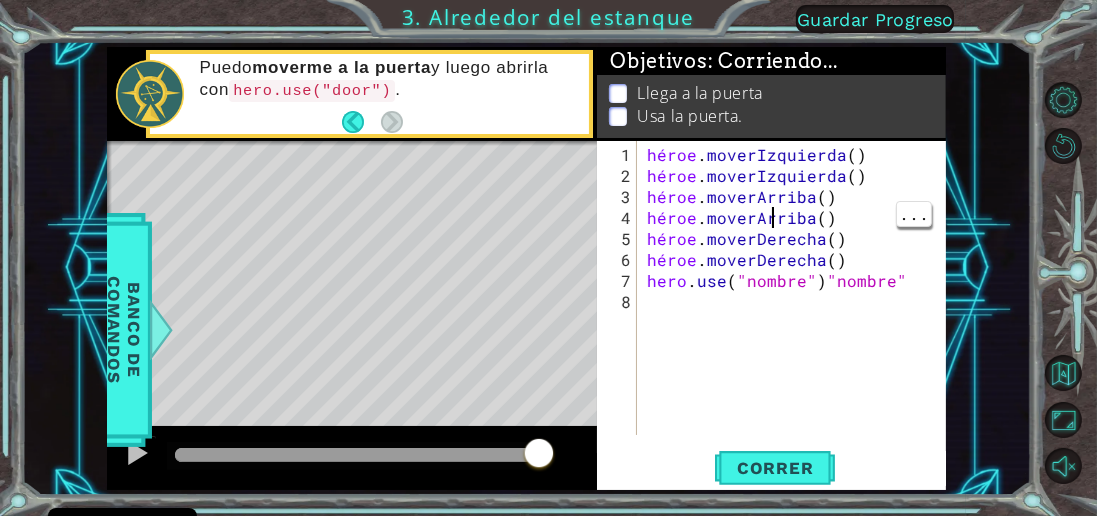 scroll, scrollTop: 0, scrollLeft: 6, axis: horizontal 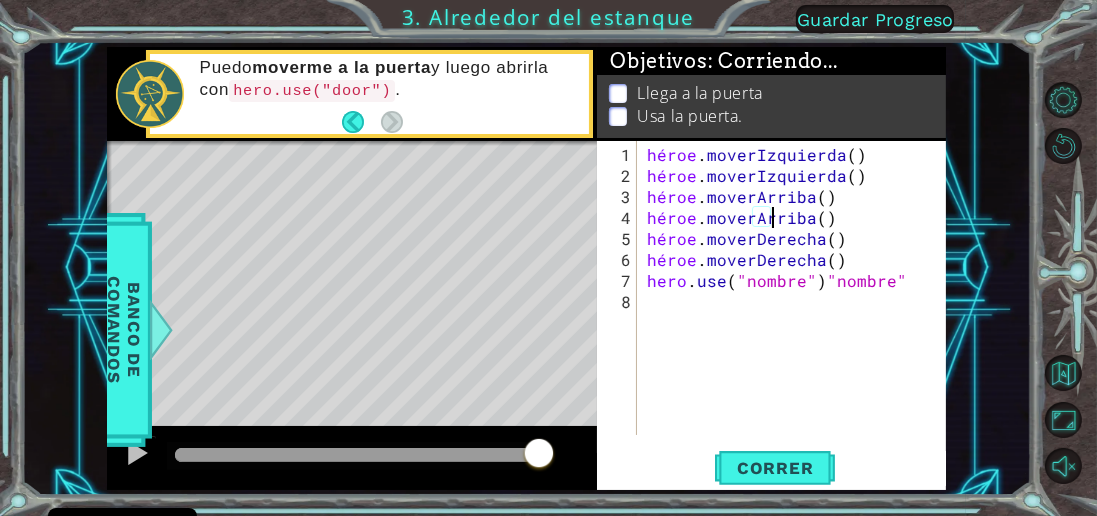 click on "héroe  .  moverIzquierda  (  ) héroe  .  moverIzquierda  (  ) héroe  .  [PERSON_NAME]  (  ) héroe  .  [PERSON_NAME]  (  ) héroe  .  moverDerecha  (  ) héroe  .  moverDerecha  (  ) hero  .  use  (  "nombre"  )  "nombre"" at bounding box center (797, 312) 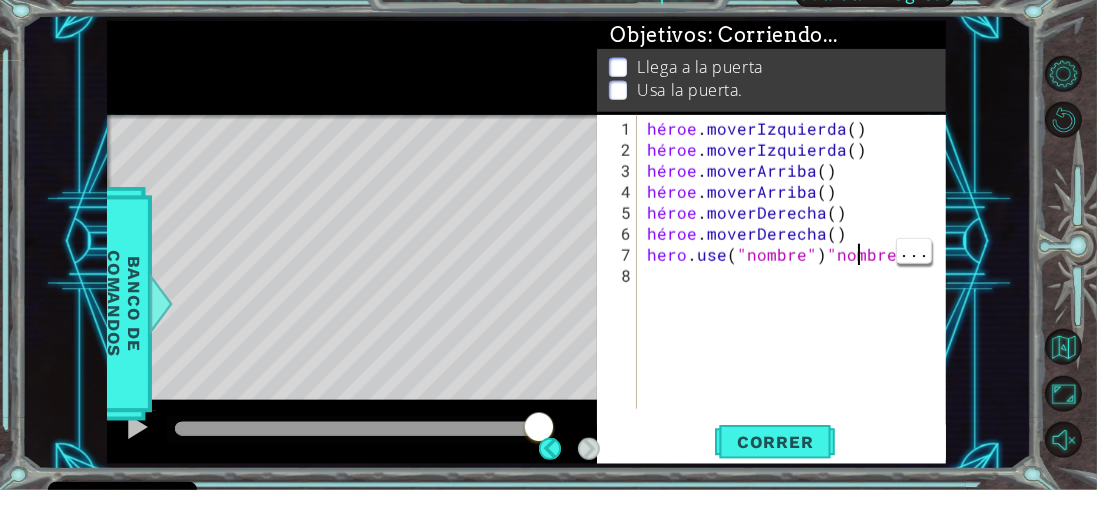 scroll, scrollTop: 0, scrollLeft: 12, axis: horizontal 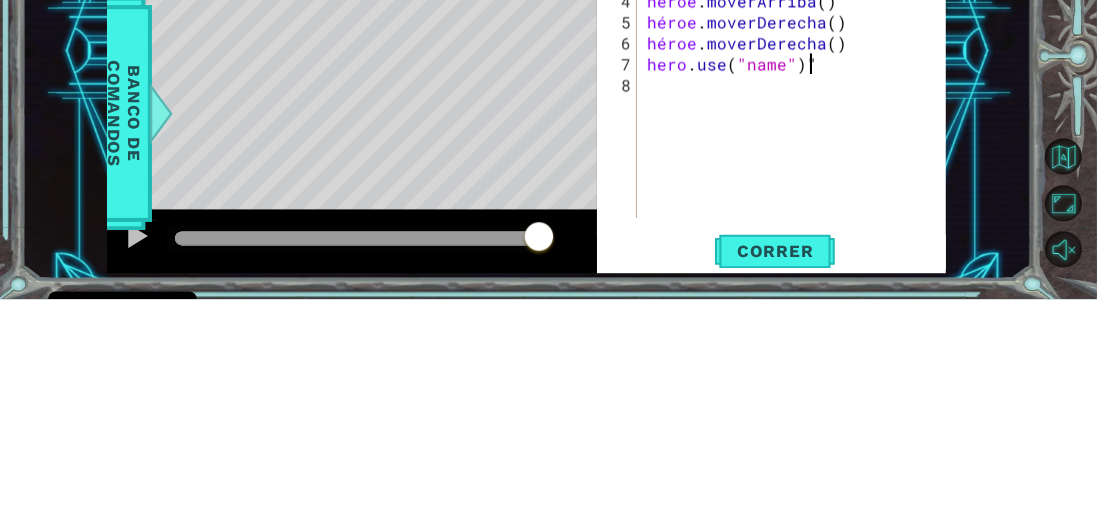 type on "hero.use("name")" 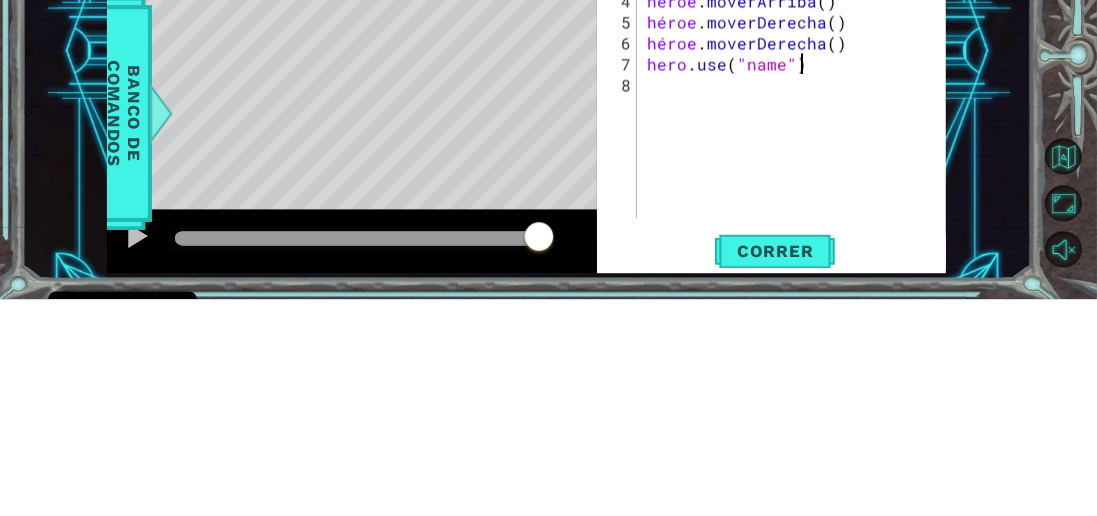 scroll, scrollTop: 0, scrollLeft: 8, axis: horizontal 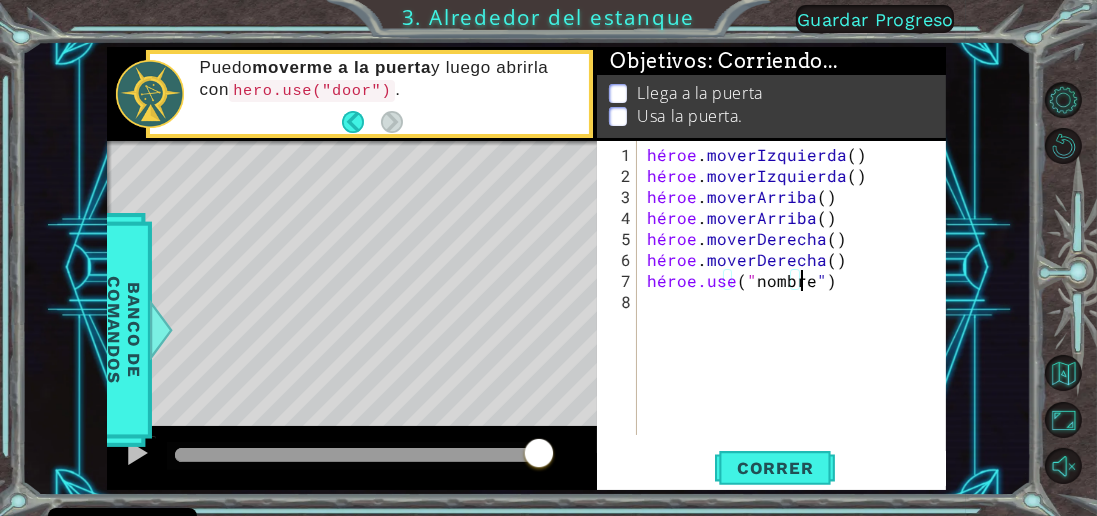 click on "héroe  .  moverIzquierda  (  ) héroe  .  moverIzquierda  (  ) héroe  .  [PERSON_NAME]  (  ) héroe  .  [PERSON_NAME]  (  ) héroe  .  moverDerecha  (  ) héroe  .  moverDerecha  (  ) héroe.use  (  "  nombre  "  )" at bounding box center [797, 312] 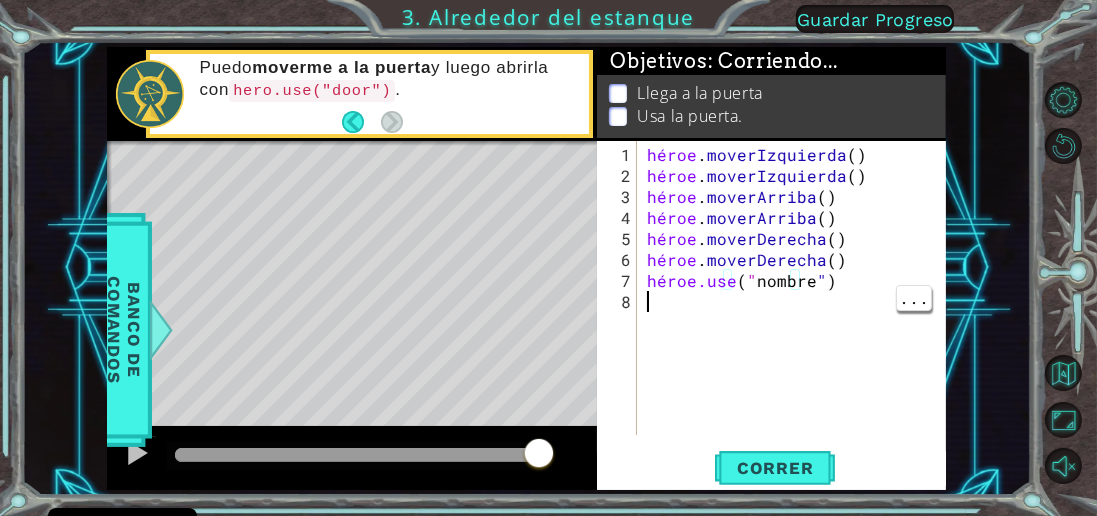 scroll, scrollTop: 0, scrollLeft: 0, axis: both 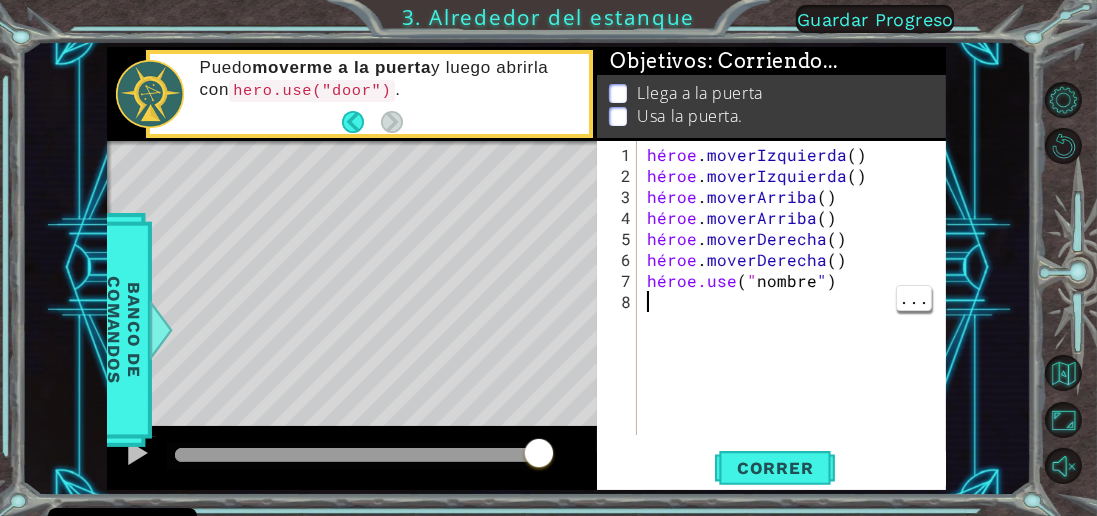 click on "héroe  .  moverIzquierda  (  ) héroe  .  moverIzquierda  (  ) héroe  .  [PERSON_NAME]  (  ) héroe  .  [PERSON_NAME]  (  ) héroe  .  moverDerecha  (  ) héroe  .  moverDerecha  (  ) héroe.use  (  "  nombre  "  )" at bounding box center (797, 312) 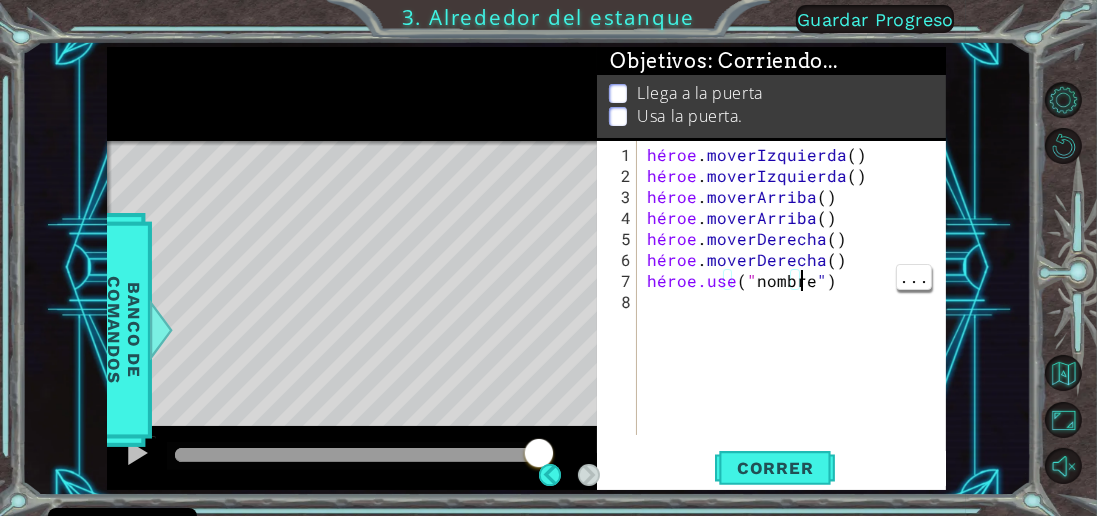 scroll, scrollTop: 0, scrollLeft: 8, axis: horizontal 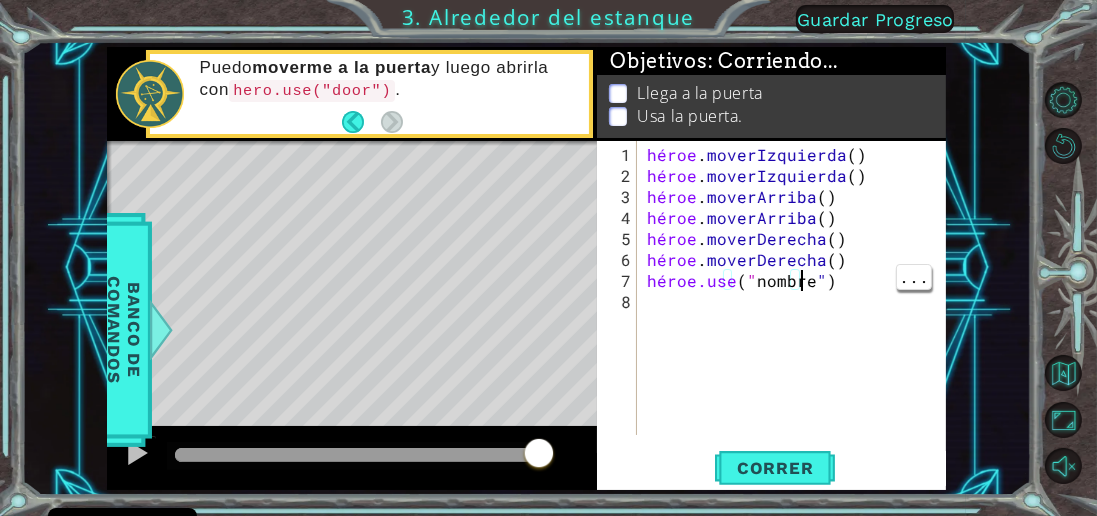 click on "héroe  .  moverIzquierda  (  ) héroe  .  moverIzquierda  (  ) héroe  .  [PERSON_NAME]  (  ) héroe  .  [PERSON_NAME]  (  ) héroe  .  moverDerecha  (  ) héroe  .  moverDerecha  (  ) héroe.use  (  "  nombre  "  )" at bounding box center (797, 312) 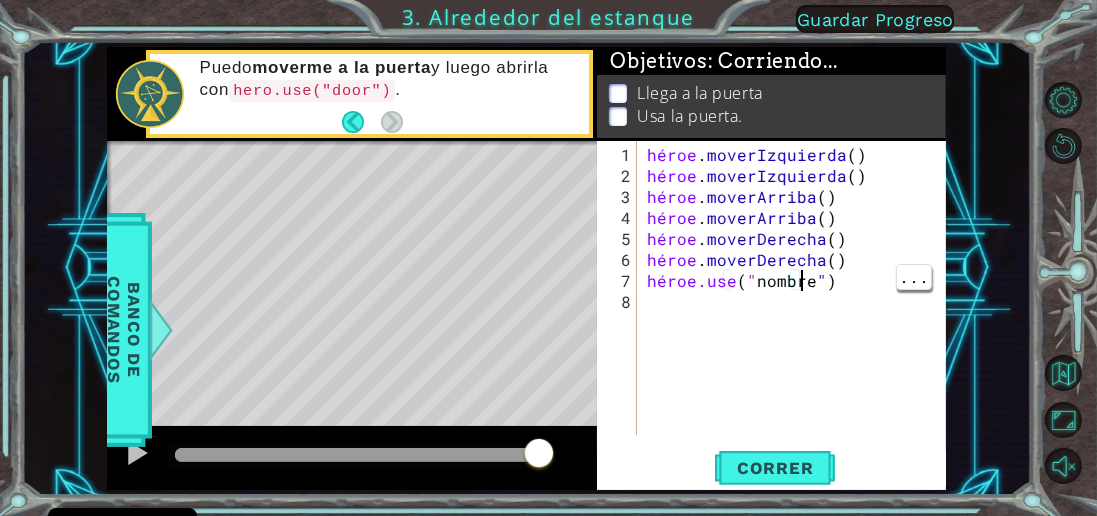 click on "héroe  .  moverIzquierda  (  ) héroe  .  moverIzquierda  (  ) héroe  .  [PERSON_NAME]  (  ) héroe  .  [PERSON_NAME]  (  ) héroe  .  moverDerecha  (  ) héroe  .  moverDerecha  (  ) héroe.use  (  "  nombre  "  )" at bounding box center [797, 312] 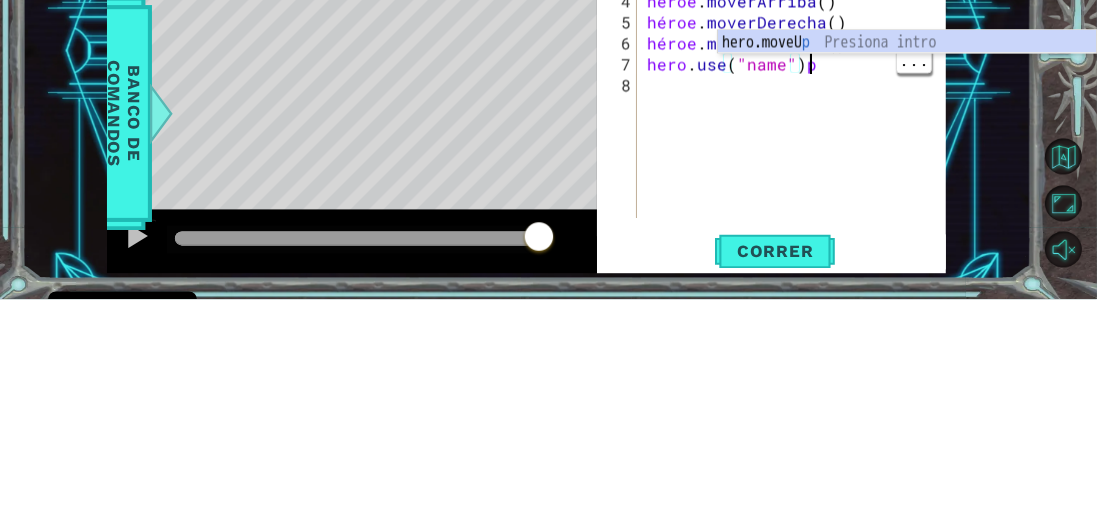 scroll, scrollTop: 0, scrollLeft: 9, axis: horizontal 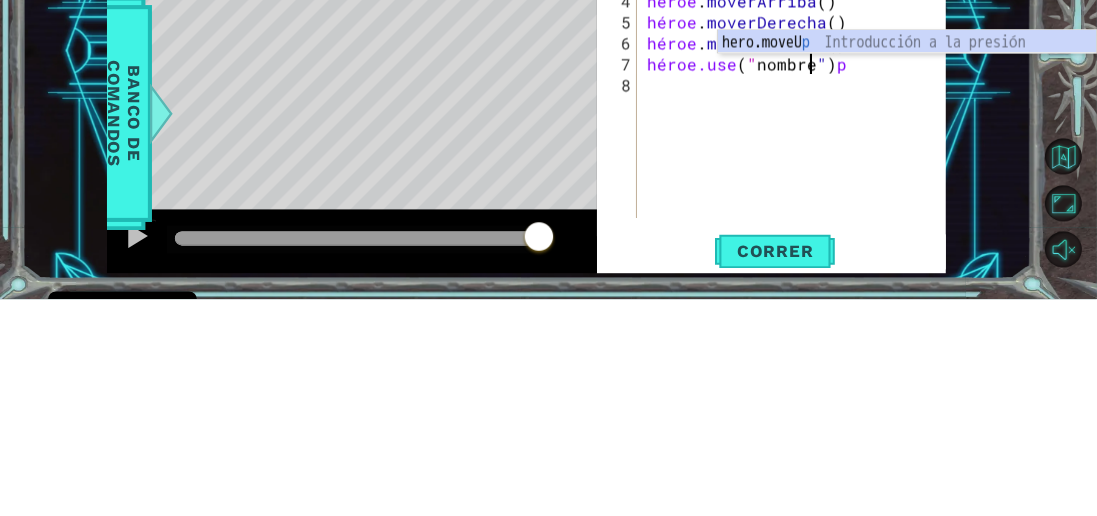 type on "hero.use("name")p" 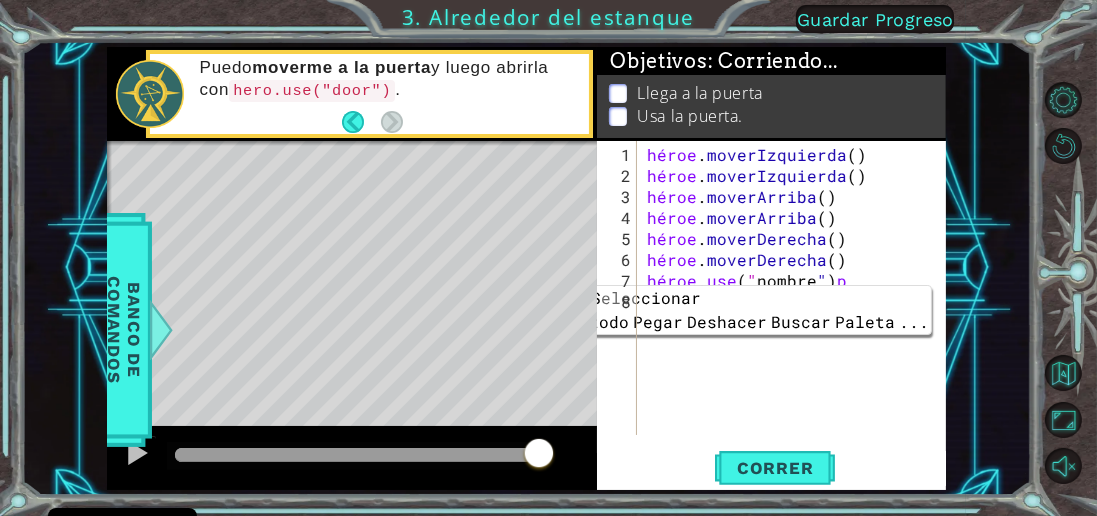 click on "..." at bounding box center [914, 321] 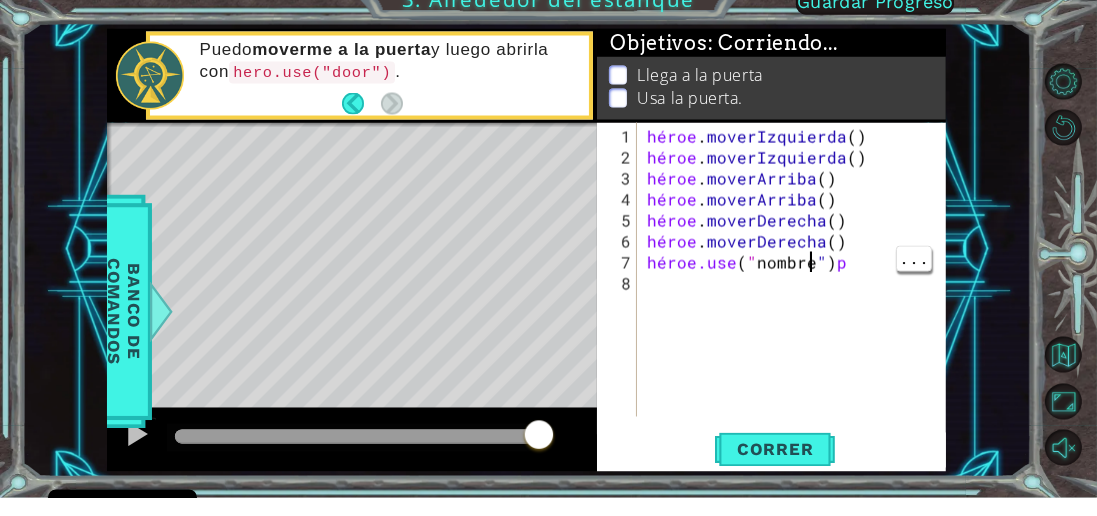 scroll, scrollTop: 0, scrollLeft: 9, axis: horizontal 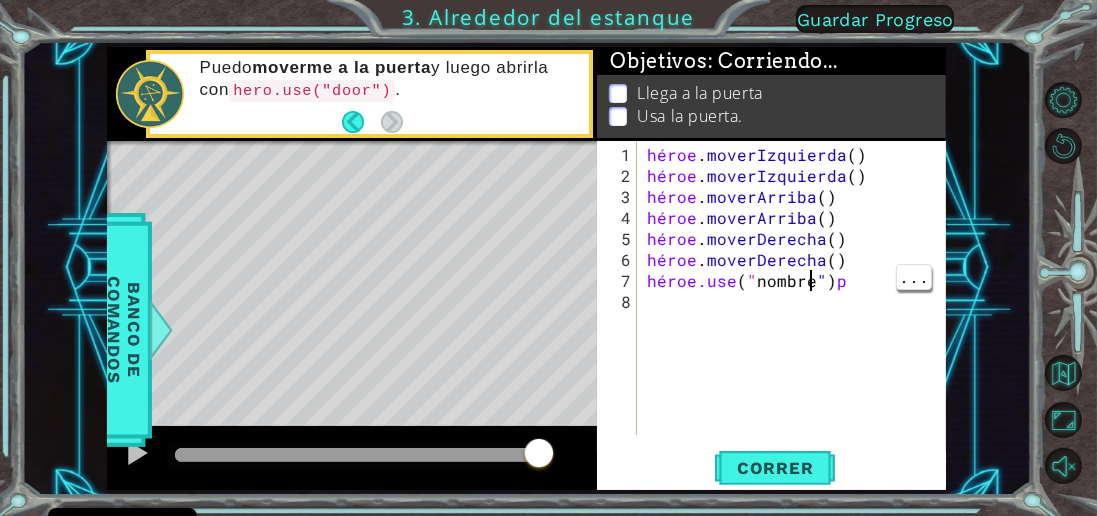 click on "Correr" at bounding box center (775, 468) 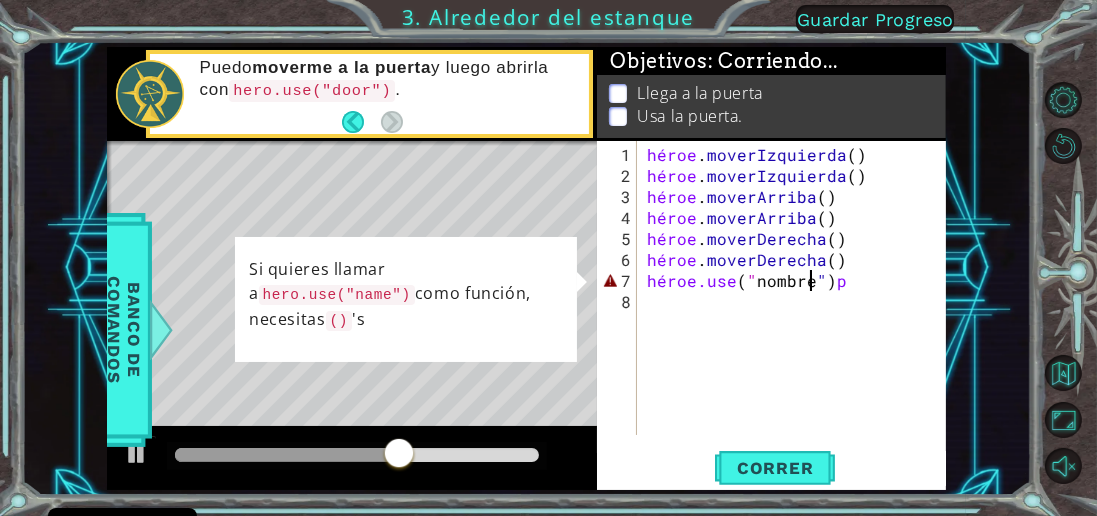 click on "..." at bounding box center [0, 0] 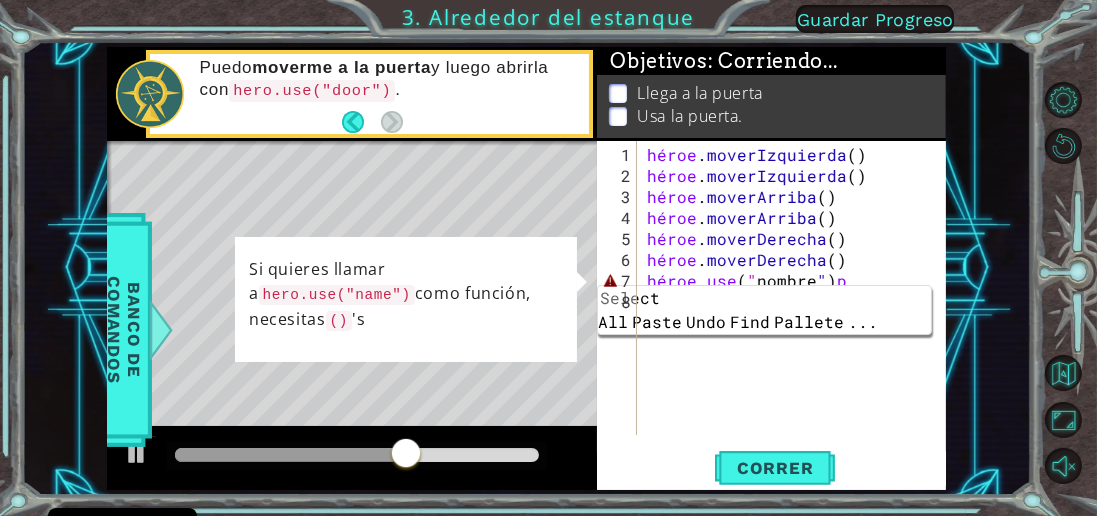 scroll, scrollTop: 0, scrollLeft: 0, axis: both 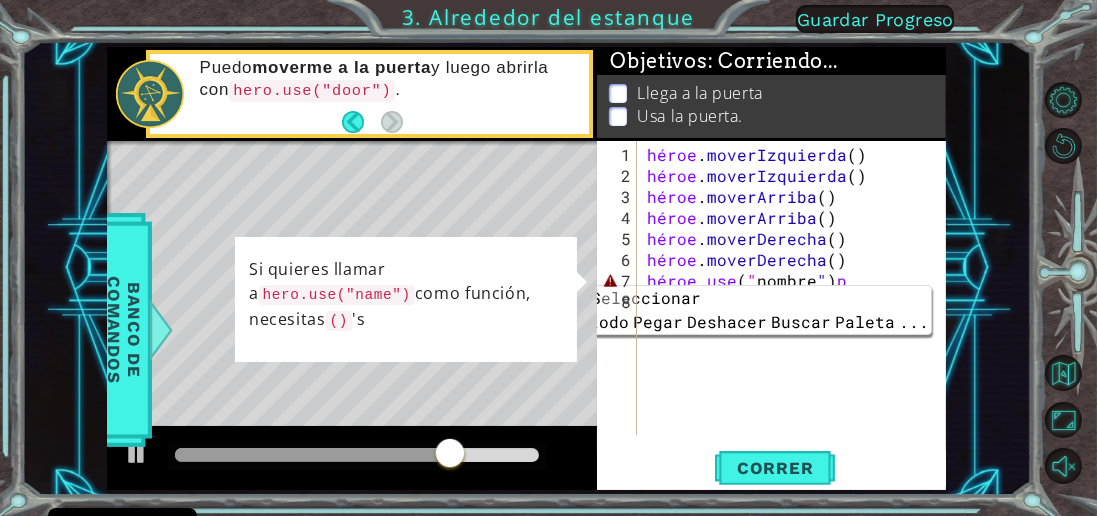 click on "1     [DEMOGRAPHIC_DATA] XXXXXXXXXXXXXXXXXXXXXXXXXXXXXXXXXXXXXXXXXXXXXXXXXXXXXXXXXXXXXXXXXXXXXXXXXXXXXXXXXXXXXXXXXXXXXXXXXXXXXXXXXXXXXXXXXXXXXXXXXXXXXXXXXXXXXXXXXXXXXXXXXXXXXXXXXXXXXXXXXXXXXXXXXXXXXXXXXXXXXXXXXXXXXXXXXXXXXXXXXXXXXXXXXXXXXXXXXXXXXXXXXXXXXXXXXXXXXXXXXXXXXXXXXXXXXXXX Solución × Objetivos  : Corriendo...       Llega a la puerta
Usa la puerta.
1 2 3 4 5 6 7 8 héroe  .  moverIzquierda  (  ) héroe  .  moverIzquierda  (  ) héroe  .  [PERSON_NAME]  (  ) héroe  .  [PERSON_NAME]  (  ) héroe  )" at bounding box center [526, 268] 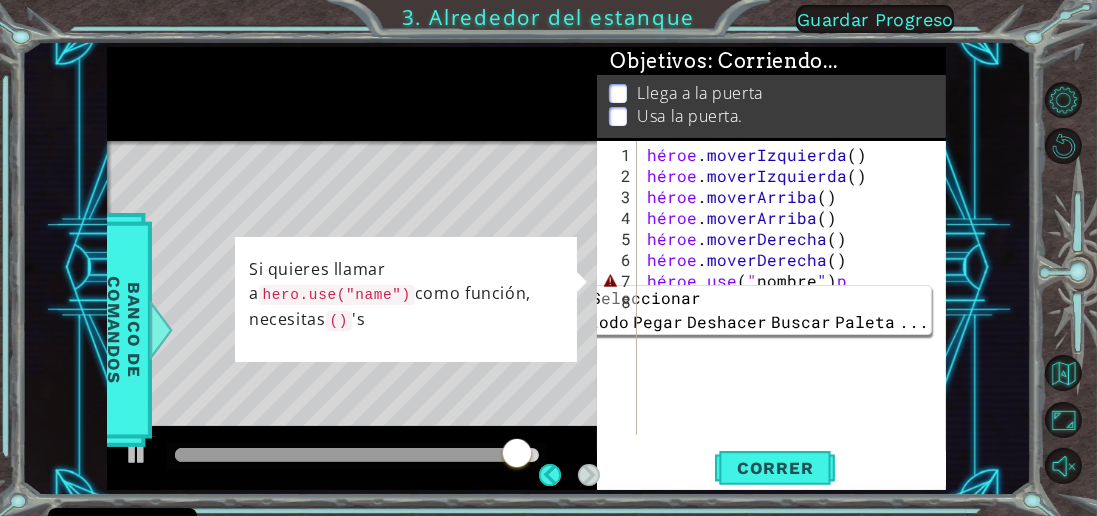 scroll, scrollTop: 0, scrollLeft: 0, axis: both 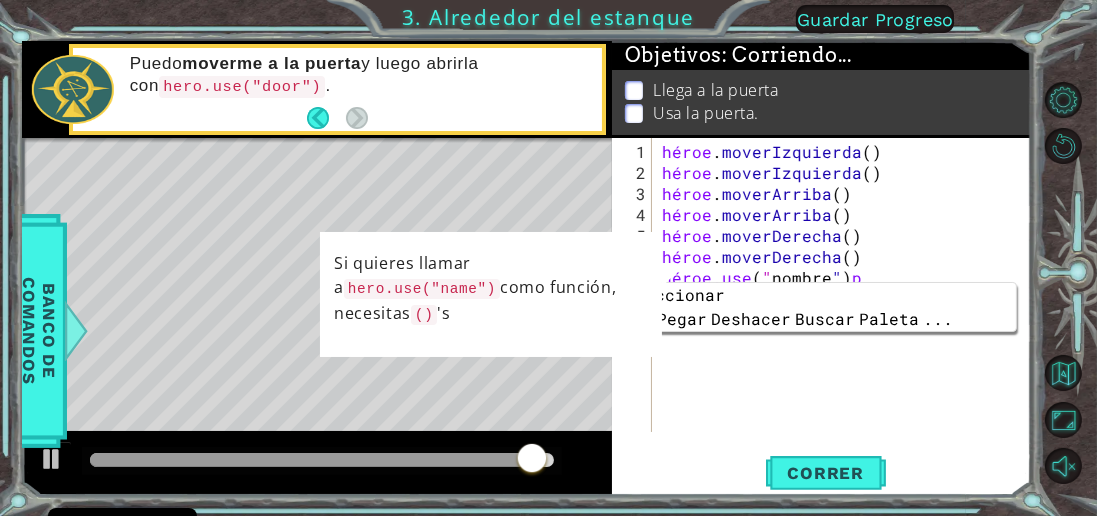 click on "como función, necesitas" at bounding box center (475, 300) 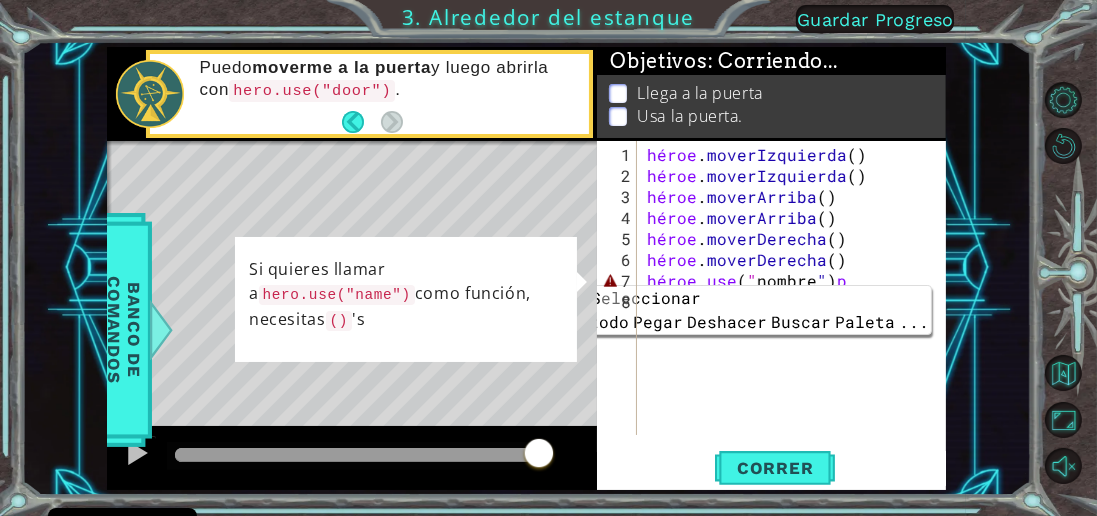 click on "1     [DEMOGRAPHIC_DATA] XXXXXXXXXXXXXXXXXXXXXXXXXXXXXXXXXXXXXXXXXXXXXXXXXXXXXXXXXXXXXXXXXXXXXXXXXXXXXXXXXXXXXXXXXXXXXXXXXXXXXXXXXXXXXXXXXXXXXXXXXXXXXXXXXXXXXXXXXXXXXXXXXXXXXXXXXXXXXXXXXXXXXXXXXXXXXXXXXXXXXXXXXXXXXXXXXXXXXXXXXXXXXXXXXXXXXXXXXXXXXXXXXXXXXXXXXXXXXXXXXXXXXXXXXXXXXXXX Solución × Objetivos  : Corriendo...       Llega a la puerta
Usa la puerta.
1 2 3 4 5 6 7 8 héroe  .  moverIzquierda  (  ) héroe  .  moverIzquierda  (  ) héroe  .  [PERSON_NAME]  (  ) héroe  .  [PERSON_NAME]  (  ) héroe  )" at bounding box center (526, 268) 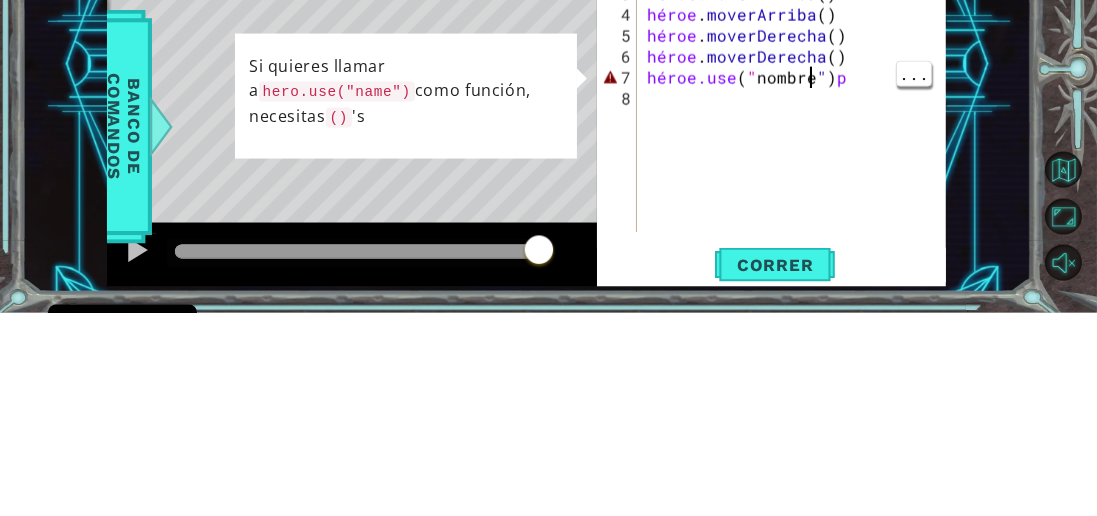 scroll, scrollTop: 0, scrollLeft: 9, axis: horizontal 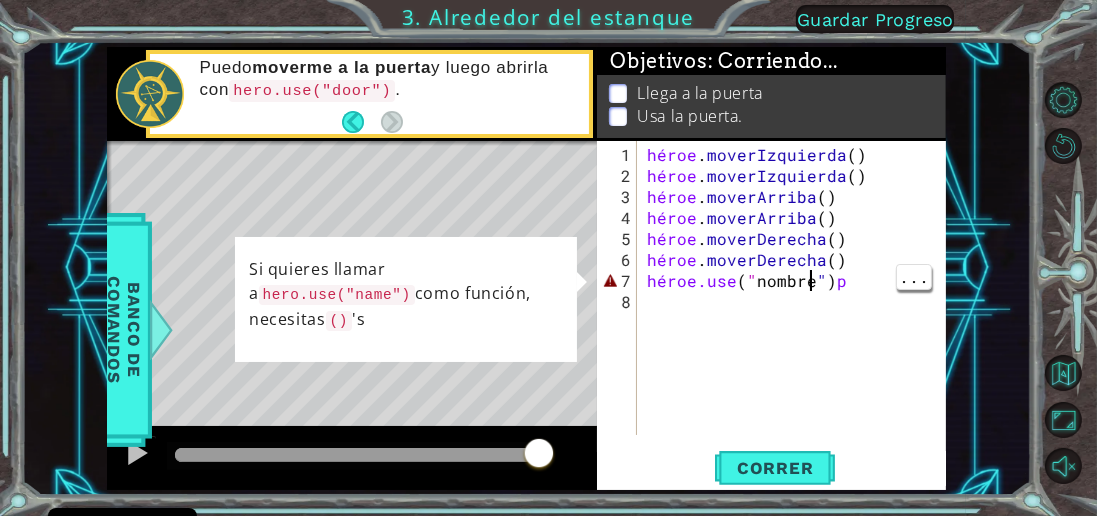 click on "hero.use("name")p 1 2 3 4 5 6 7 8 héroe  .  moverIzquierda  (  ) héroe  .  moverIzquierda  (  ) héroe  .  [PERSON_NAME]  (  ) héroe  .  [PERSON_NAME]  (  ) héroe  .  moverDerecha  (  ) héroe  .  moverDerecha  (  ) héroe.use  (  "  nombre  "  )  [DEMOGRAPHIC_DATA] Seleccionar todo  Pegar  Deshacer  Buscar  Paleta ... Código Salvado Correr Declaración / Llamar / heroe" at bounding box center [771, 315] 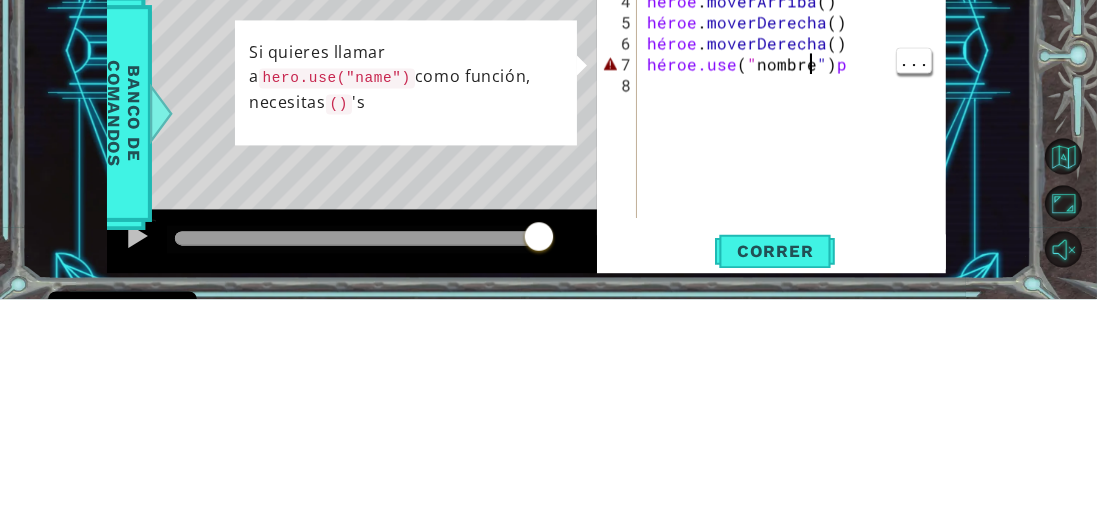 type on "hero.use("name")" 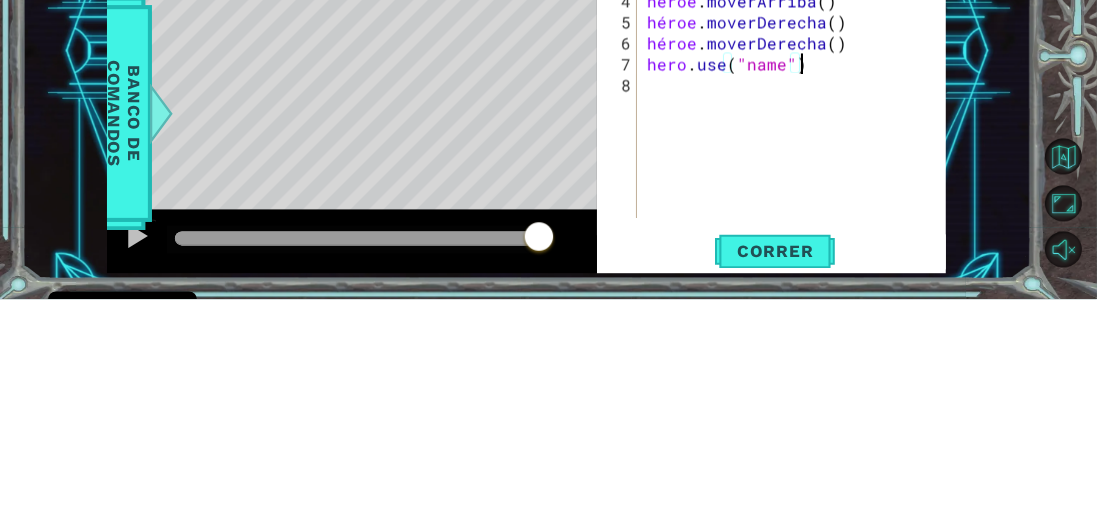 scroll, scrollTop: 0, scrollLeft: 8, axis: horizontal 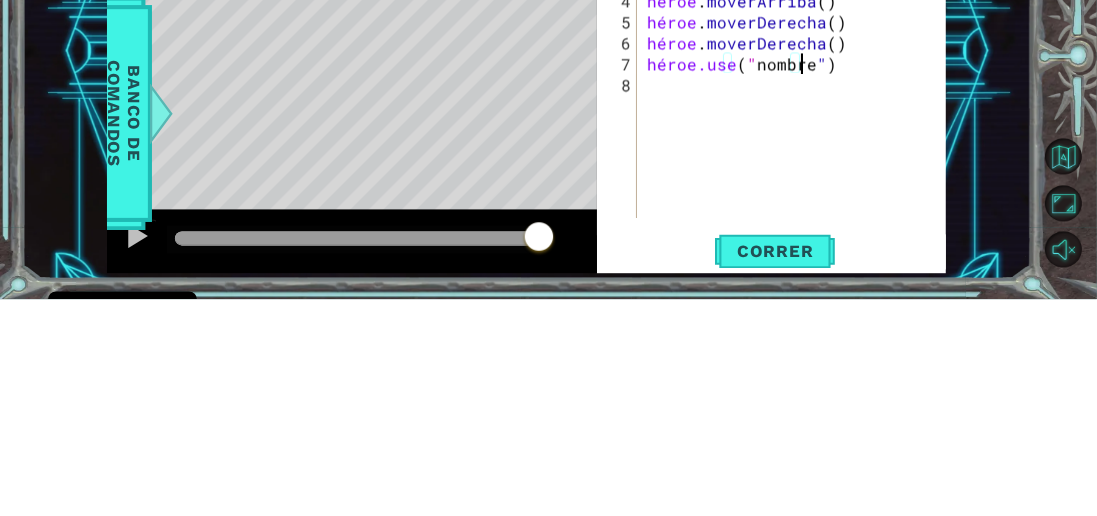 click on "héroe  .  moverIzquierda  (  ) héroe  .  moverIzquierda  (  ) héroe  .  [PERSON_NAME]  (  ) héroe  .  [PERSON_NAME]  (  ) héroe  .  moverDerecha  (  ) héroe  .  moverDerecha  (  ) héroe.use  (  "  nombre  "  )" at bounding box center (797, 312) 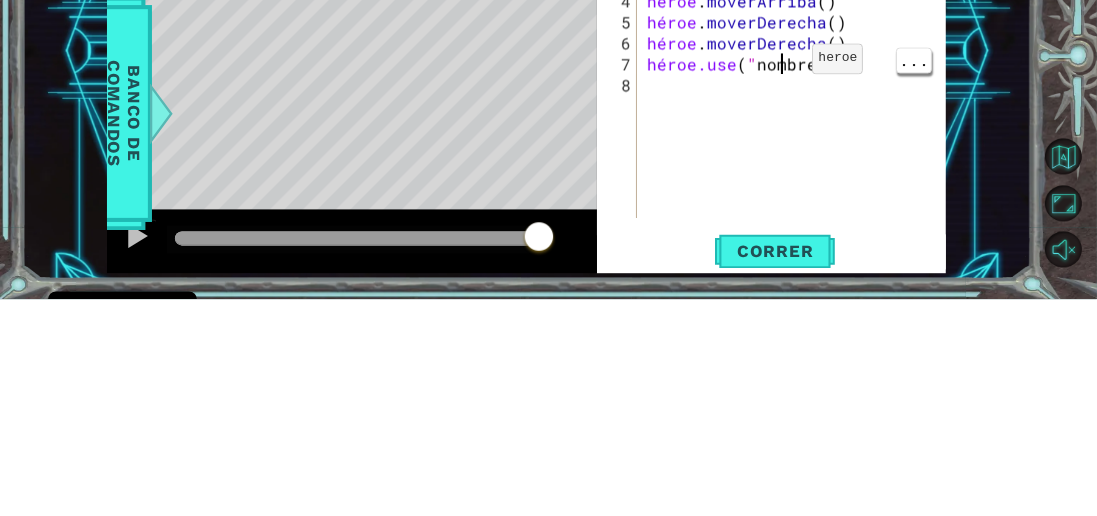 click on "héroe  .  moverIzquierda  (  ) héroe  .  moverIzquierda  (  ) héroe  .  [PERSON_NAME]  (  ) héroe  .  [PERSON_NAME]  (  ) héroe  .  moverDerecha  (  ) héroe  .  moverDerecha  (  ) héroe.use  (  "  nombre  "  )" at bounding box center [797, 312] 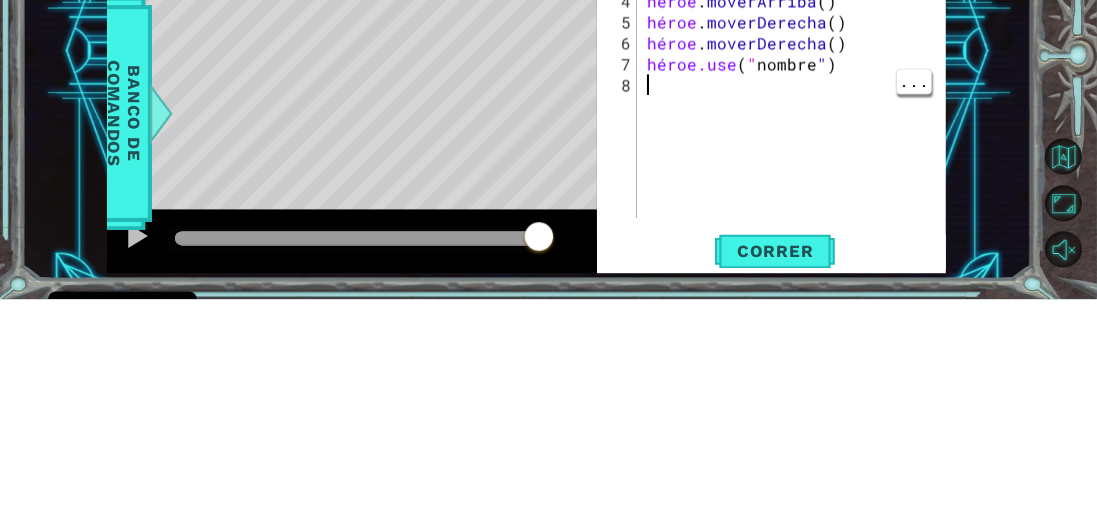 click on "héroe  .  moverIzquierda  (  ) héroe  .  moverIzquierda  (  ) héroe  .  [PERSON_NAME]  (  ) héroe  .  [PERSON_NAME]  (  ) héroe  .  moverDerecha  (  ) héroe  .  moverDerecha  (  ) héroe.use  (  "  nombre  "  )" at bounding box center [797, 312] 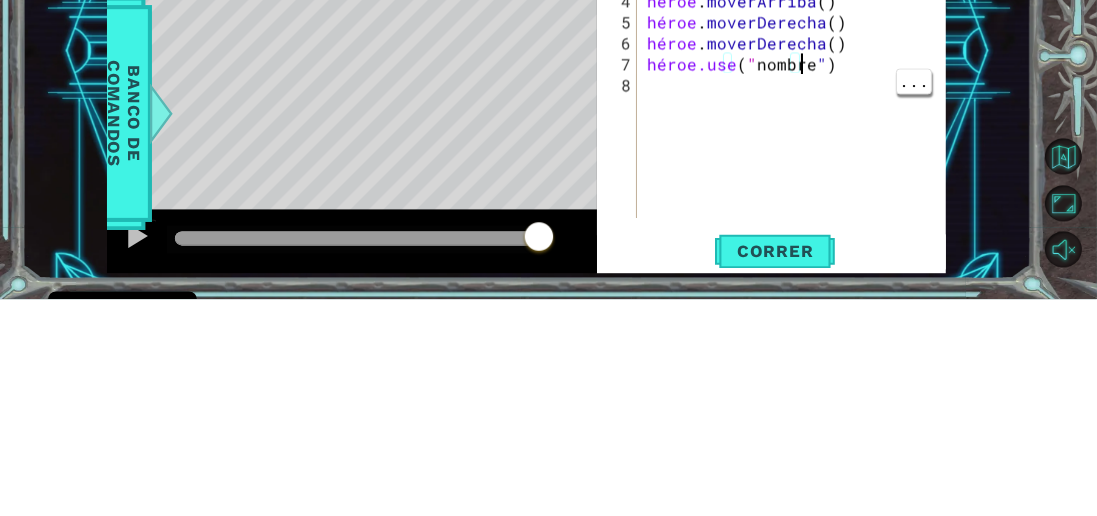 scroll, scrollTop: 0, scrollLeft: 8, axis: horizontal 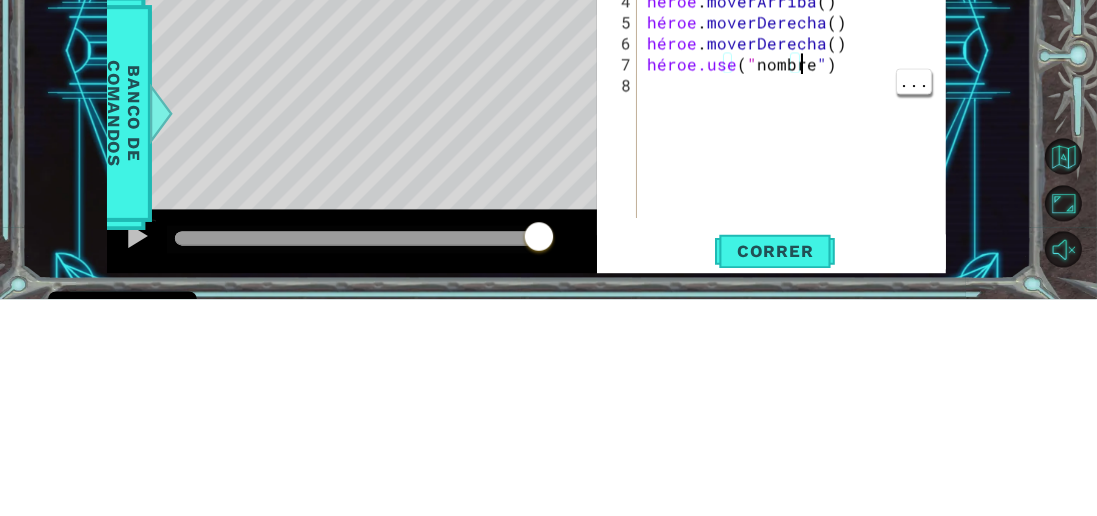 click on "héroe  .  moverIzquierda  (  ) héroe  .  moverIzquierda  (  ) héroe  .  [PERSON_NAME]  (  ) héroe  .  [PERSON_NAME]  (  ) héroe  .  moverDerecha  (  ) héroe  .  moverDerecha  (  ) héroe.use  (  "  nombre  "  )" at bounding box center (797, 312) 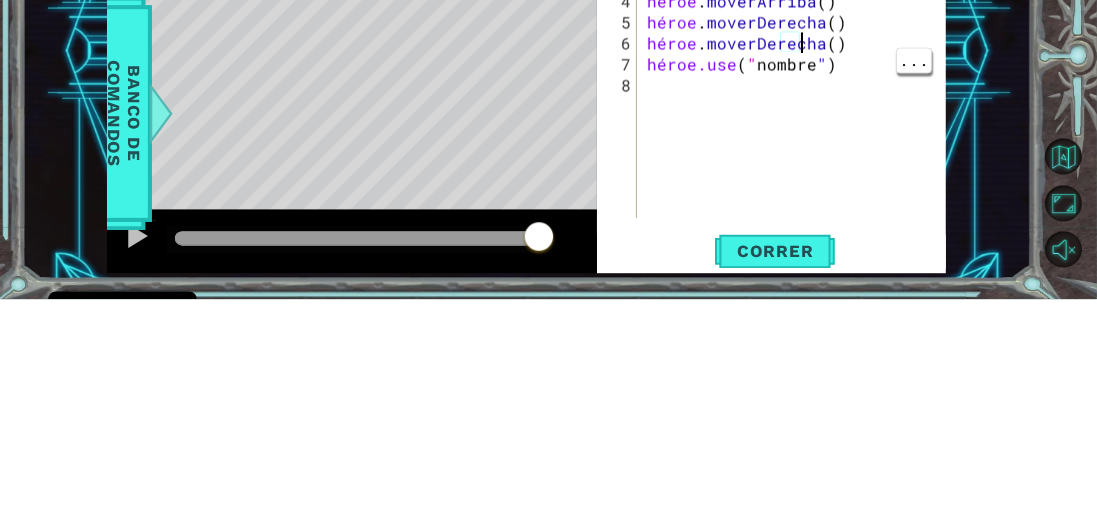 click on "héroe  .  moverIzquierda  (  ) héroe  .  moverIzquierda  (  ) héroe  .  [PERSON_NAME]  (  ) héroe  .  [PERSON_NAME]  (  ) héroe  .  moverDerecha  (  ) héroe  .  moverDerecha  (  ) héroe.use  (  "  nombre  "  )" at bounding box center [797, 312] 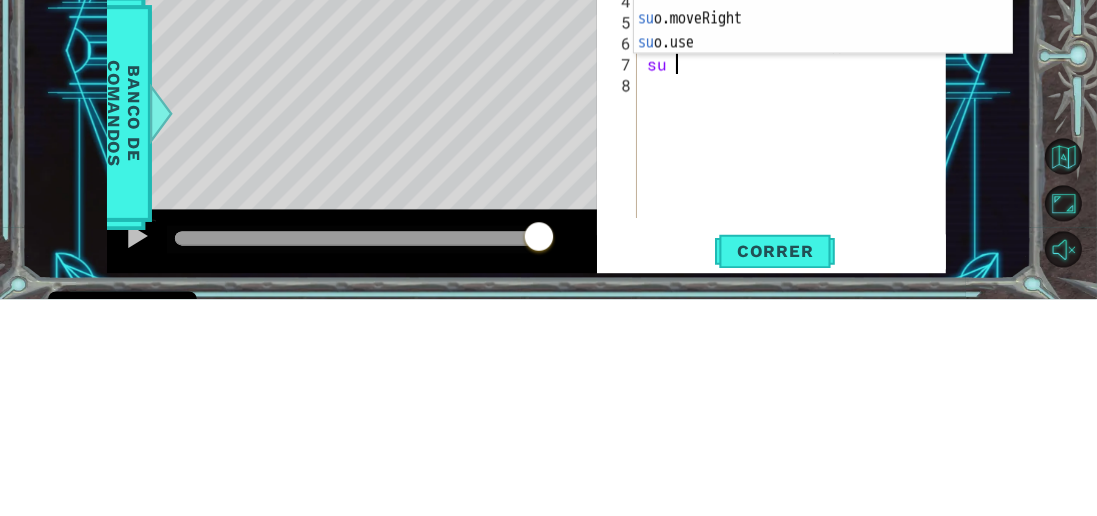 scroll, scrollTop: 0, scrollLeft: 0, axis: both 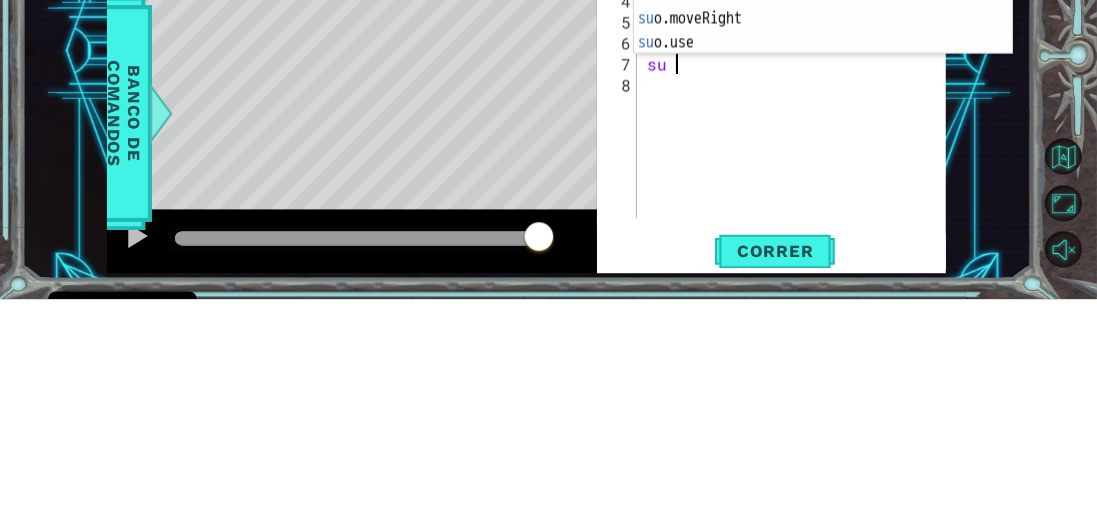 type on "h" 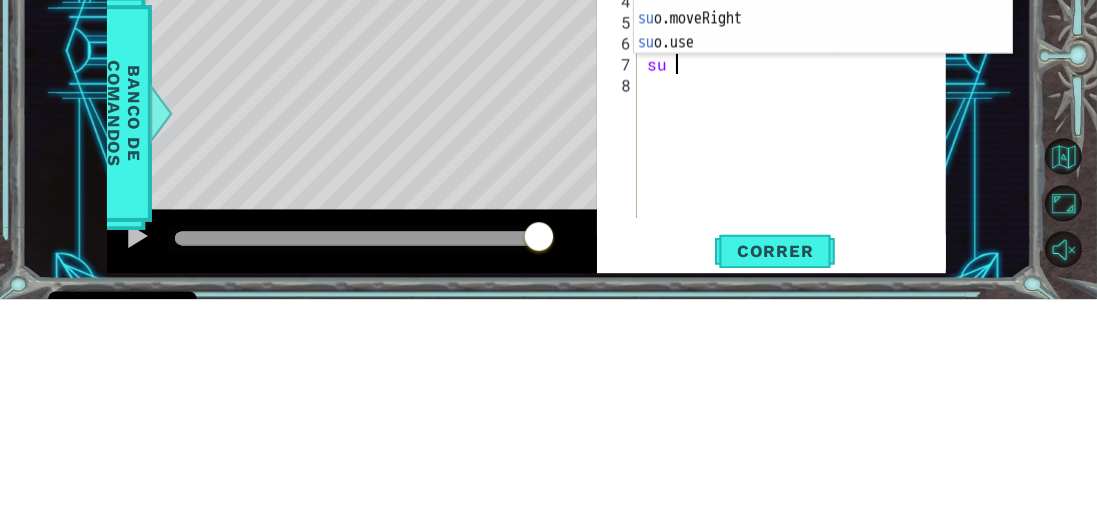 scroll, scrollTop: 0, scrollLeft: 1, axis: horizontal 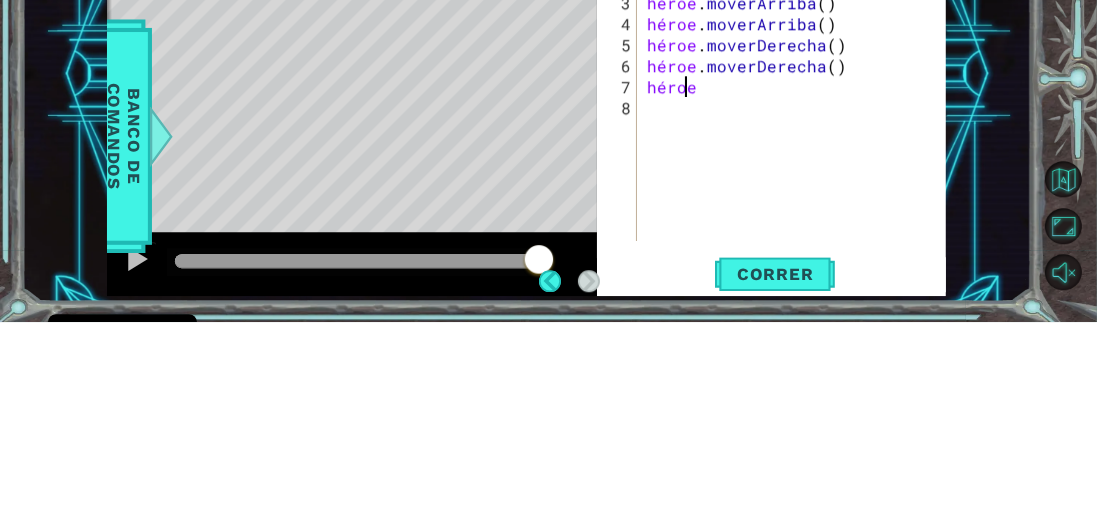 click on "héroe  .  moverIzquierda  (  ) héroe  .  moverIzquierda  (  ) héroe  .  [PERSON_NAME]  (  ) héroe  .  [PERSON_NAME]  (  ) héroe  .  moverDerecha  (  ) héroe  .  moverDerecha  (  ) héroe" at bounding box center [797, 312] 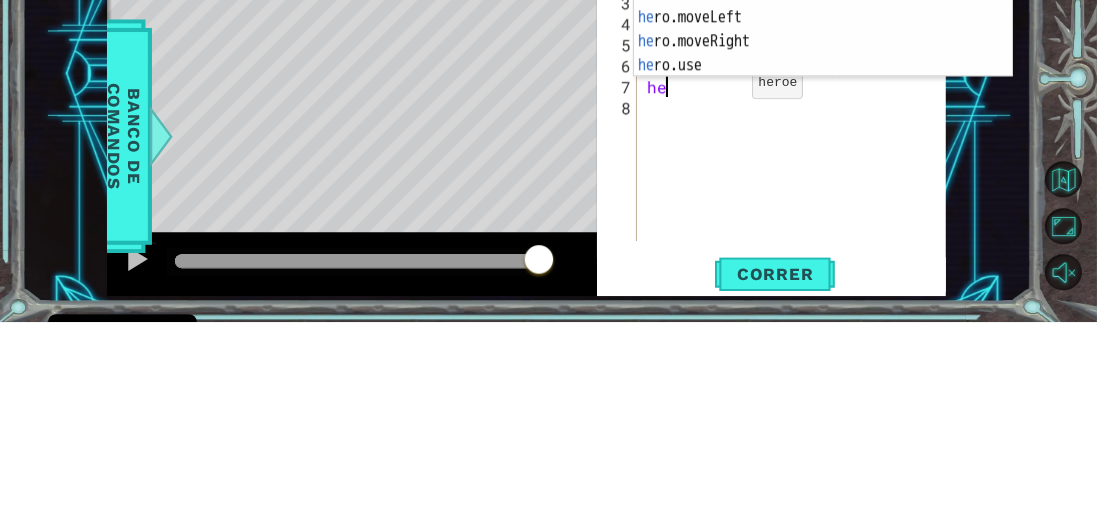 scroll, scrollTop: 0, scrollLeft: 0, axis: both 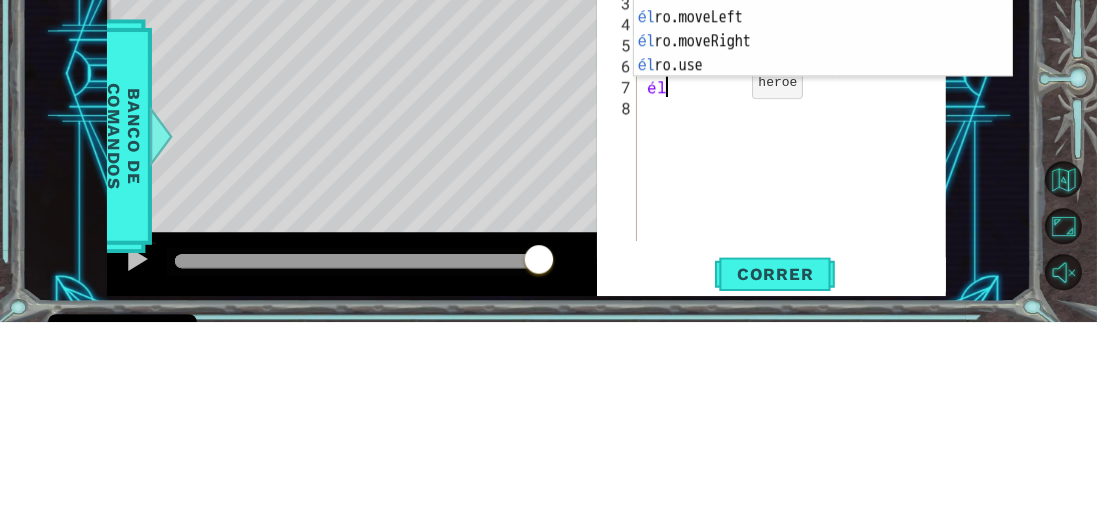type on "h" 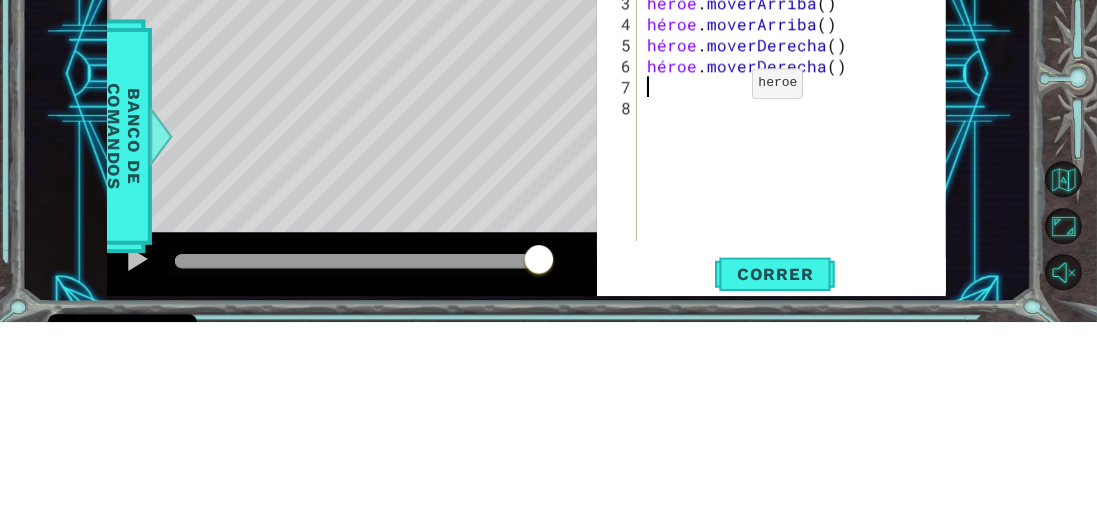type on "h" 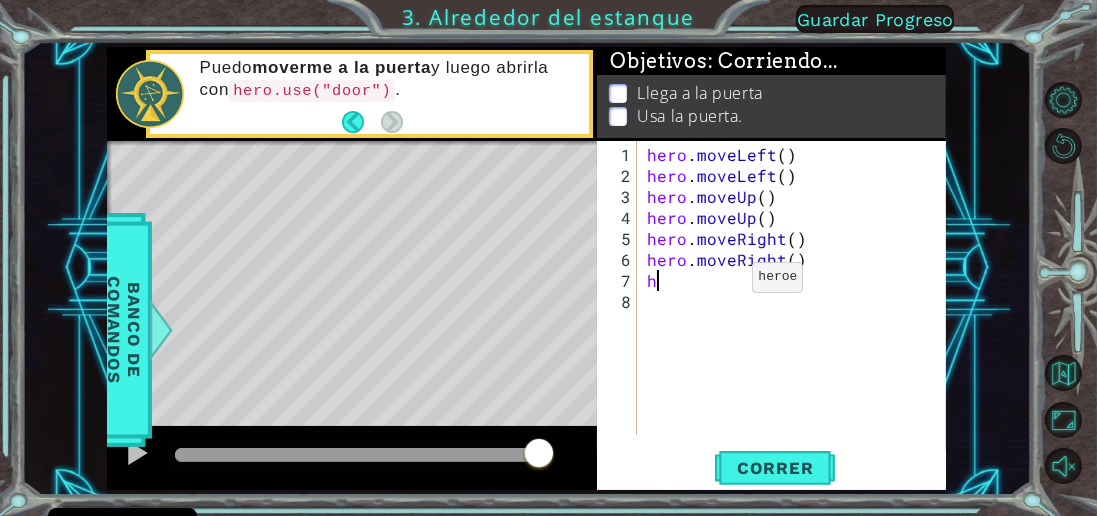 click on "hero . moveLeft ( ) hero . moveLeft ( ) hero . moveUp ( ) hero . moveUp ( ) hero . moveRight ( ) hero . moveRight ( ) h" at bounding box center [797, 312] 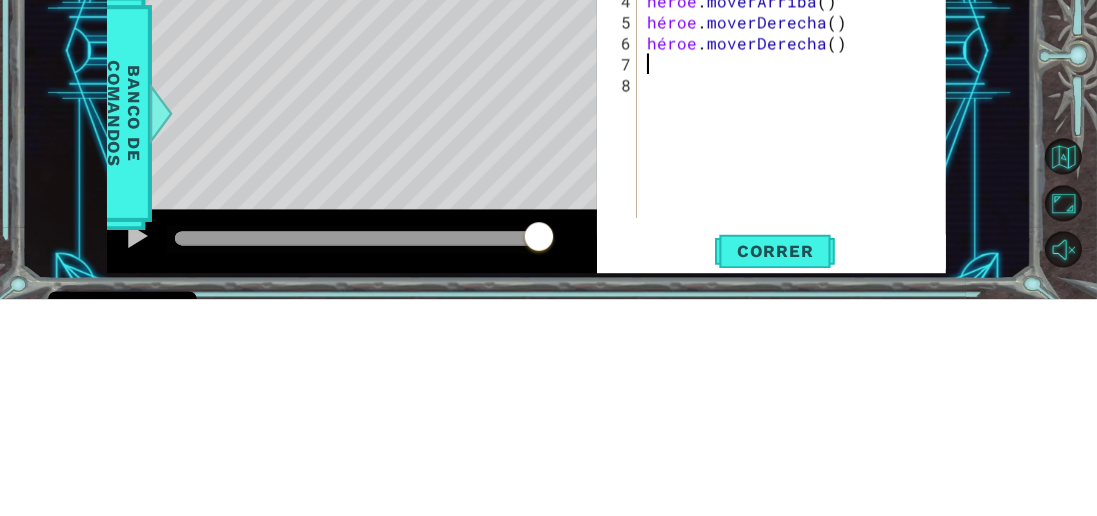 type on "h" 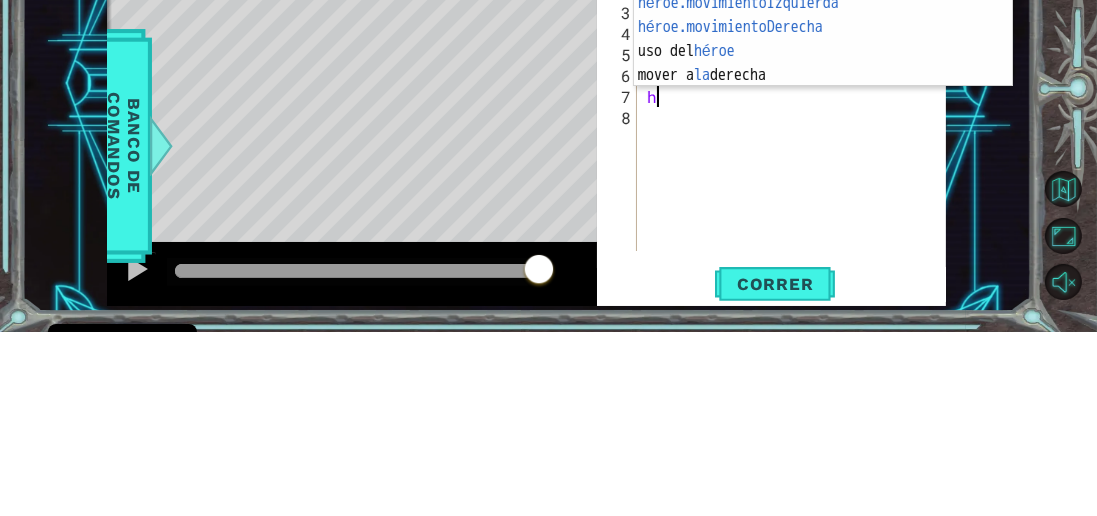click on "Introducción de [PERSON_NAME].moveUp  Presiona héroe.movimientoAbajo ​ Introducción a la presión héroe.movimientoIzquierda ​ Introducción a la presión héroe.movimientoDerecha ​ Introducción a la presión uso del  héroe Introducción a la presión mover a  la  derecha Introducción a la presión" at bounding box center [823, 223] 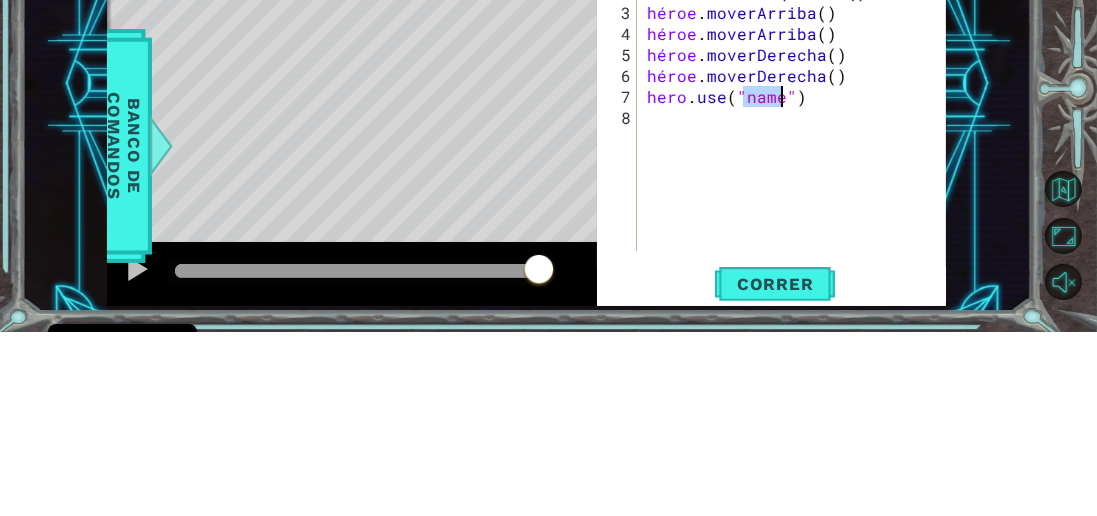 scroll, scrollTop: 0, scrollLeft: 8, axis: horizontal 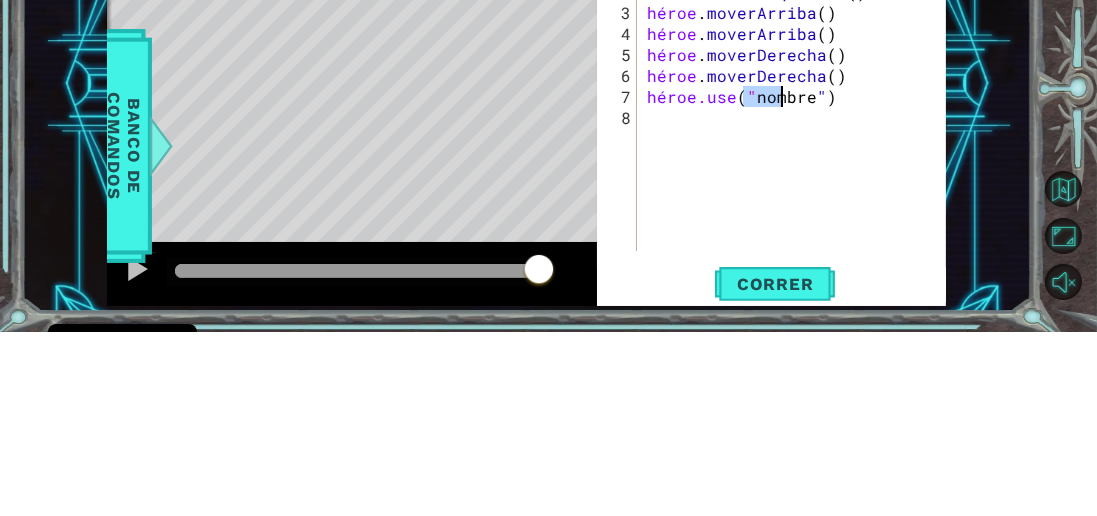 click on "héroe  .  moverIzquierda  (  ) héroe  .  moverIzquierda  (  ) héroe  .  [PERSON_NAME]  (  ) héroe  .  [PERSON_NAME]  (  ) héroe  .  moverDerecha  (  ) héroe  .  moverDerecha  (  ) héroe.use  (  "  nombre  "  )" at bounding box center (797, 312) 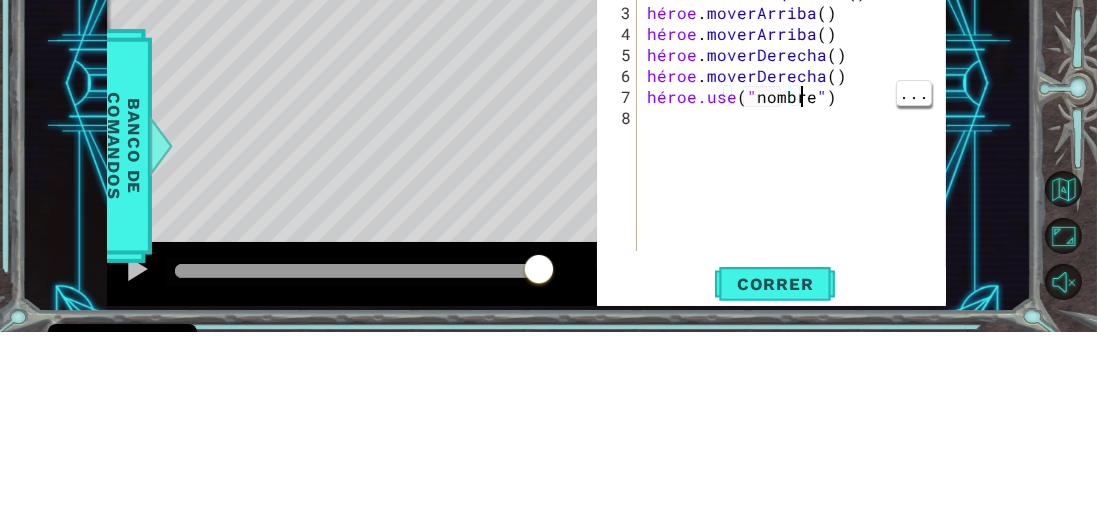click on "héroe  .  moverIzquierda  (  ) héroe  .  moverIzquierda  (  ) héroe  .  [PERSON_NAME]  (  ) héroe  .  [PERSON_NAME]  (  ) héroe  .  moverDerecha  (  ) héroe  .  moverDerecha  (  ) héroe.use  (  "  nombre  "  )" at bounding box center [797, 312] 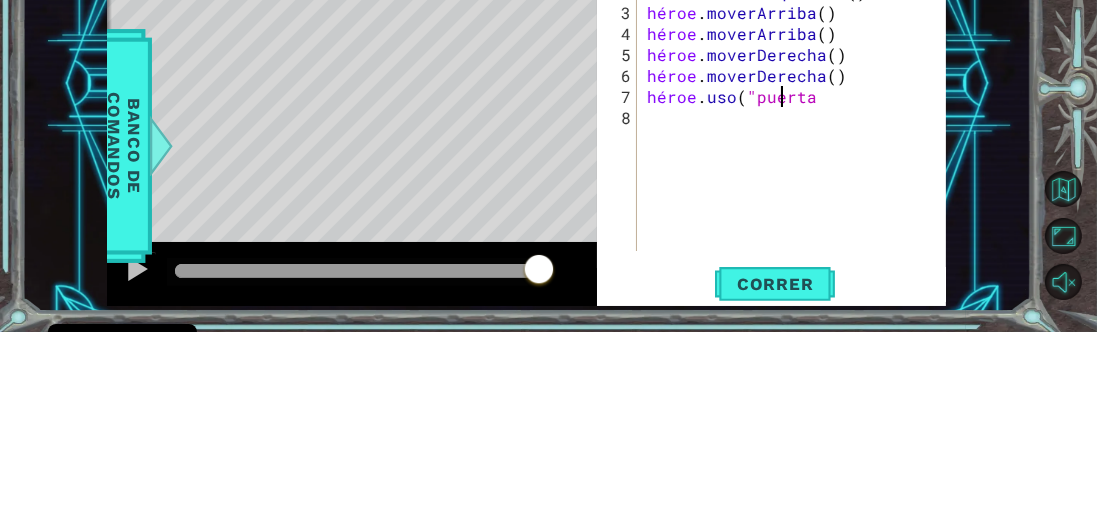 scroll, scrollTop: 0, scrollLeft: 8, axis: horizontal 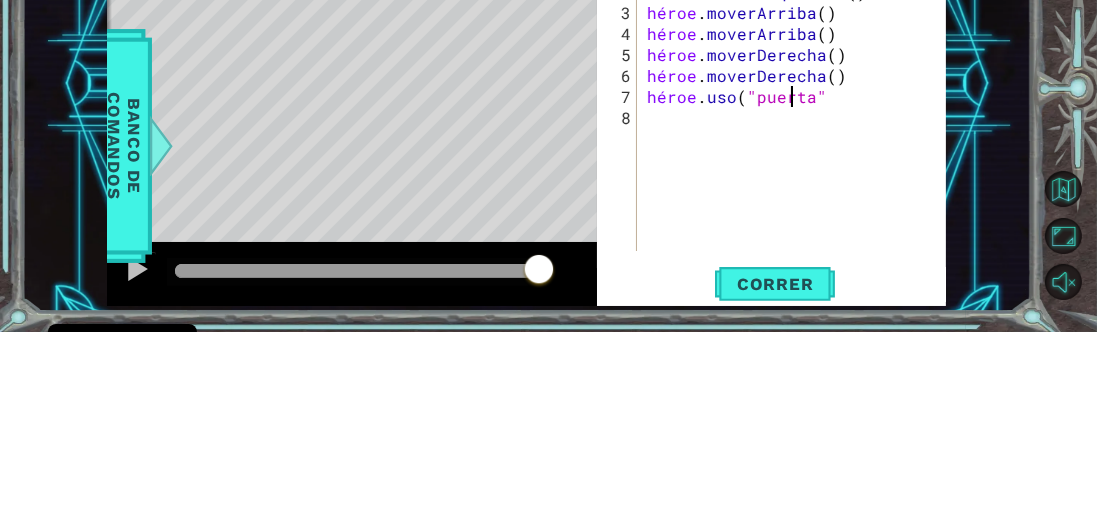 type on "hero.use("door")" 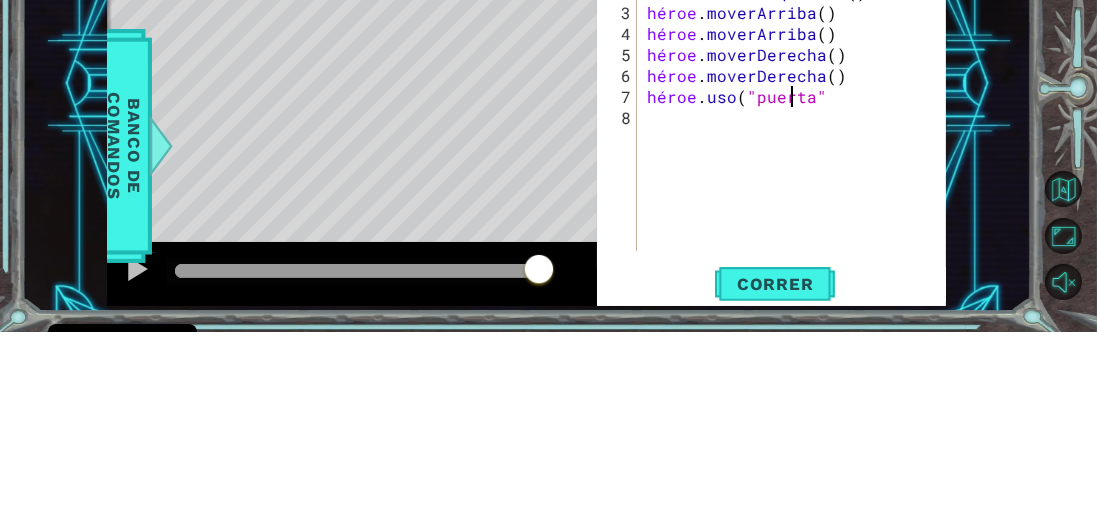 scroll, scrollTop: 0, scrollLeft: 8, axis: horizontal 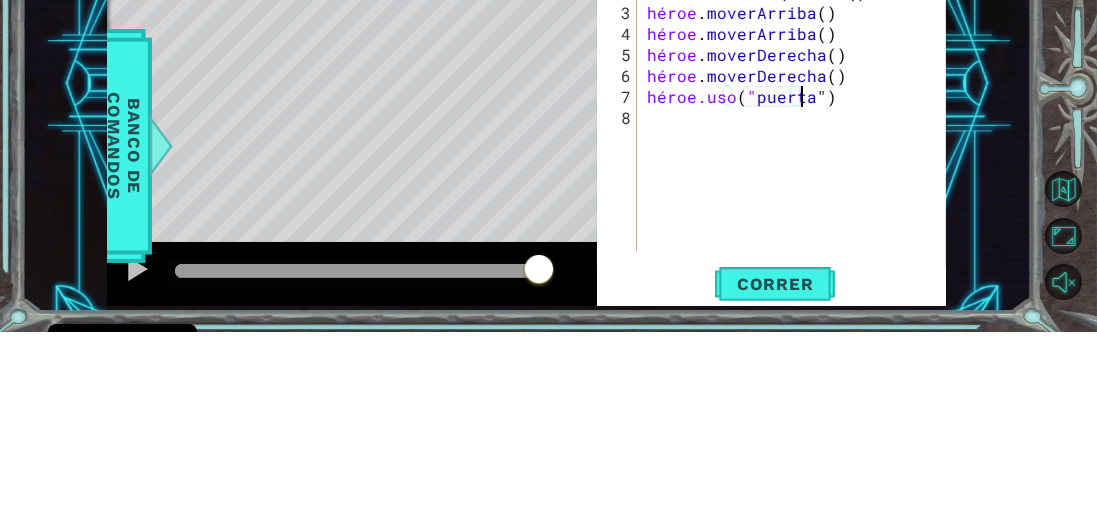 type 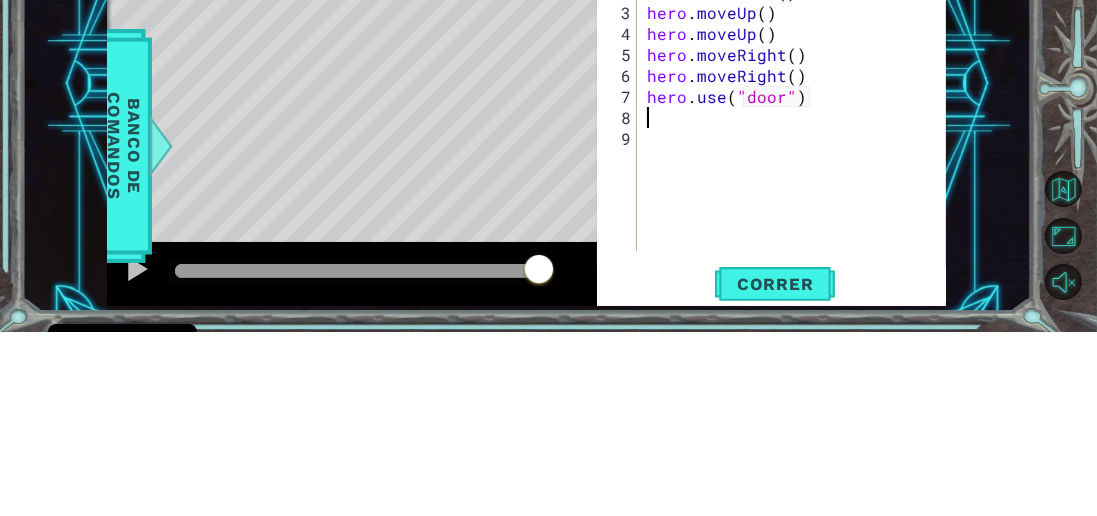 scroll, scrollTop: 0, scrollLeft: 0, axis: both 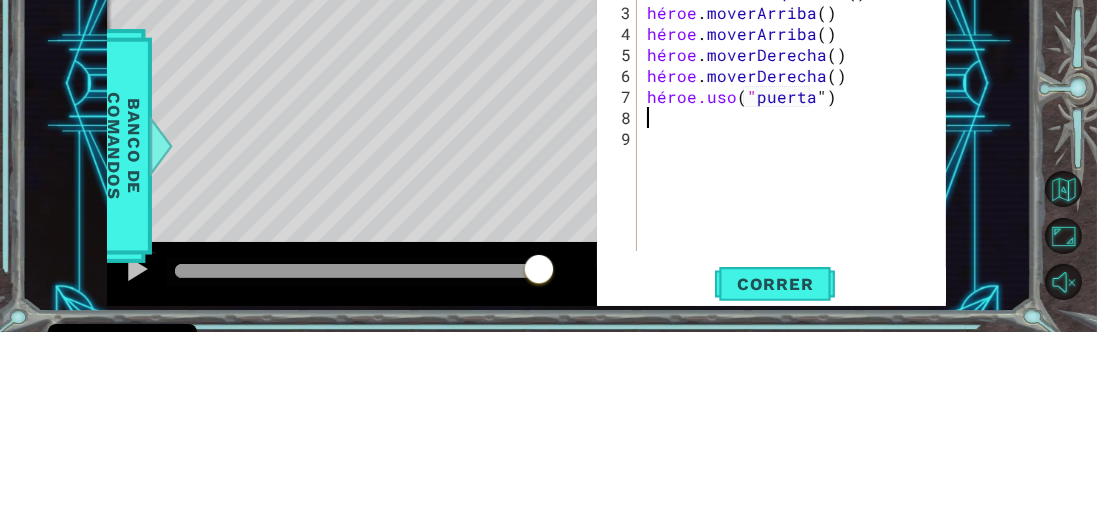 click at bounding box center [1072, 283] 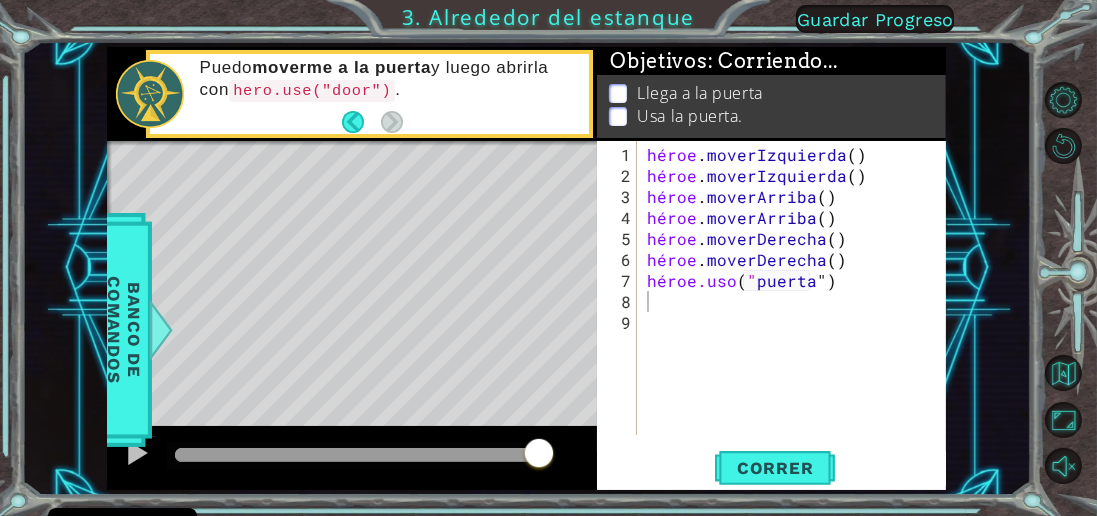 click on "1     [DEMOGRAPHIC_DATA] XXXXXXXXXXXXXXXXXXXXXXXXXXXXXXXXXXXXXXXXXXXXXXXXXXXXXXXXXXXXXXXXXXXXXXXXXXXXXXXXXXXXXXXXXXXXXXXXXXXXXXXXXXXXXXXXXXXXXXXXXXXXXXXXXXXXXXXXXXXXXXXXXXXXXXXXXXXXXXXXXXXXXXXXXXXXXXXXXXXXXXXXXXXXXXXXXXXXXXXXXXXXXXXXXXXXXXXXXXXXXXXXXXXXXXXXXXXXXXXXXXXXXXXXXXXXXXXX Solución × Objetivos  : Corriendo...       Llega a la puerta
Usa la puerta.
1 2 3 4 5 6 7 8 9 héroe  .  moverIzquierda  (  ) héroe  .  moverIzquierda  (  ) héroe  .  [PERSON_NAME]  (  ) héroe  .  [PERSON_NAME]  (  ) héroe" at bounding box center (526, 268) 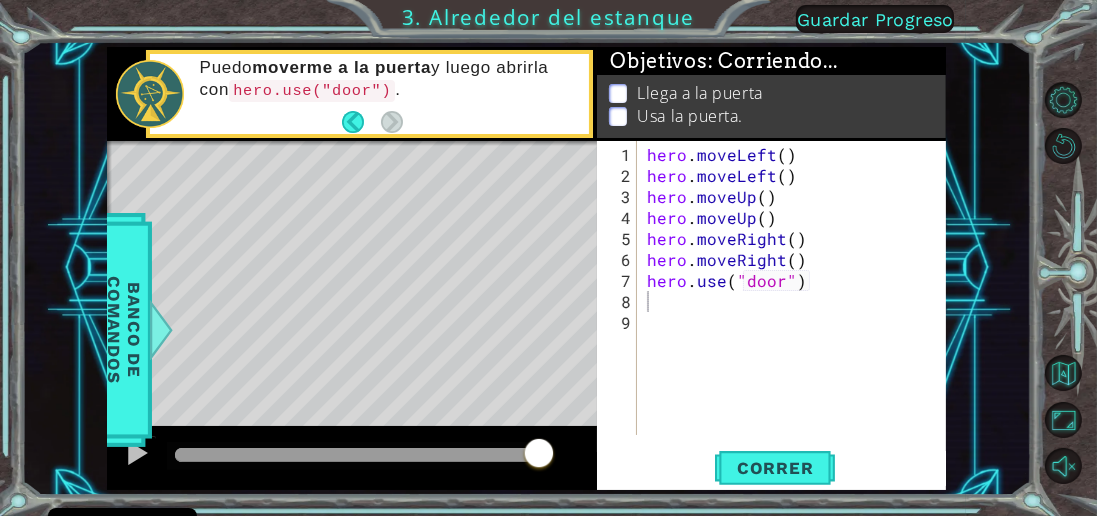 click on "Correr" at bounding box center (775, 468) 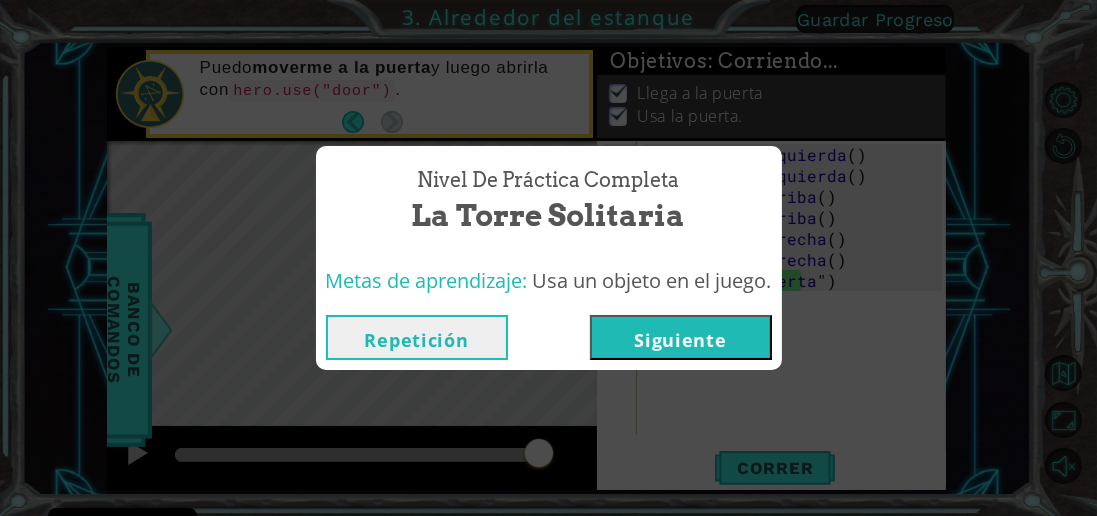 click on "Siguiente" at bounding box center [680, 340] 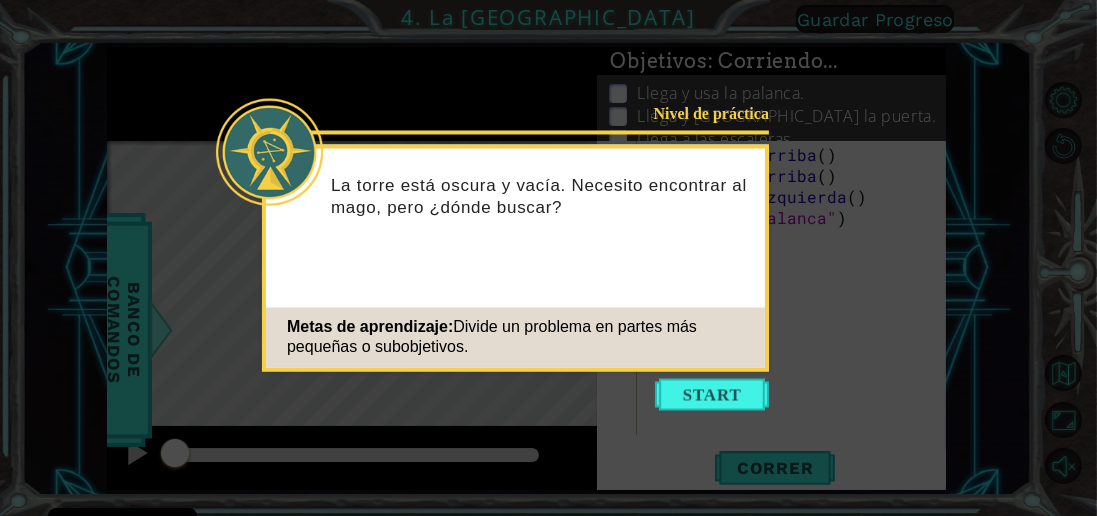 click at bounding box center (712, 395) 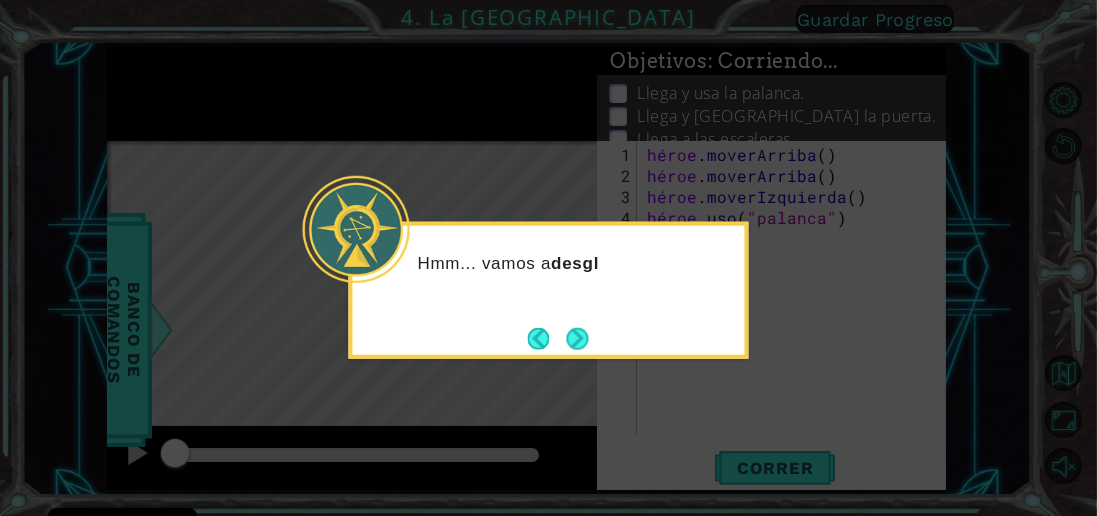 click at bounding box center (577, 338) 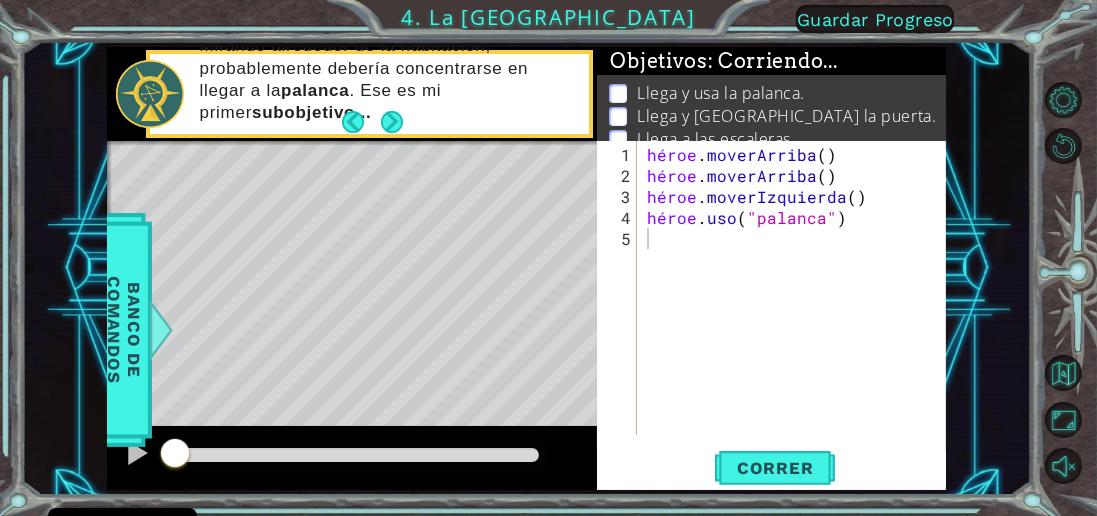 click at bounding box center (392, 121) 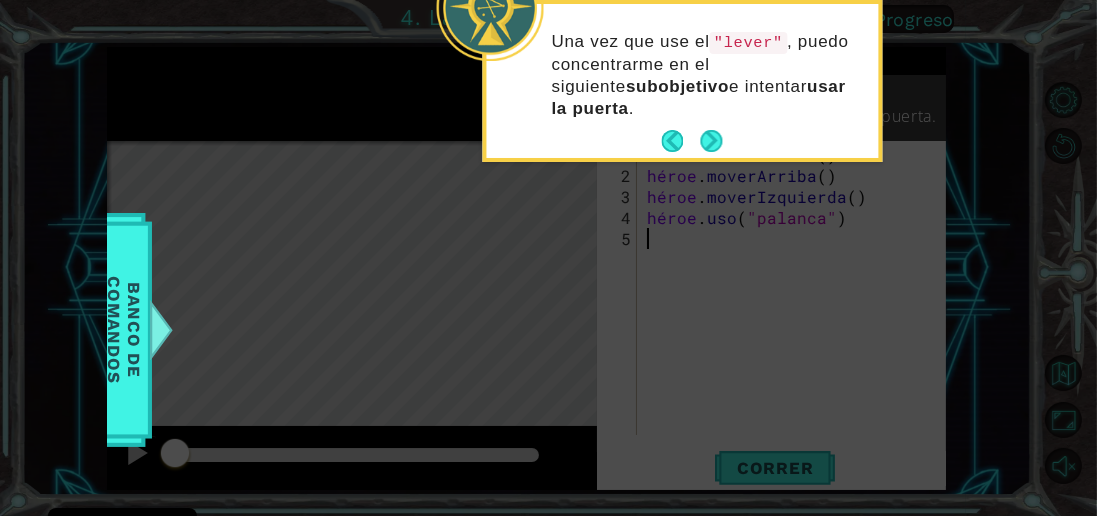 click at bounding box center (711, 141) 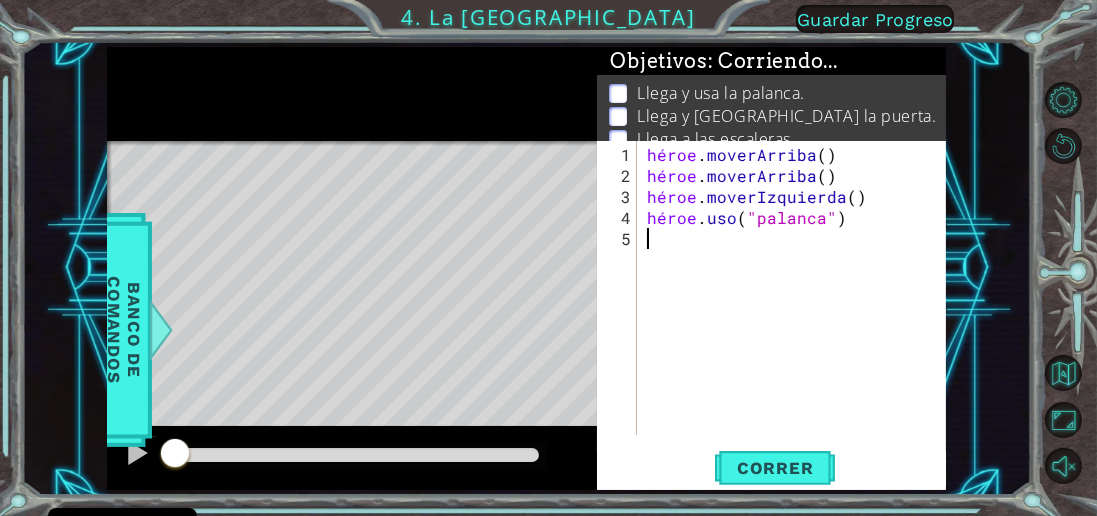 click on "Correr" at bounding box center (775, 468) 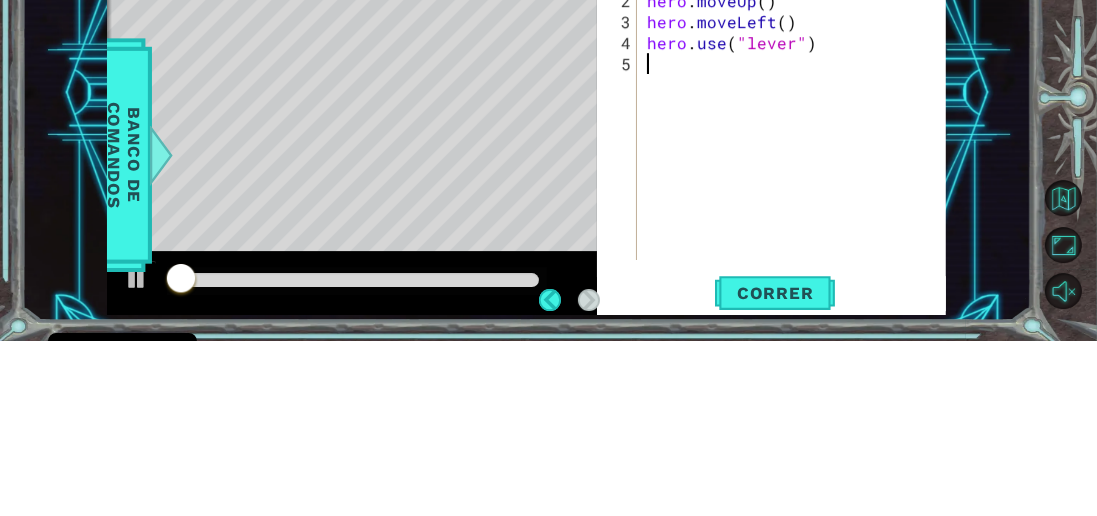 scroll, scrollTop: 10, scrollLeft: 0, axis: vertical 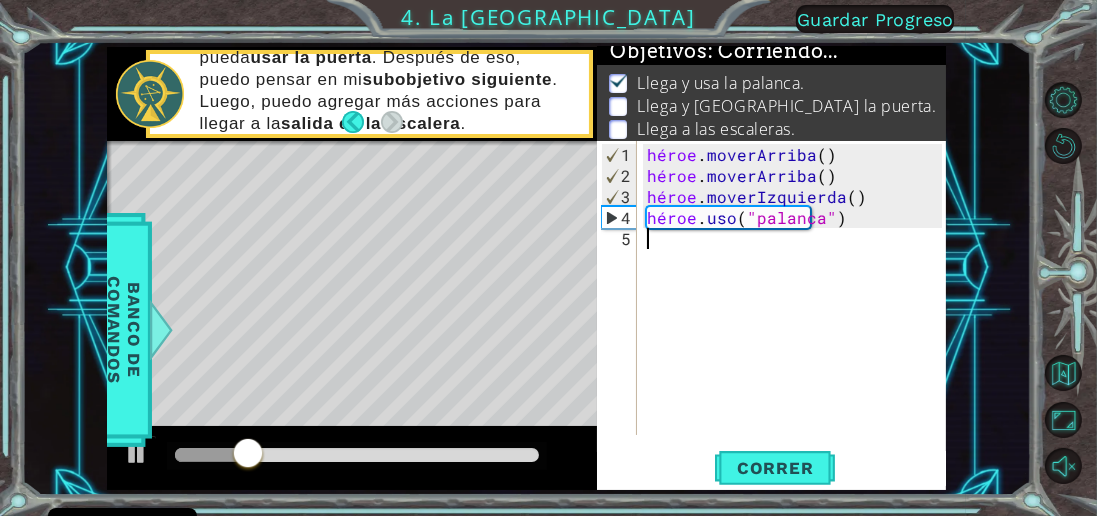 click on "héroe  .  [PERSON_NAME]  (  ) héroe  .  [PERSON_NAME]  (  ) héroe  .  moverIzquierda  (  ) héroe  .  uso  (  "palanca"  )" at bounding box center [797, 312] 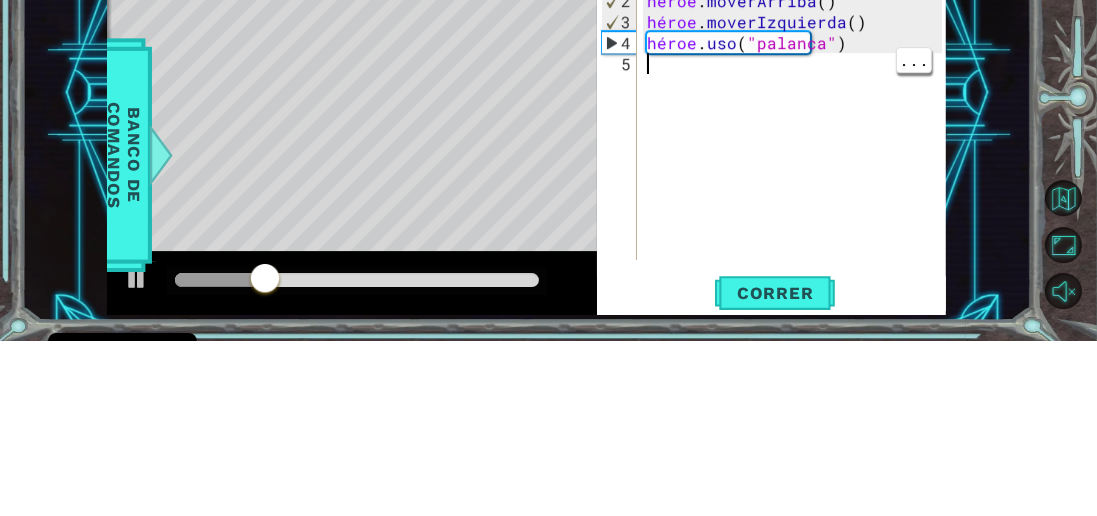 type on "h" 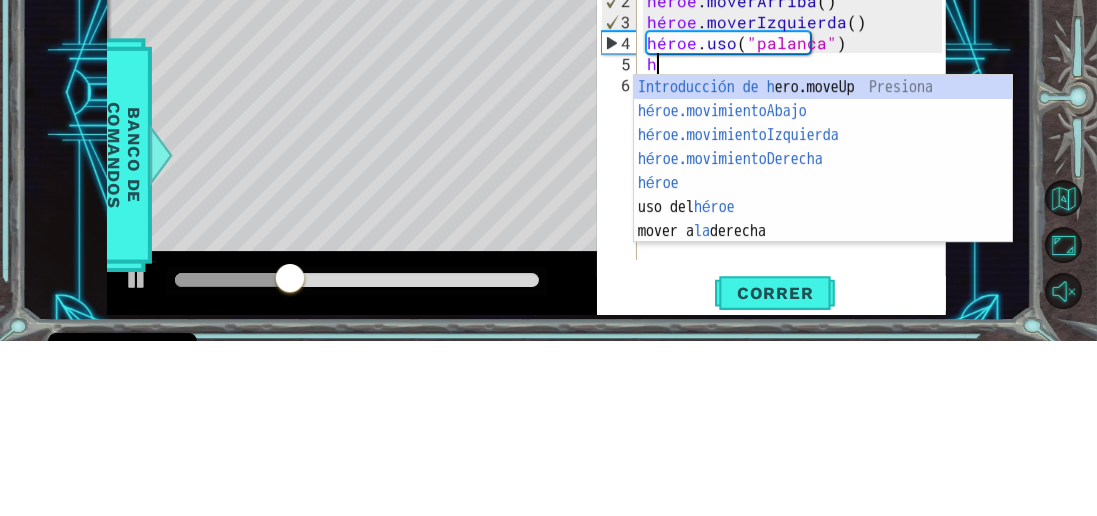 click on "Introducción de [PERSON_NAME].moveUp  Presiona héroe.movimientoAbajo ​ Introducción a la presión héroe.movimientoIzquierda ​ Introducción a la presión héroe.movimientoDerecha ​ Introducción a la presión héroe ​ Introducción a la presión uso del  héroe Introducción a la presión mover a  la  derecha Introducción a la presión" at bounding box center (823, 358) 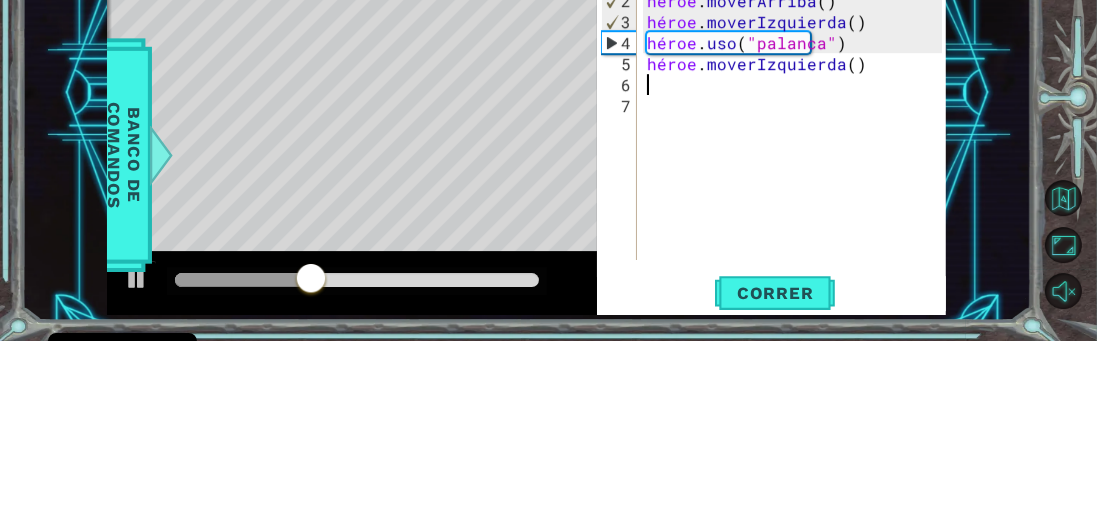 type on "h" 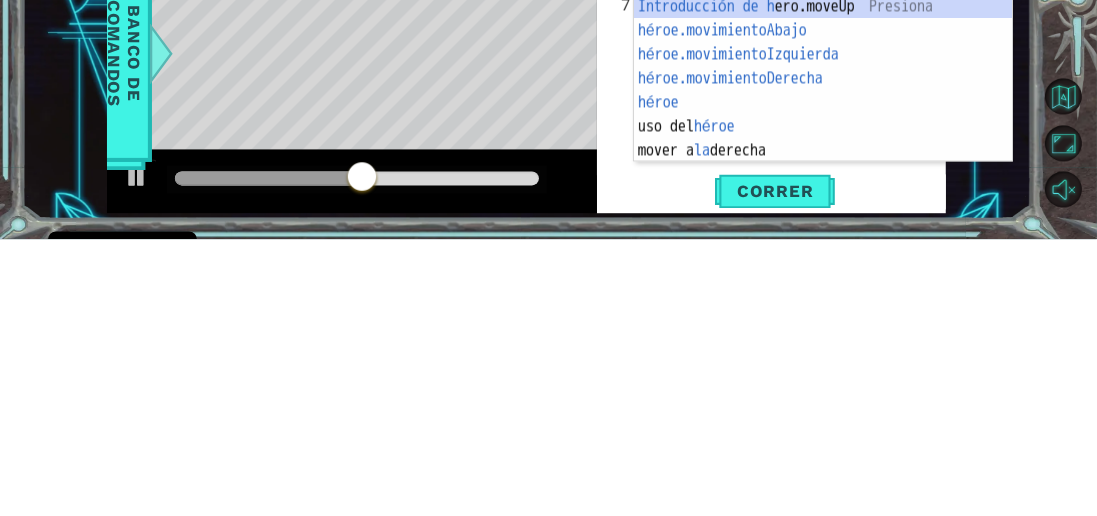 click on "Introducción de [PERSON_NAME].moveUp  Presiona héroe.movimientoAbajo ​ Introducción a la presión héroe.movimientoIzquierda ​ Introducción a la presión héroe.movimientoDerecha ​ Introducción a la presión héroe ​ Introducción a la presión uso del  héroe Introducción a la presión mover a  la  derecha Introducción a la presión" at bounding box center (823, 379) 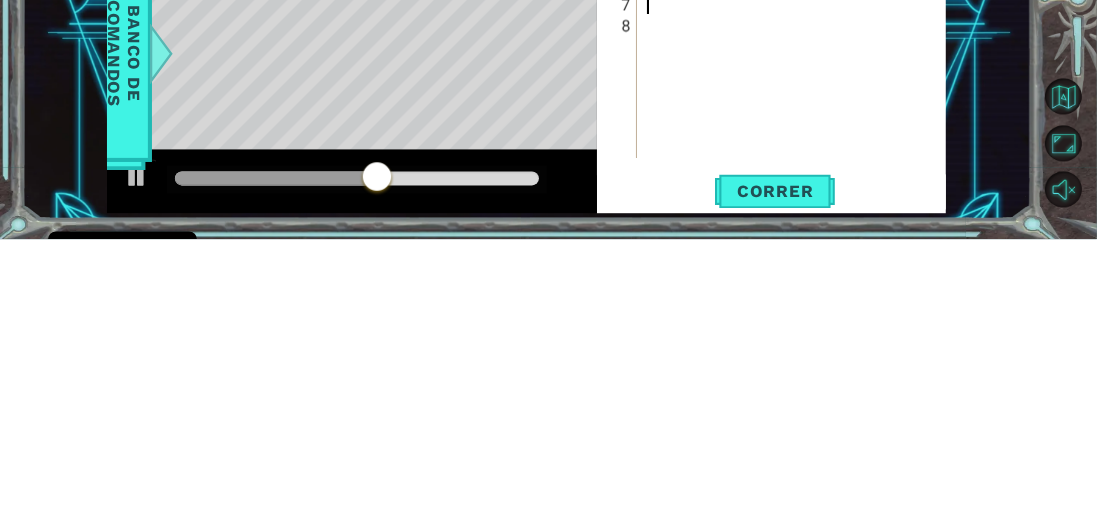 type on "h" 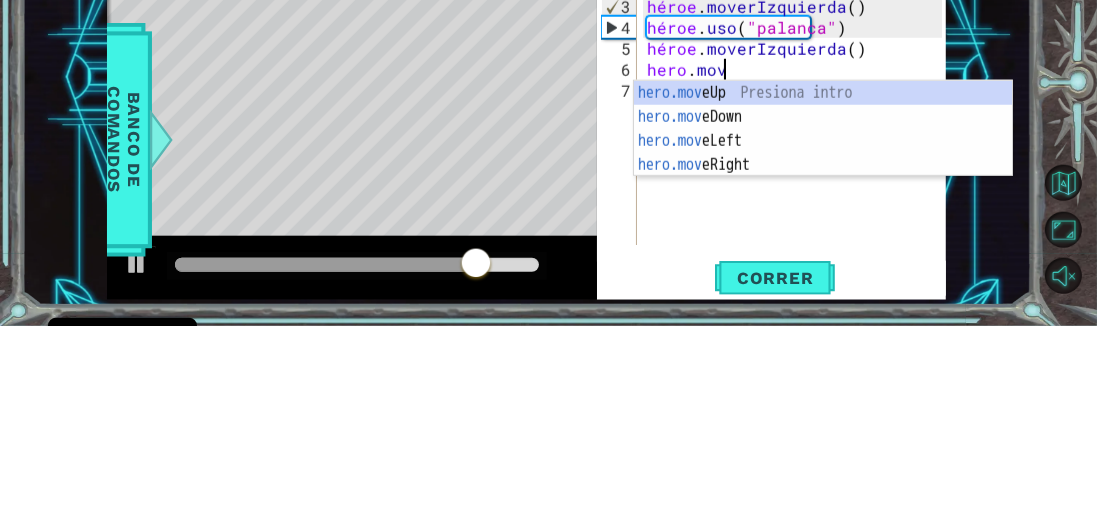 type on "[DOMAIN_NAME]" 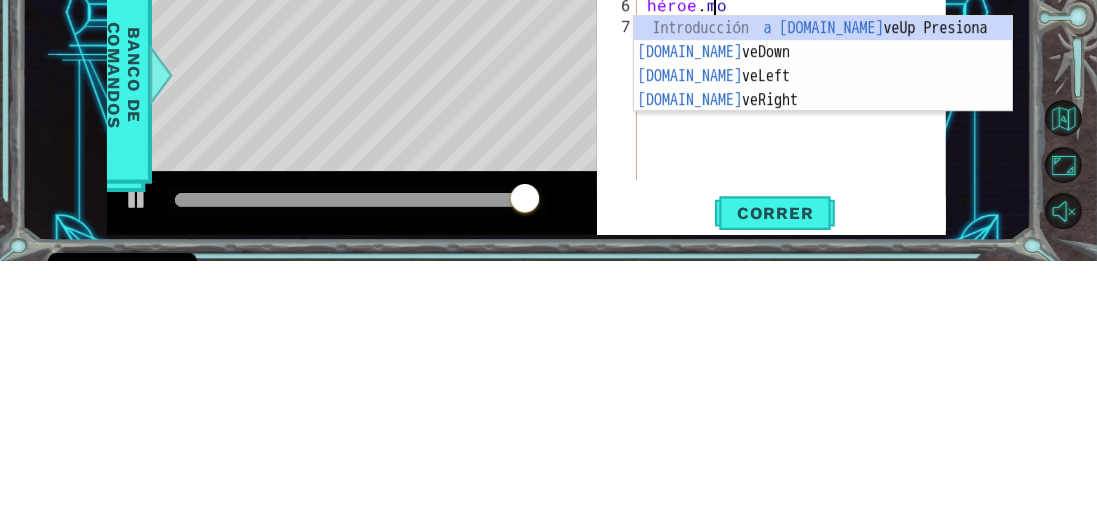 click on "Introducción  a [DOMAIN_NAME]  veUp Presiona [DOMAIN_NAME]  veDown Introducción a la presión [DOMAIN_NAME]  veLeft Introducción a la presión [DOMAIN_NAME]  veRight Introducción a la presión" at bounding box center (823, 343) 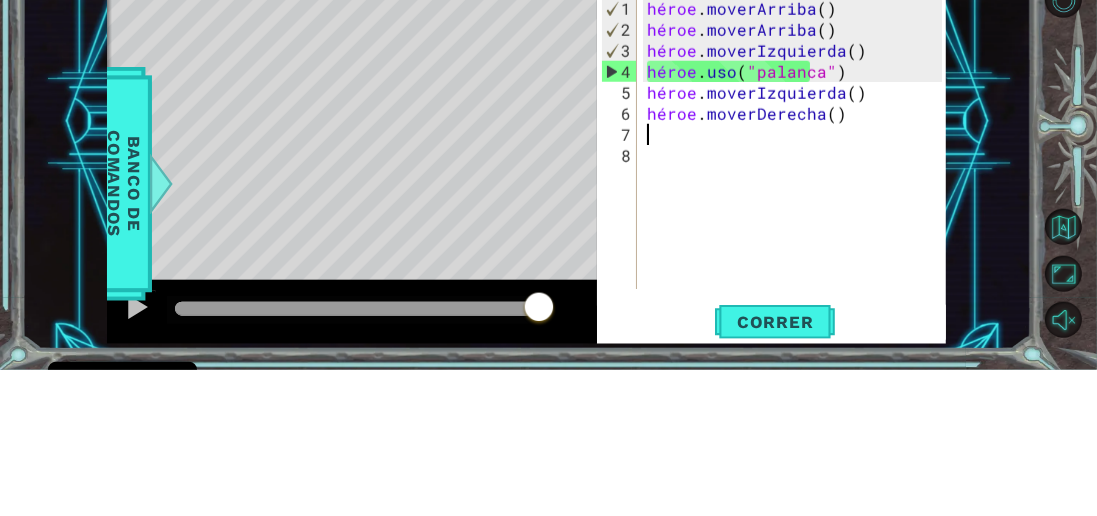 click on "héroe  .  [PERSON_NAME]  (  ) héroe  .  [PERSON_NAME]  (  ) héroe  .  moverIzquierda  (  ) héroe  .  uso  (  "palanca"  ) héroe  .  moverIzquierda  (  ) héroe  .  moverDerecha  (  )" at bounding box center [797, 312] 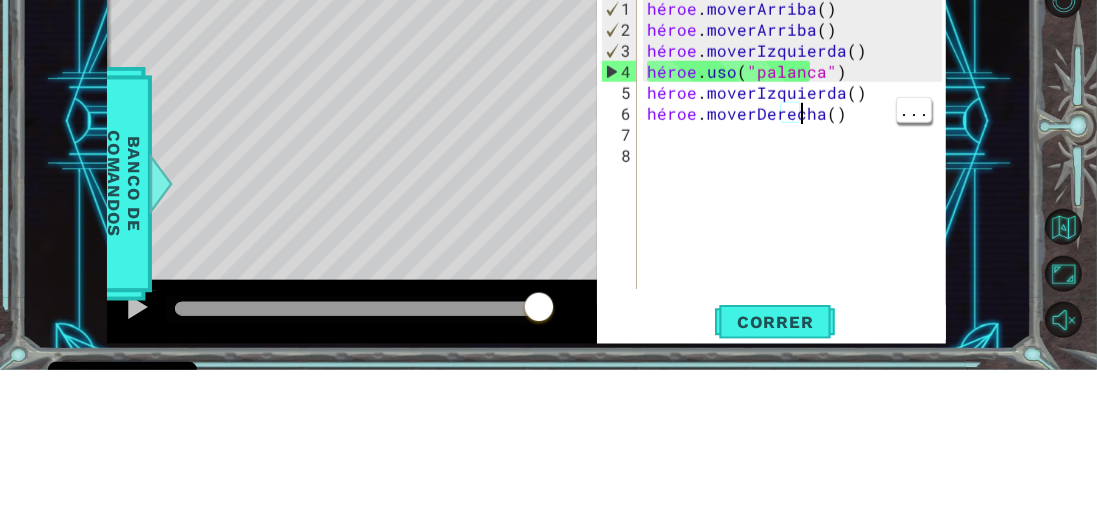 click on "héroe  .  [PERSON_NAME]  (  ) héroe  .  [PERSON_NAME]  (  ) héroe  .  moverIzquierda  (  ) héroe  .  uso  (  "palanca"  ) héroe  .  moverIzquierda  (  ) héroe  .  moverDerecha  (  )" at bounding box center (797, 312) 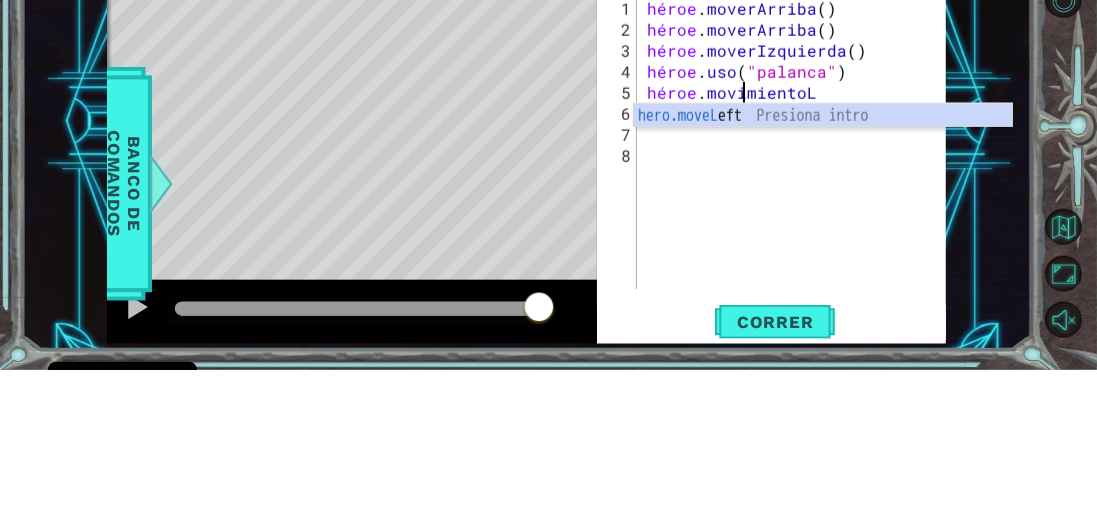 type on "hero.move" 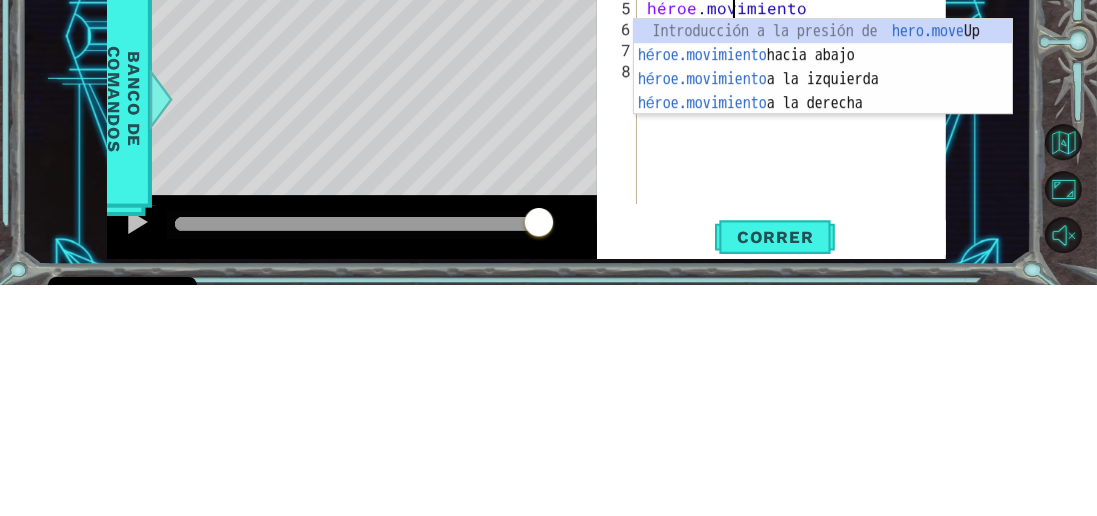 click on "Introducción a la presión de  hero.move  Up héroe.movimiento  hacia abajo Introducción a la presión héroe.movimiento  a la izquierda Introducción a la presión héroe.movimiento  a la derecha Introducción a la presión" at bounding box center [823, 322] 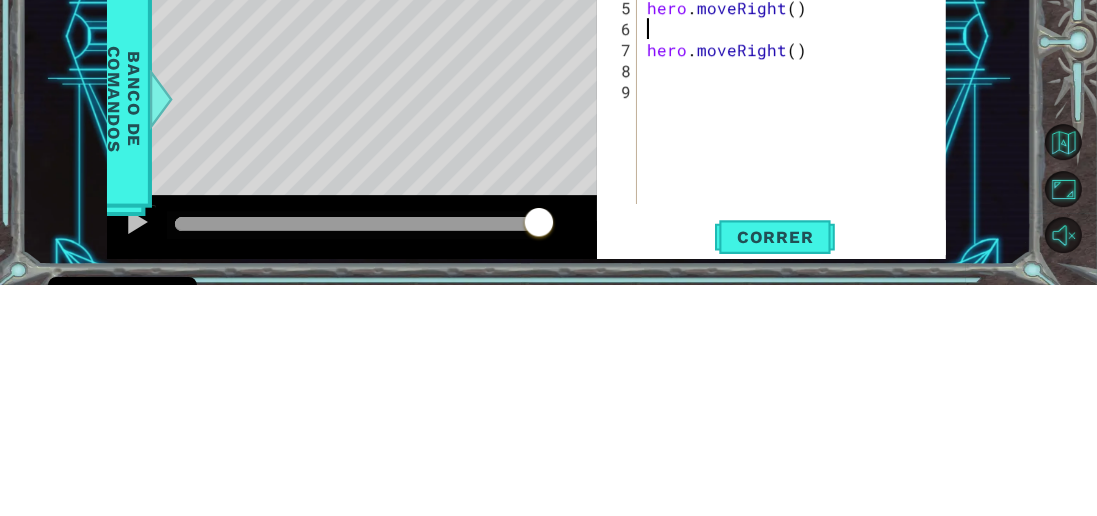 scroll, scrollTop: 0, scrollLeft: 0, axis: both 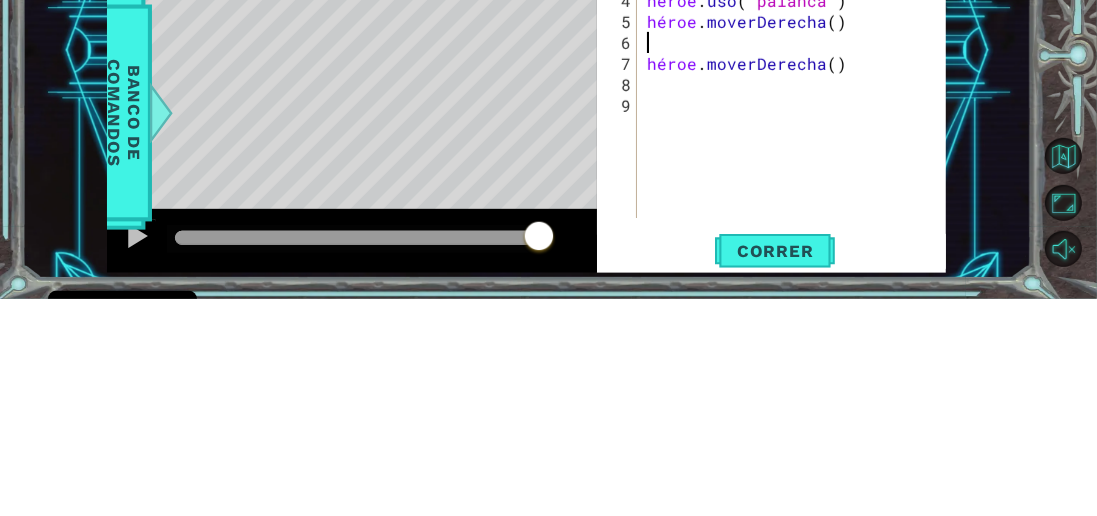 type on "h" 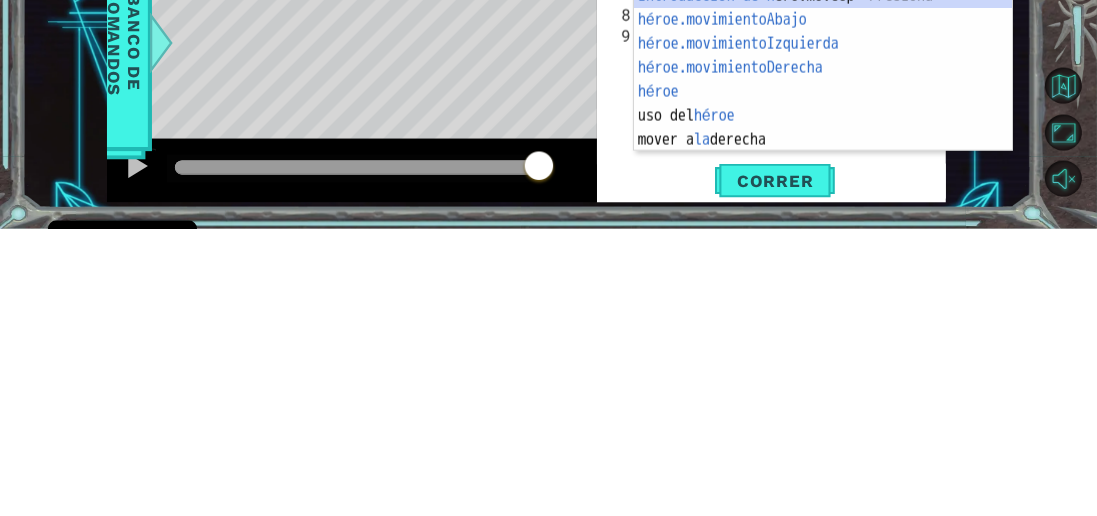 click on "Introducción de [PERSON_NAME].moveUp  Presiona héroe.movimientoAbajo ​ Introducción a la presión héroe.movimientoIzquierda ​ Introducción a la presión héroe.movimientoDerecha ​ Introducción a la presión héroe ​ Introducción a la presión uso del  héroe Introducción a la presión mover a  la  derecha Introducción a la presión" at bounding box center (823, 379) 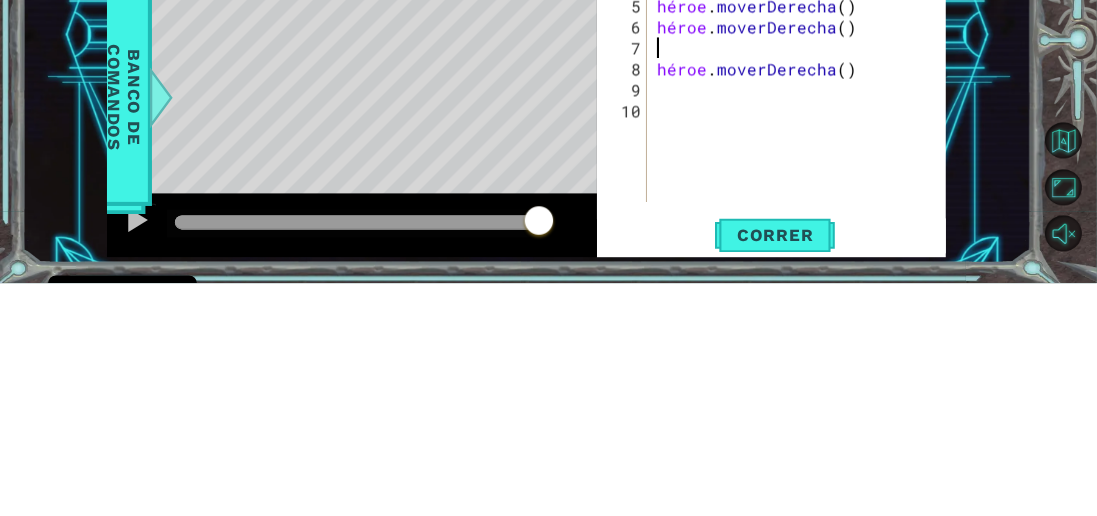 type on "hero.moveRight()" 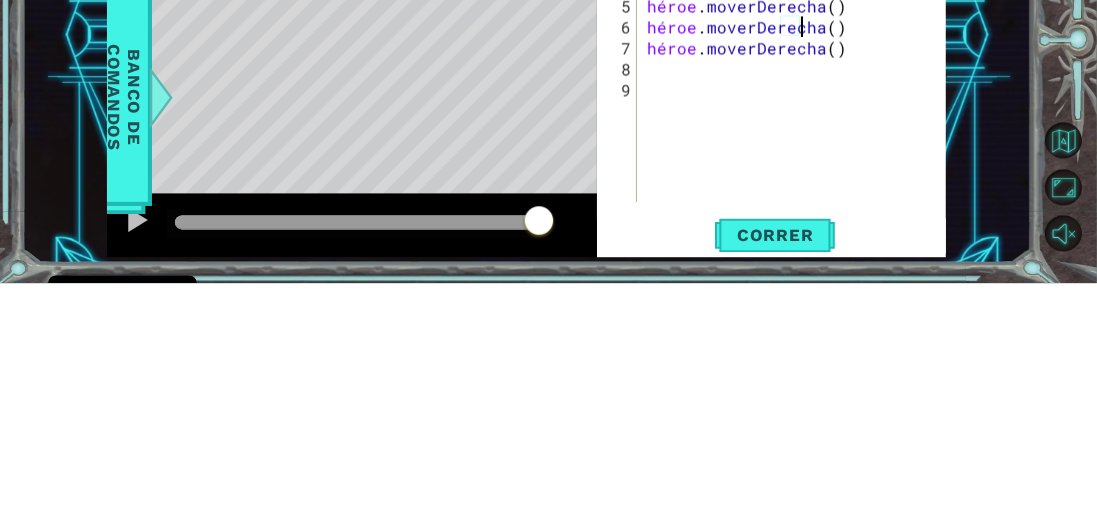 click on "héroe  .  [PERSON_NAME]  (  ) héroe  .  [PERSON_NAME]  (  ) héroe  .  moverIzquierda  (  ) héroe  .  uso  (  "palanca"  ) héroe  .  moverDerecha  (  ) héroe  .  moverDerecha  (  ) héroe  .  moverDerecha  (  )" at bounding box center [797, 312] 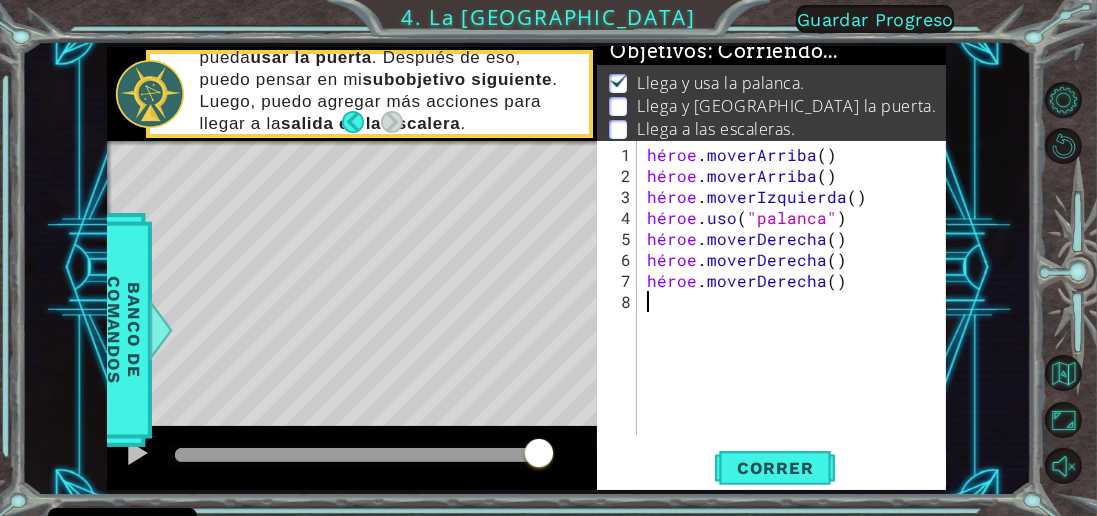 click on "Correr" at bounding box center [775, 468] 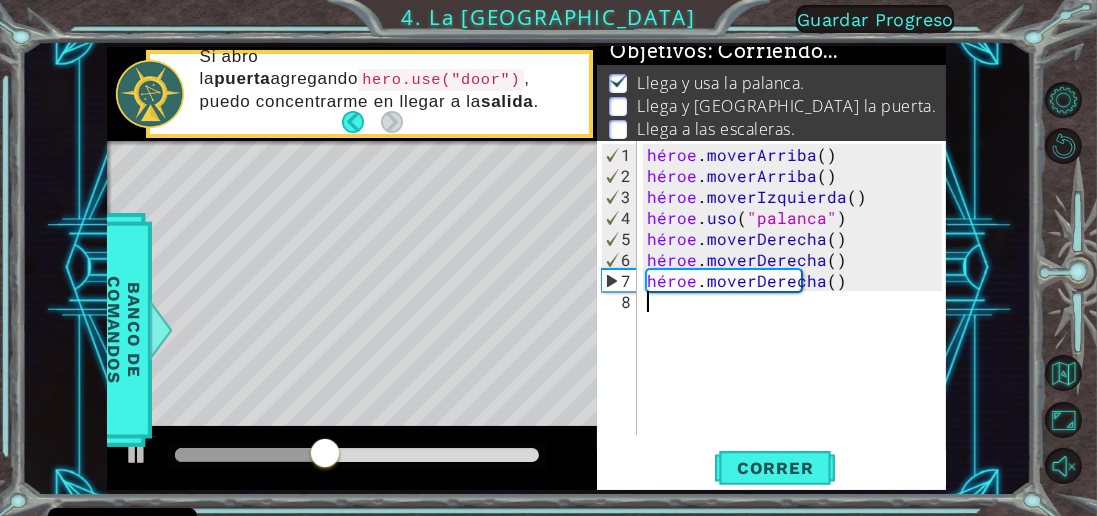 click on "héroe  .  [PERSON_NAME]  (  ) héroe  .  [PERSON_NAME]  (  ) héroe  .  moverIzquierda  (  ) héroe  .  uso  (  "palanca"  ) héroe  .  moverDerecha  (  ) héroe  .  moverDerecha  (  ) héroe  .  moverDerecha  (  )" at bounding box center (797, 312) 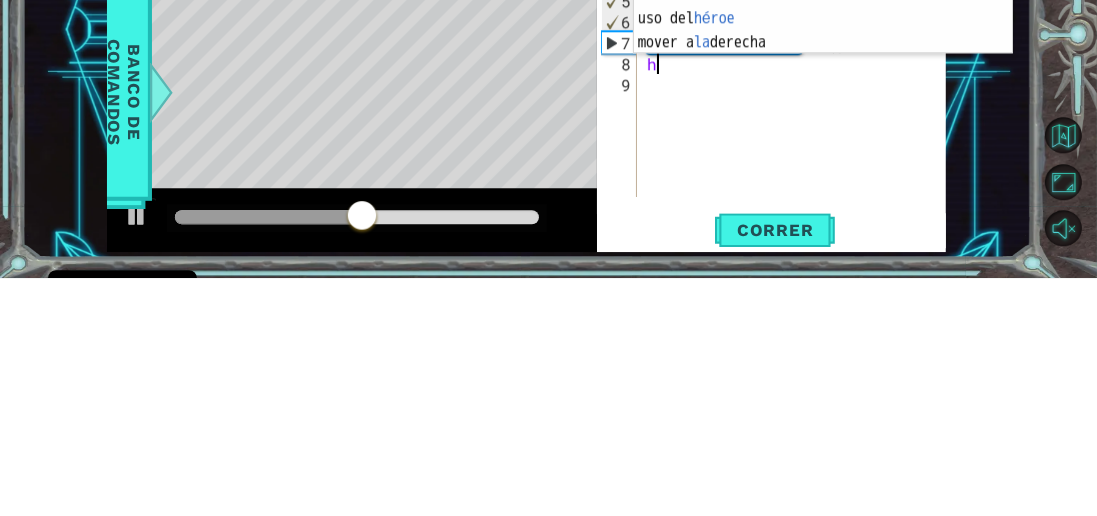 click on "Introducción de [PERSON_NAME].moveUp  Presiona héroe.movimientoAbajo ​ Introducción a la presión héroe.movimientoIzquierda ​ Introducción a la presión héroe.movimientoDerecha ​ Introducción a la presión héroe ​ Introducción a la presión uso del  héroe Introducción a la presión mover a  la  derecha Introducción a la presión" at bounding box center [823, 232] 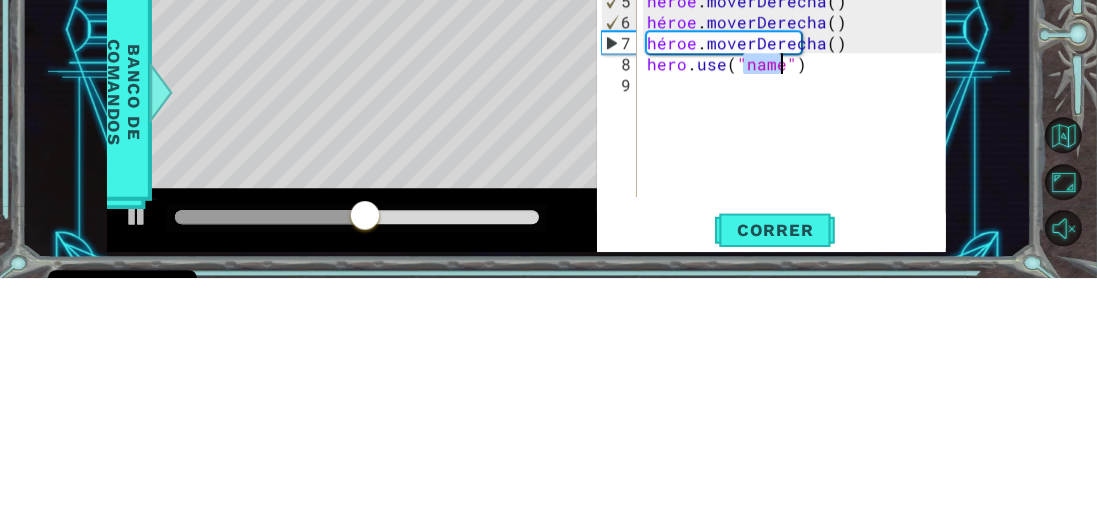 type on "hero.use("name")" 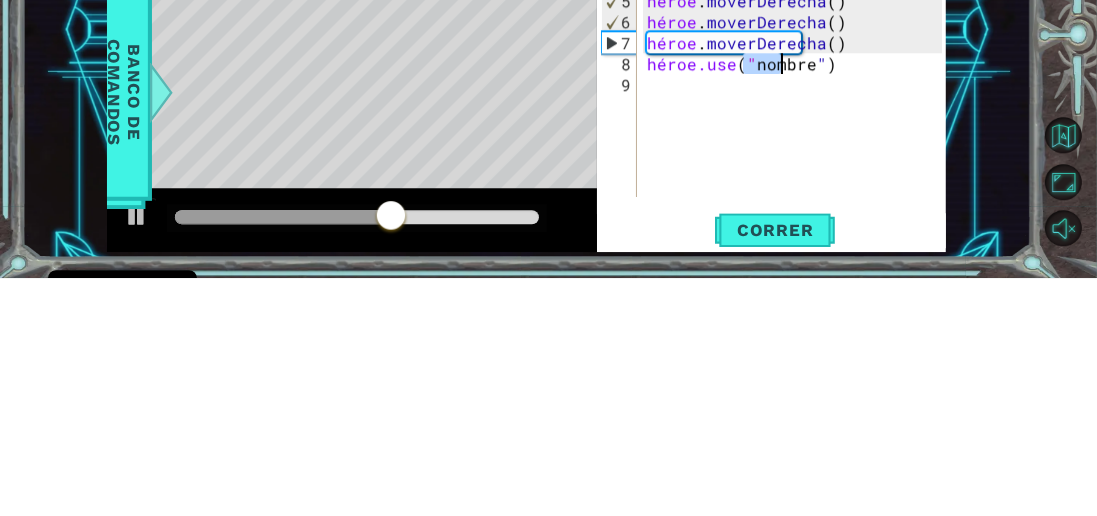 click on "héroe  .  [PERSON_NAME]  (  ) héroe  .  [PERSON_NAME]  (  ) héroe  .  moverIzquierda  (  ) héroe  .  uso  (  "palanca"  ) héroe  .  moverDerecha  (  ) héroe  .  moverDerecha  (  ) héroe  .  moverDerecha  (  ) héroe.use  (  "  nombre  "  )" at bounding box center (797, 312) 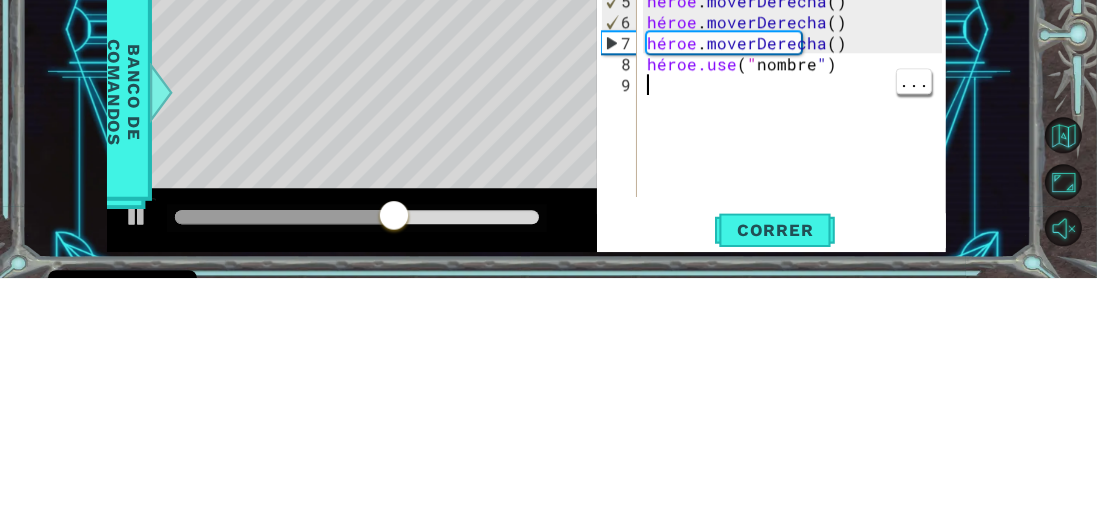 scroll, scrollTop: 0, scrollLeft: 0, axis: both 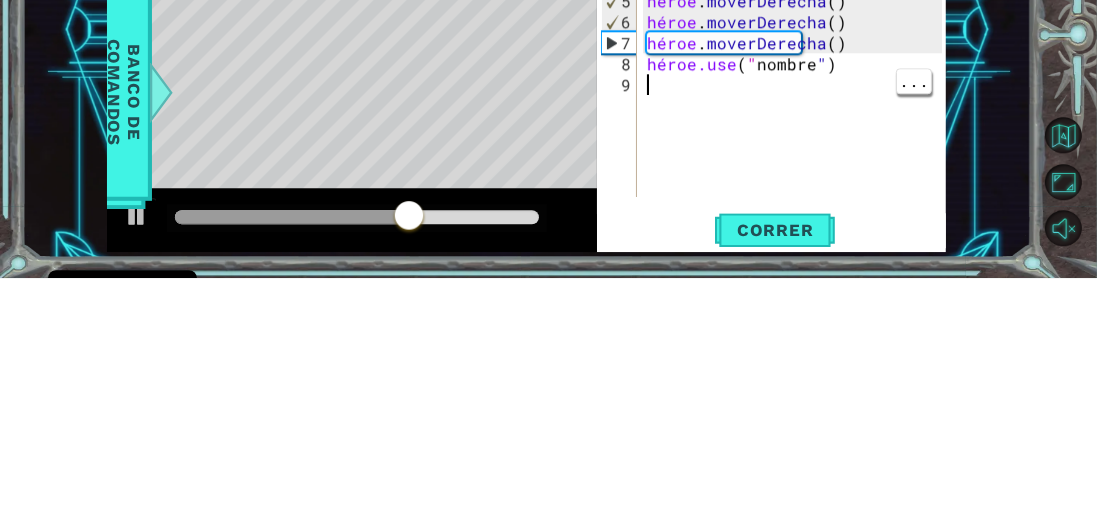 click on "héroe  .  [PERSON_NAME]  (  ) héroe  .  [PERSON_NAME]  (  ) héroe  .  moverIzquierda  (  ) héroe  .  uso  (  "palanca"  ) héroe  .  moverDerecha  (  ) héroe  .  moverDerecha  (  ) héroe  .  moverDerecha  (  ) héroe.use  (  "  nombre  "  )" at bounding box center (797, 312) 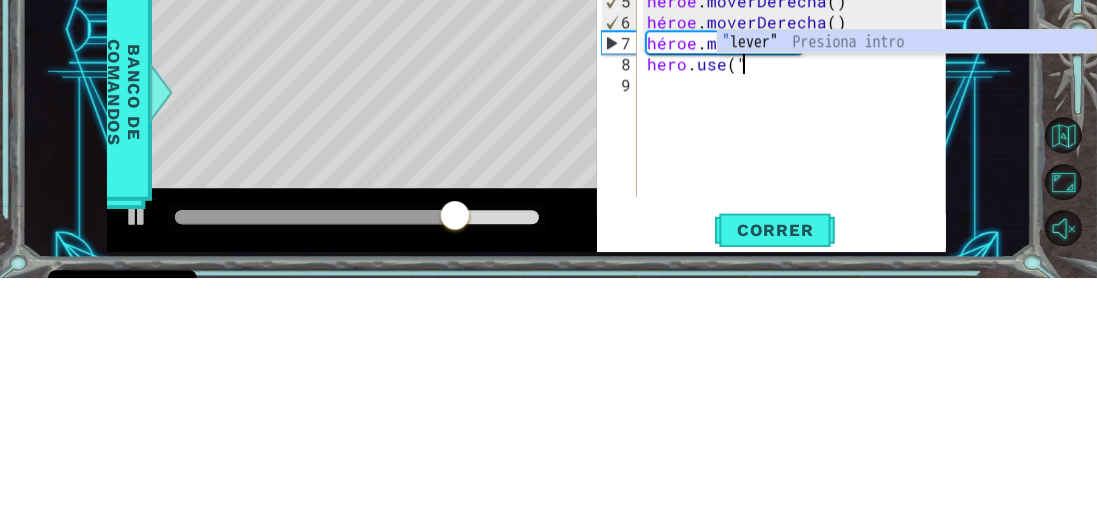 scroll, scrollTop: 0, scrollLeft: 4, axis: horizontal 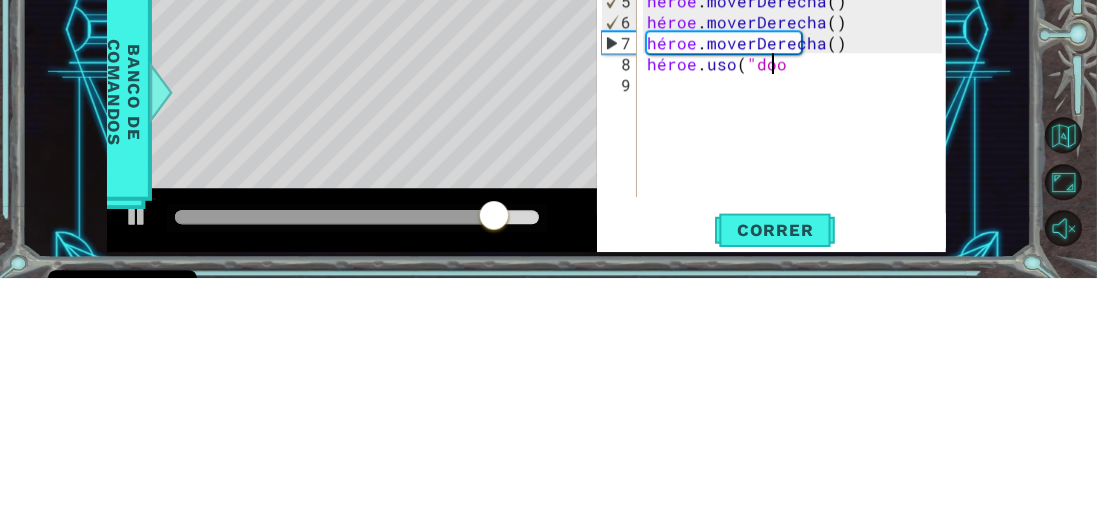 type on "hero.use("door" 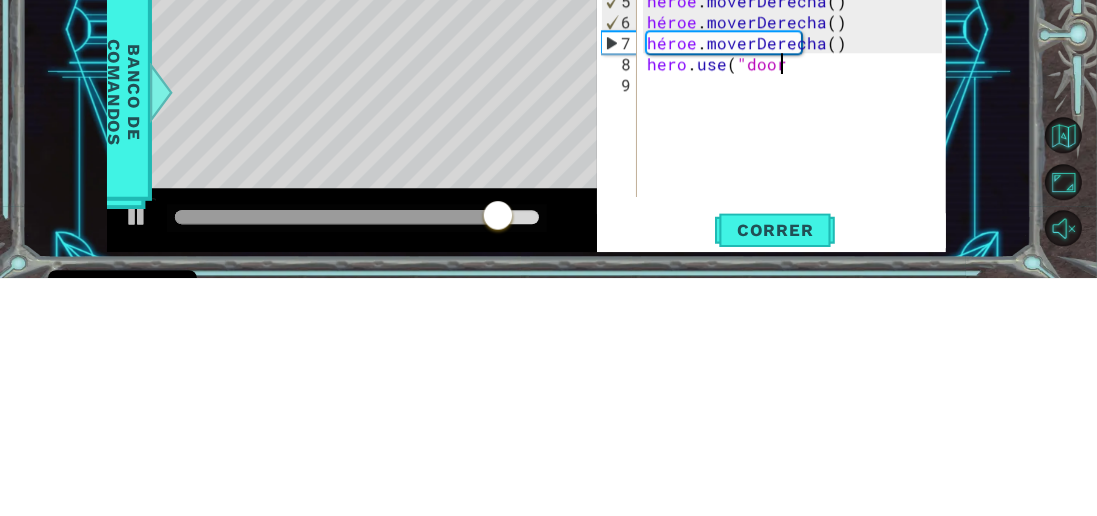 scroll, scrollTop: 0, scrollLeft: 6, axis: horizontal 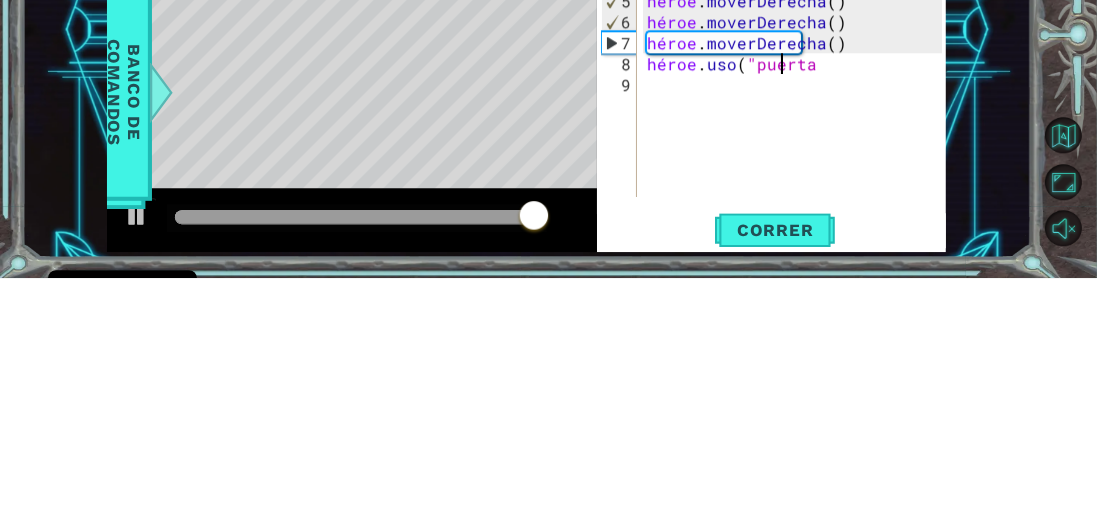 click on "héroe  .  [PERSON_NAME]  (  ) héroe  .  [PERSON_NAME]  (  ) héroe  .  moverIzquierda  (  ) héroe  .  uso  (  "palanca"  ) héroe  .  moverDerecha  (  ) héroe  .  moverDerecha  (  ) héroe  .  moverDerecha  (  ) héroe  .  uso  (  "puerta" at bounding box center [797, 312] 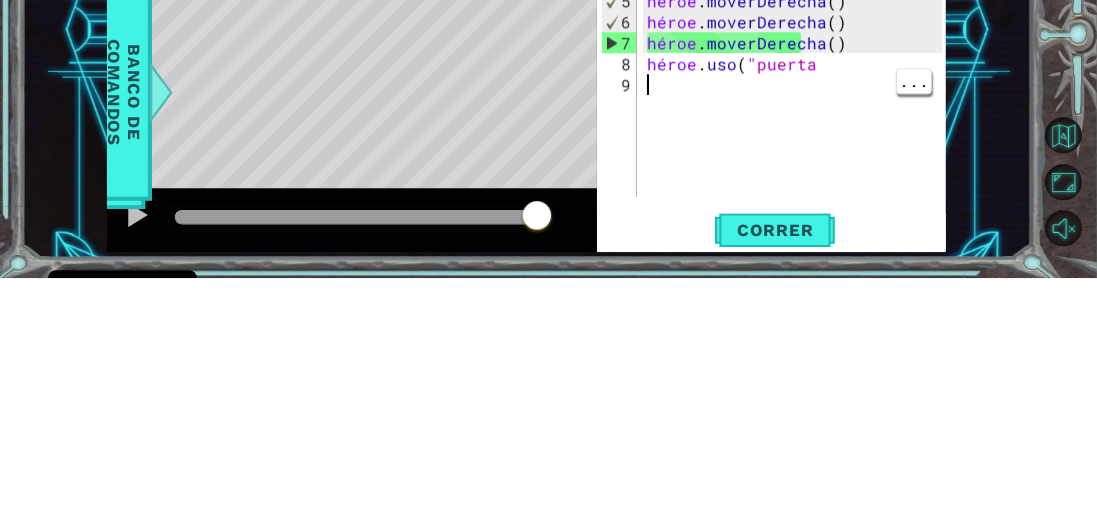 scroll, scrollTop: 0, scrollLeft: 0, axis: both 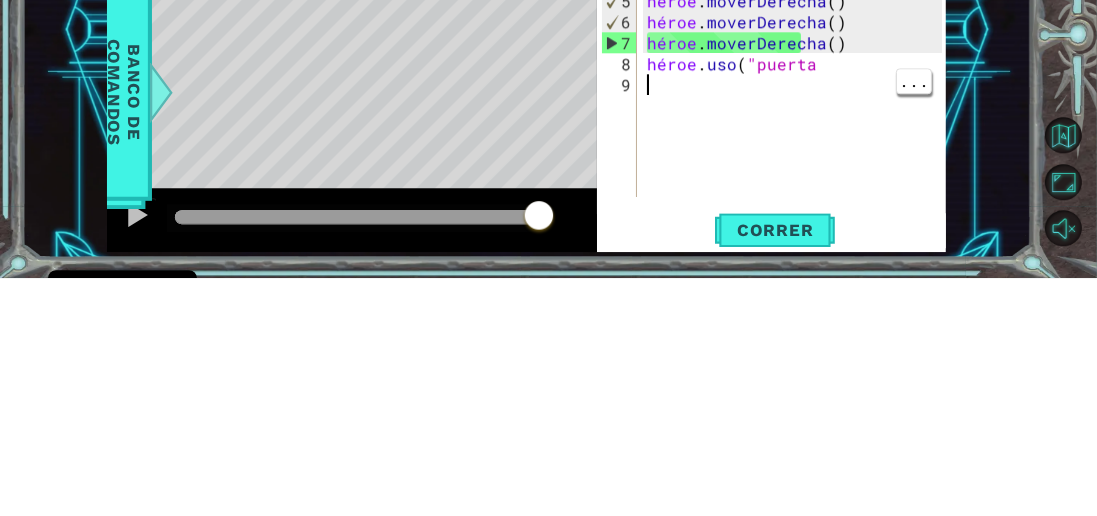 click on "héroe  .  [PERSON_NAME]  (  ) héroe  .  [PERSON_NAME]  (  ) héroe  .  moverIzquierda  (  ) héroe  .  uso  (  "palanca"  ) héroe  .  moverDerecha  (  ) héroe  .  moverDerecha  (  ) héroe  .  moverDerecha  (  ) héroe  .  uso  (  "puerta" at bounding box center [797, 312] 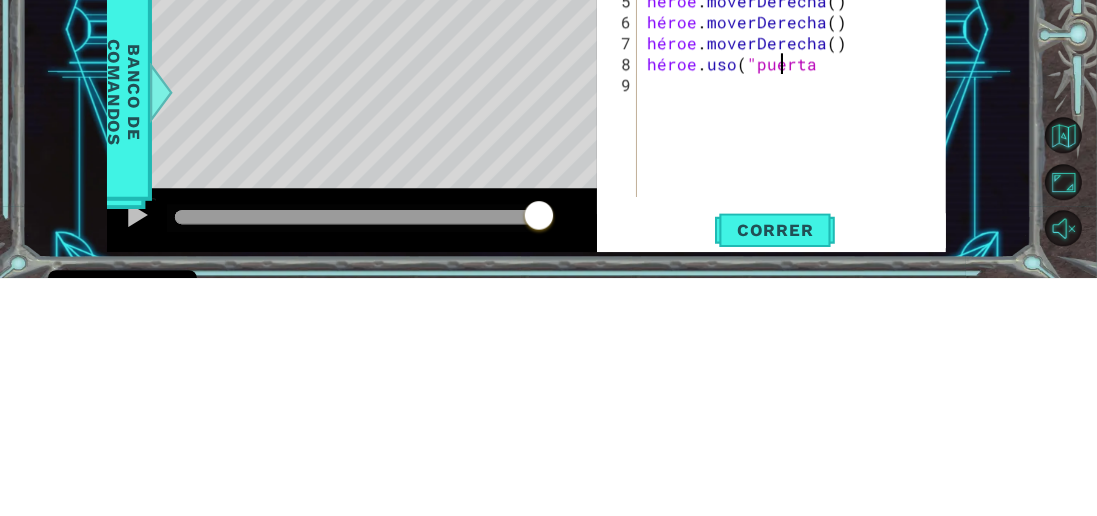 scroll, scrollTop: 0, scrollLeft: 8, axis: horizontal 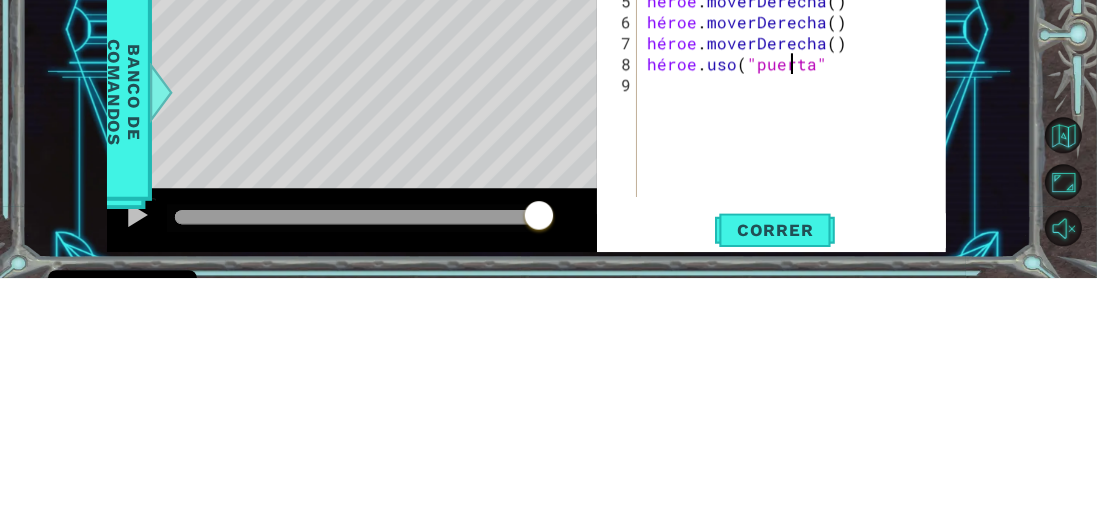 type on "hero.use("door")" 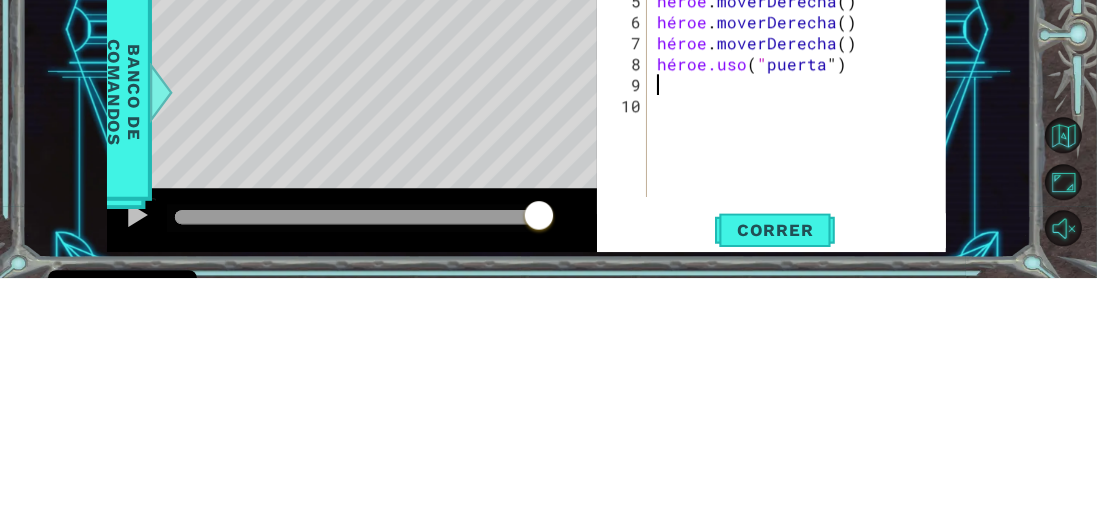 scroll, scrollTop: 0, scrollLeft: 0, axis: both 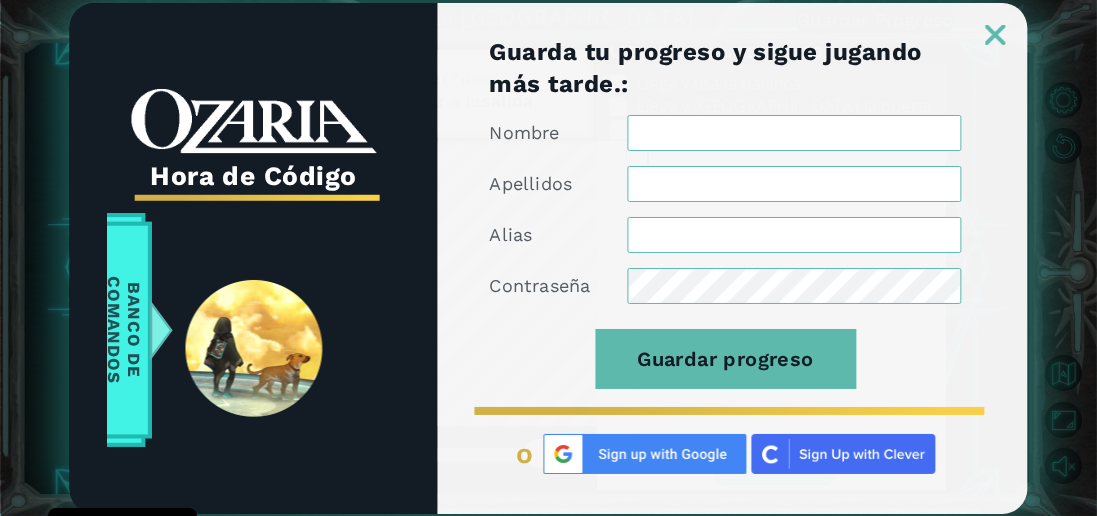 click at bounding box center (996, 35) 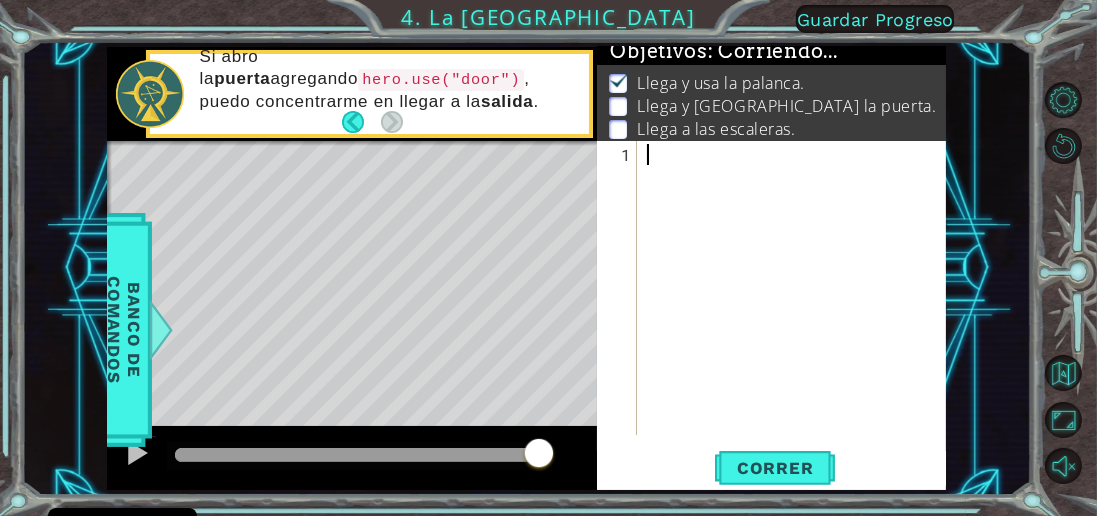 click at bounding box center [797, 312] 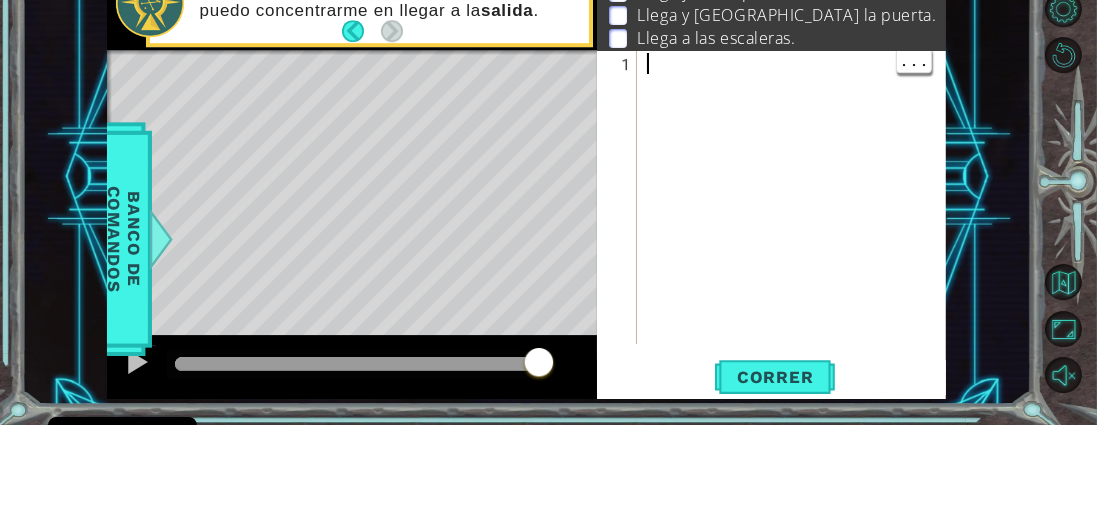 type on "h" 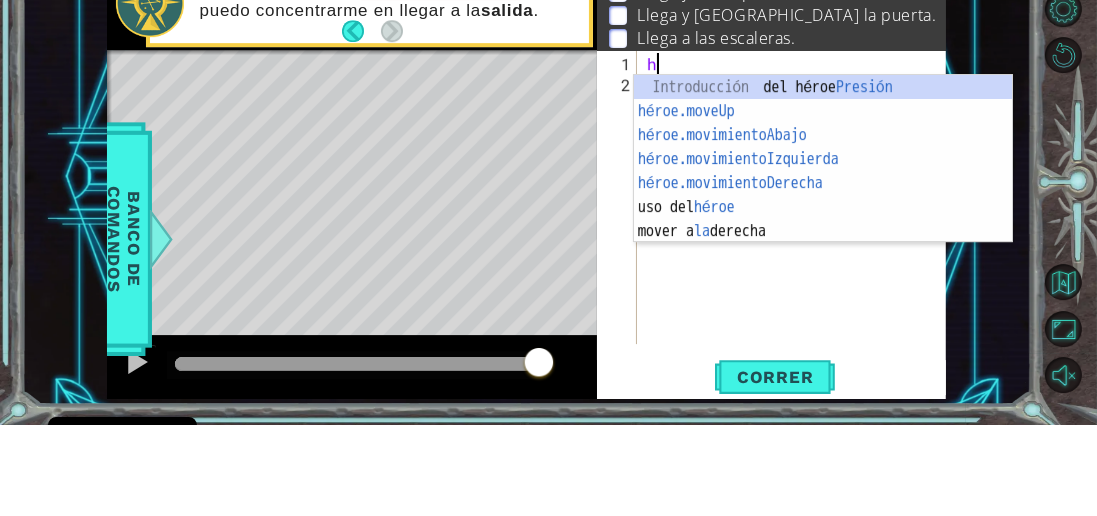 click on "Introducción  del héroe  Presión héroe.moveUp ​ Introducción a la presión héroe.movimientoAbajo ​ Introducción a la presión héroe.movimientoIzquierda ​ Introducción a la presión héroe.movimientoDerecha ​ Introducción a la presión uso del  héroe Introducción a la presión mover a  la  derecha Introducción a la presión" at bounding box center [823, 274] 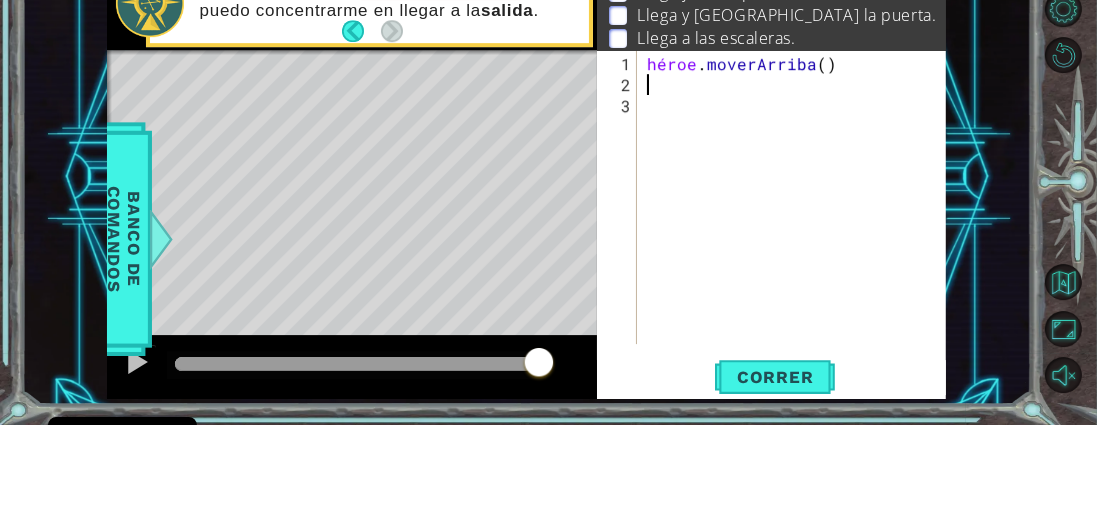 type on "h" 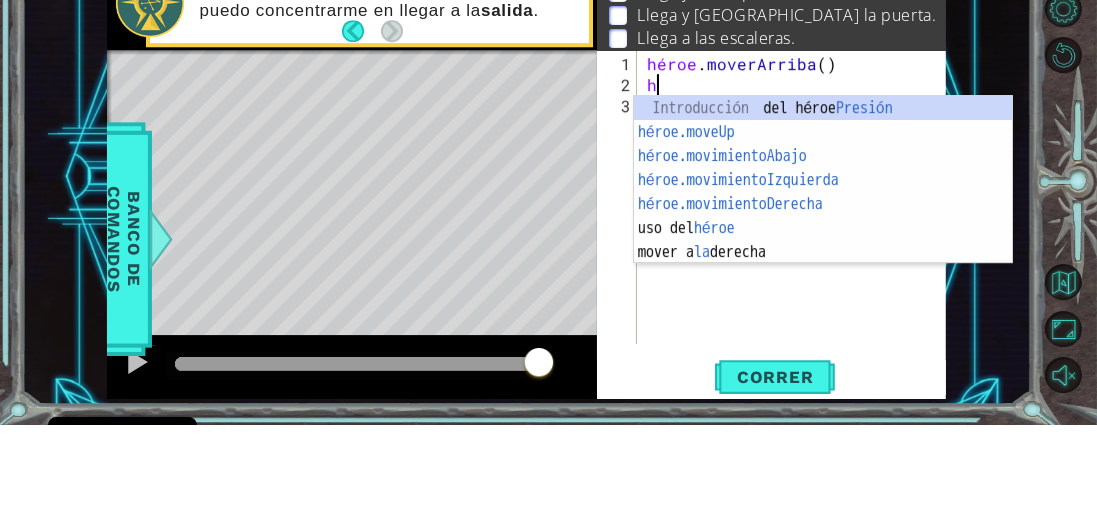 click on "Introducción  del héroe  Presión héroe.moveUp ​ Introducción a la presión héroe.movimientoAbajo ​ Introducción a la presión héroe.movimientoIzquierda ​ Introducción a la presión héroe.movimientoDerecha ​ Introducción a la presión uso del  héroe Introducción a la presión mover a  la  derecha Introducción a la presión" at bounding box center (823, 295) 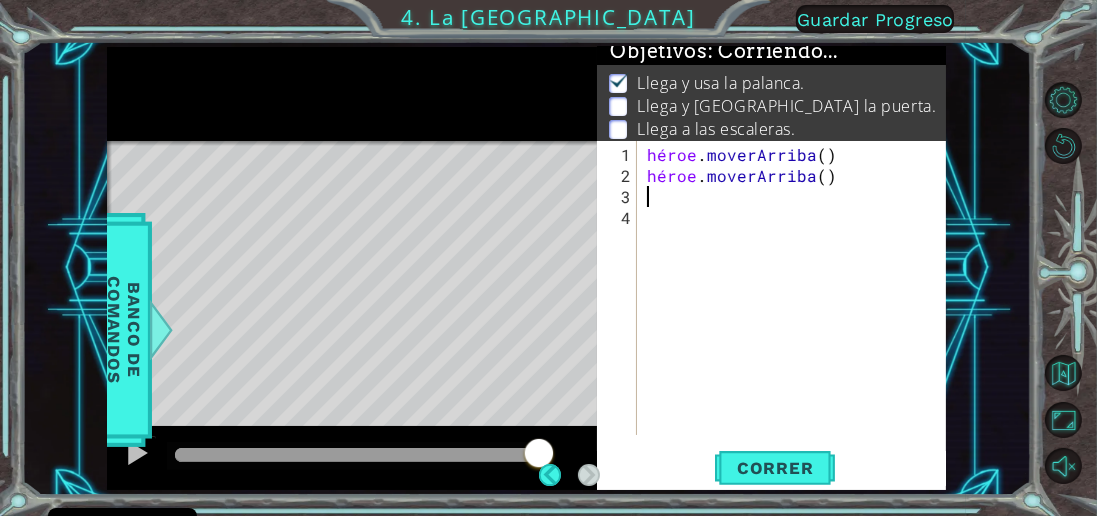scroll, scrollTop: 96, scrollLeft: 0, axis: vertical 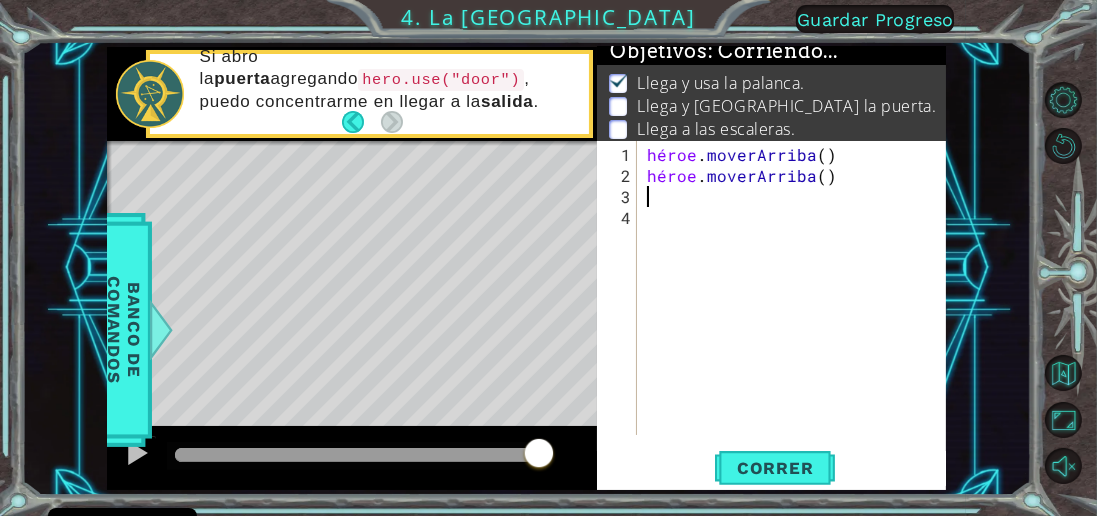 click on "héroe  .  [PERSON_NAME]  (  ) héroe  .  [GEOGRAPHIC_DATA]  (  )" at bounding box center (797, 312) 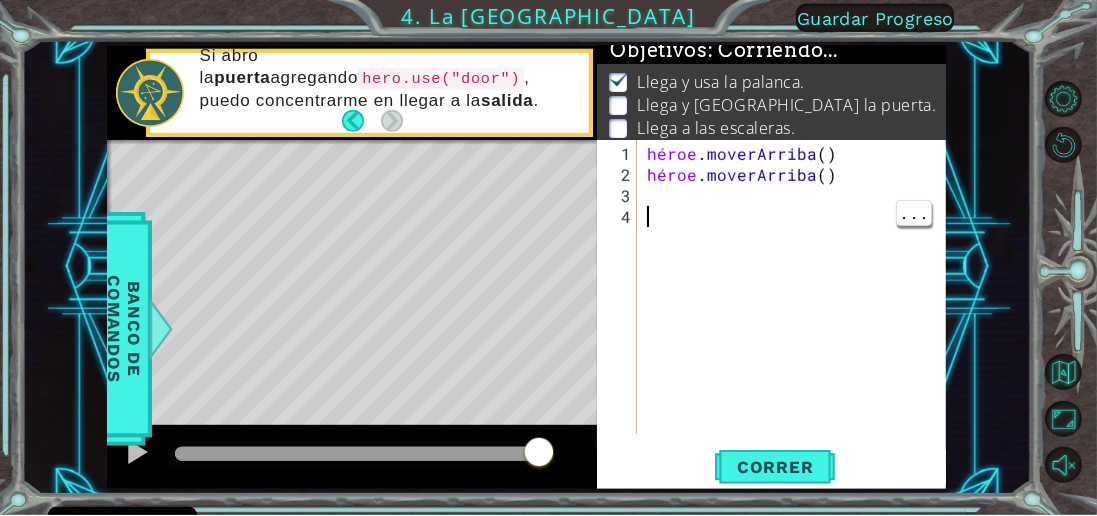 scroll, scrollTop: 36, scrollLeft: 0, axis: vertical 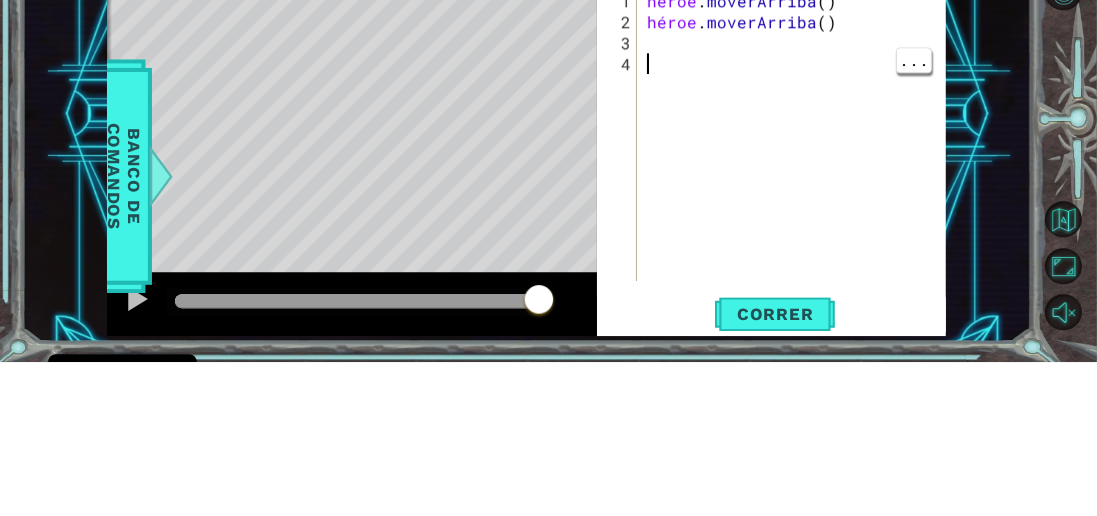 click on "héroe  .  [PERSON_NAME]  (  ) héroe  .  [GEOGRAPHIC_DATA]  (  )" at bounding box center [797, 312] 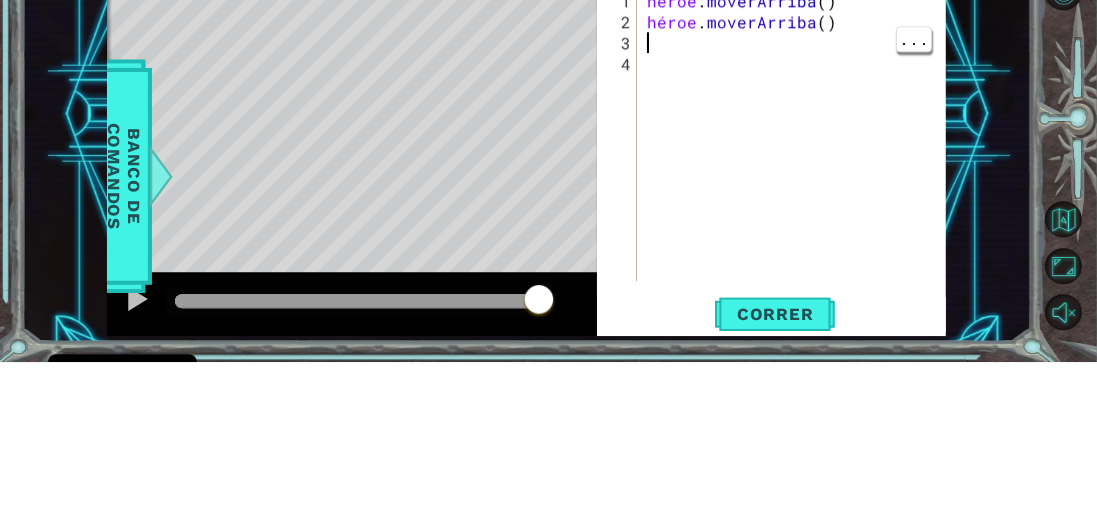 type on "h" 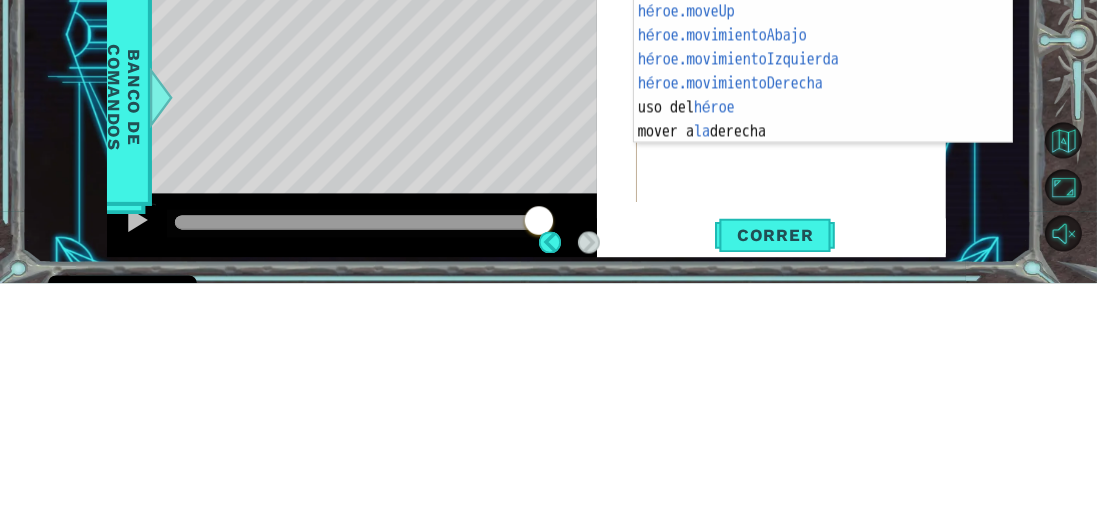 scroll, scrollTop: 36, scrollLeft: 0, axis: vertical 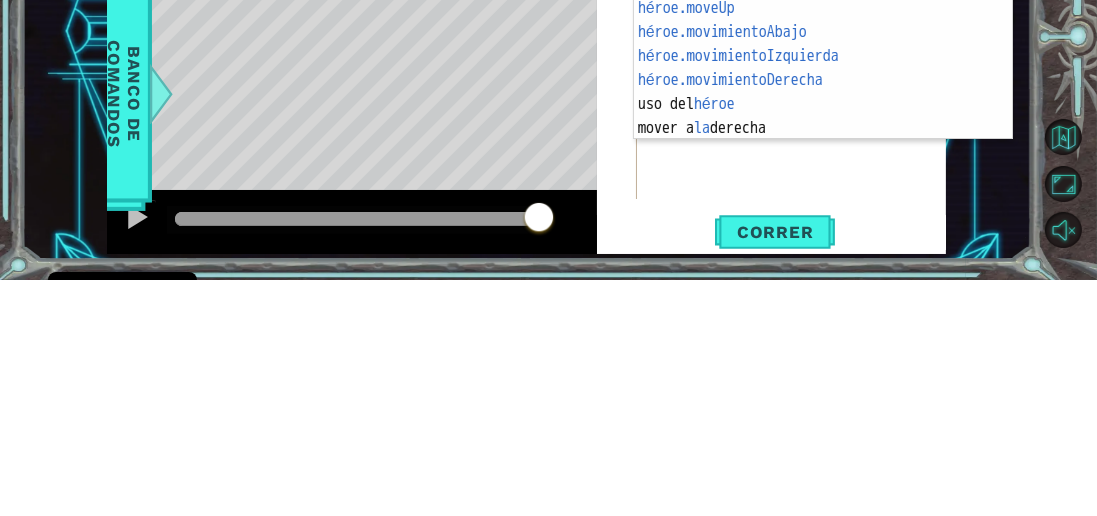 click on "Introducción  del héroe  Presión héroe.moveUp ​ Introducción a la presión héroe.movimientoAbajo ​ Introducción a la presión héroe.movimientoIzquierda ​ Introducción a la presión héroe.movimientoDerecha ​ Introducción a la presión uso del  héroe Introducción a la presión mover a  la  derecha Introducción a la presión" at bounding box center (823, 316) 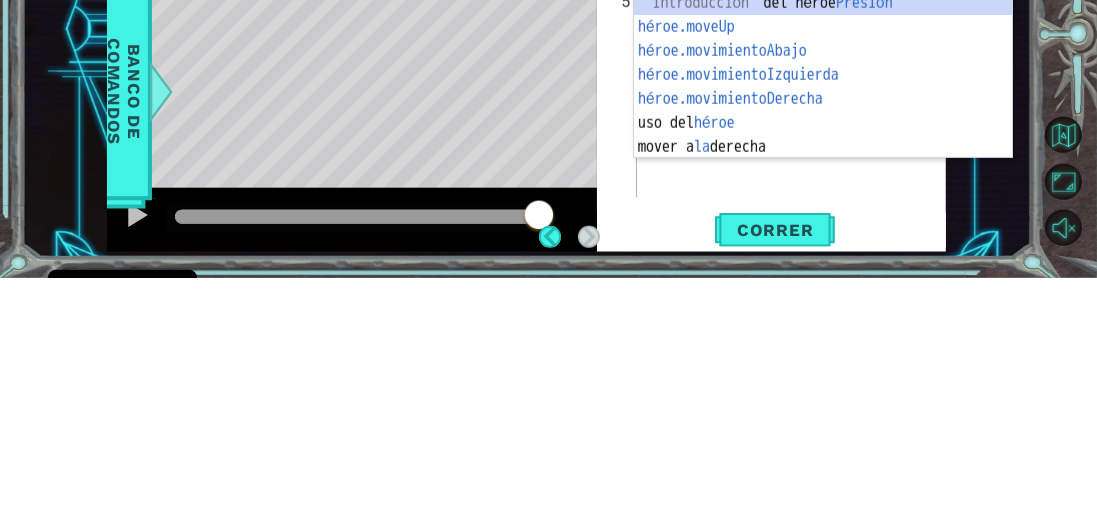 scroll, scrollTop: 36, scrollLeft: 0, axis: vertical 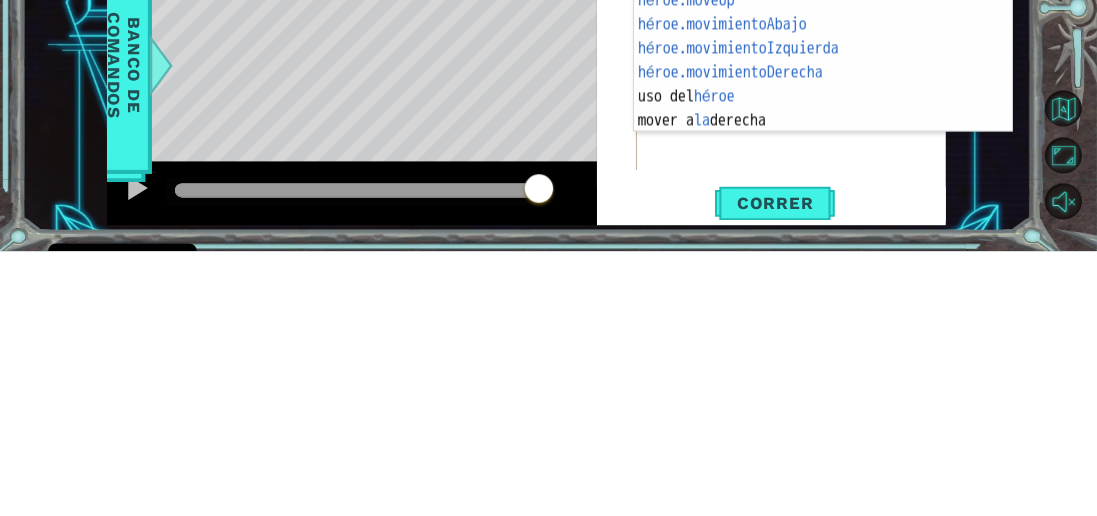 click on "Introducción  del héroe  Presión héroe.moveUp ​ Introducción a la presión héroe.movimientoAbajo ​ Introducción a la presión héroe.movimientoIzquierda ​ Introducción a la presión héroe.movimientoDerecha ​ Introducción a la presión uso del  héroe Introducción a la presión mover a  la  derecha Introducción a la presión" at bounding box center (823, 337) 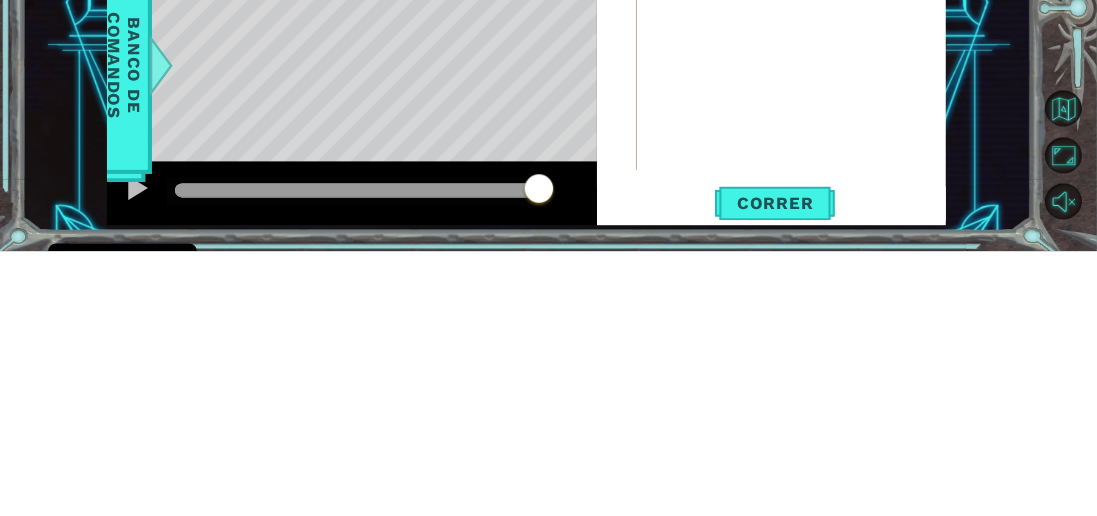 scroll, scrollTop: 0, scrollLeft: 8, axis: horizontal 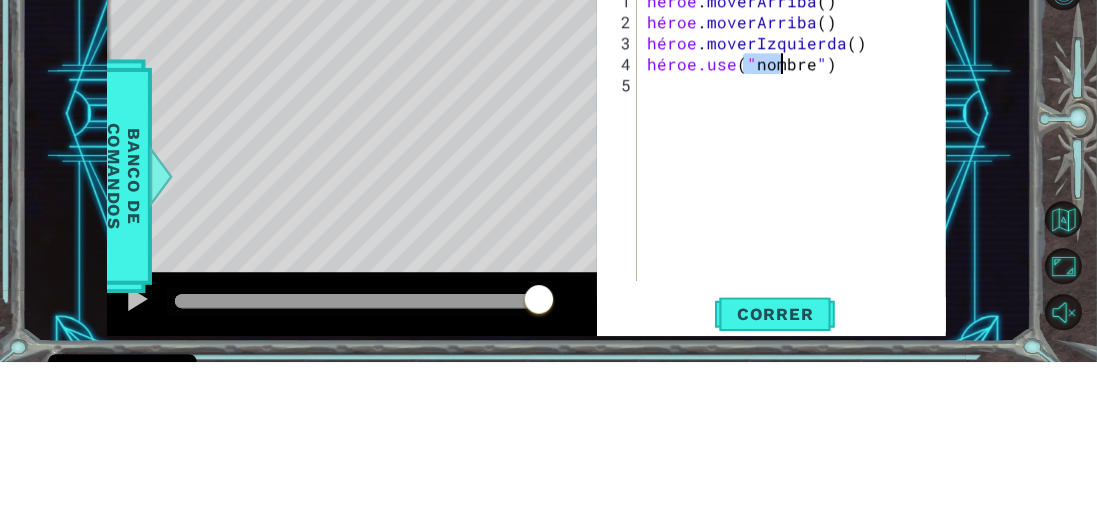 click on "héroe  .  [PERSON_NAME]  (  ) héroe  .  [PERSON_NAME]  (  ) héroe  .  moverIzquierda  (  ) héroe.use  (  "  nombre  "  )" at bounding box center [797, 312] 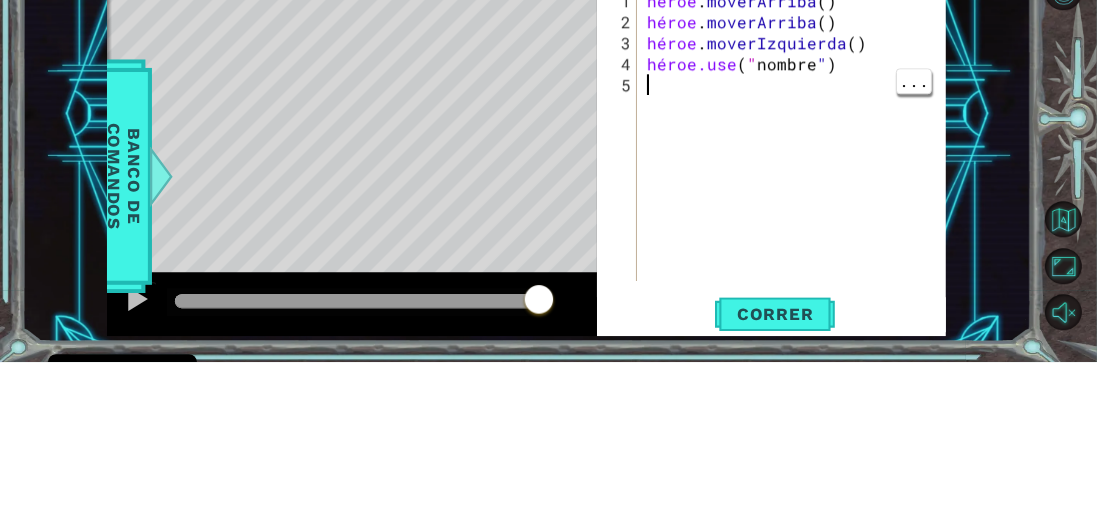 scroll, scrollTop: 0, scrollLeft: 0, axis: both 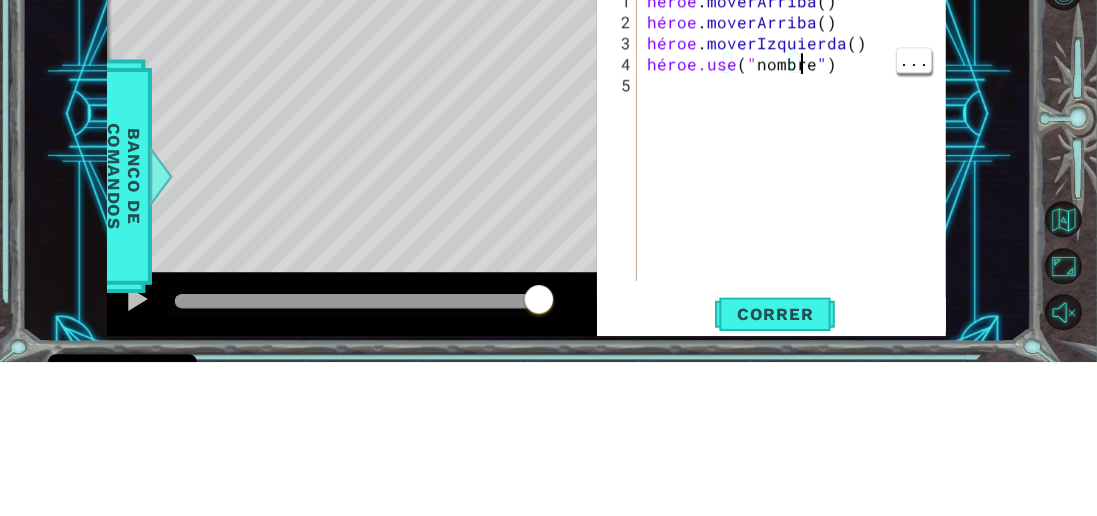 click on "héroe  .  [PERSON_NAME]  (  ) héroe  .  [PERSON_NAME]  (  ) héroe  .  moverIzquierda  (  ) héroe.use  (  "  nombre  "  )" at bounding box center [797, 312] 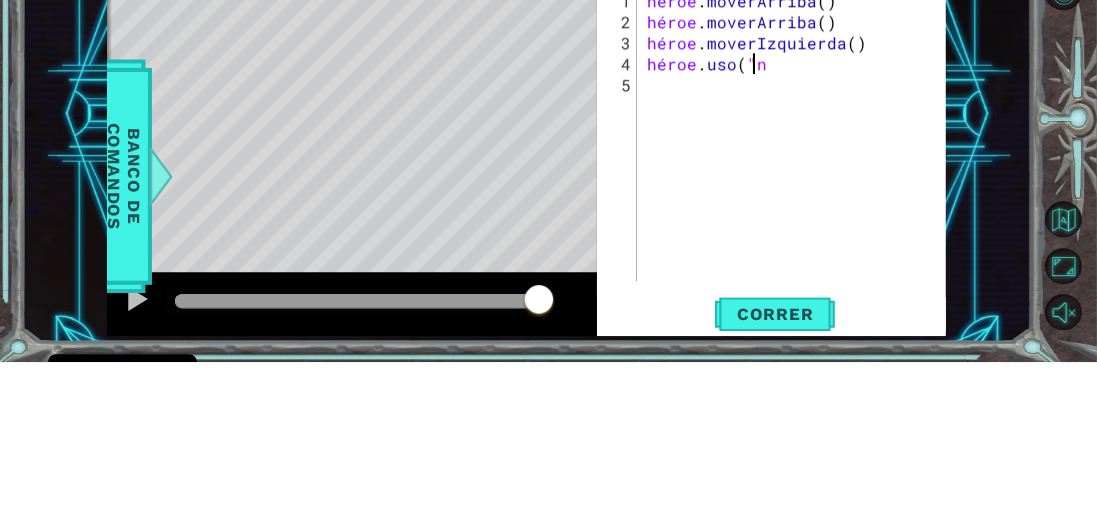 scroll, scrollTop: 0, scrollLeft: 4, axis: horizontal 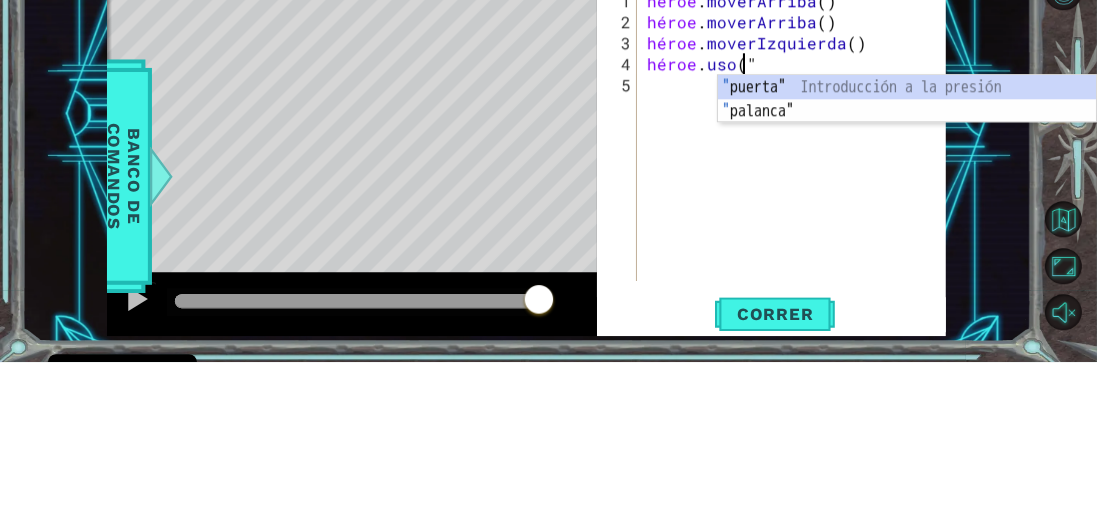 click on ""  puerta"  Introducción a la presión "  palanca" Introducción a la presión" at bounding box center [907, 277] 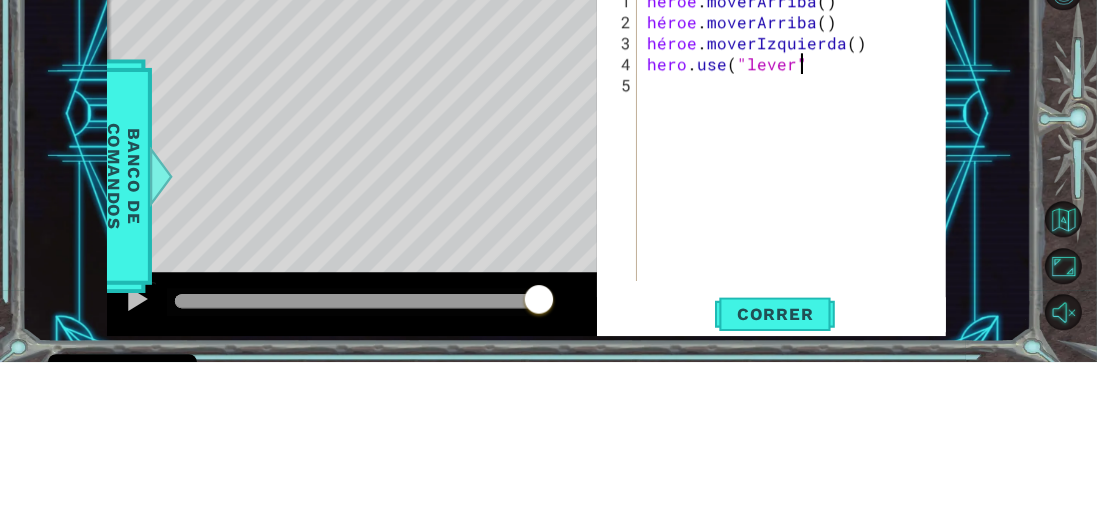 type on "hero.use("lever"" 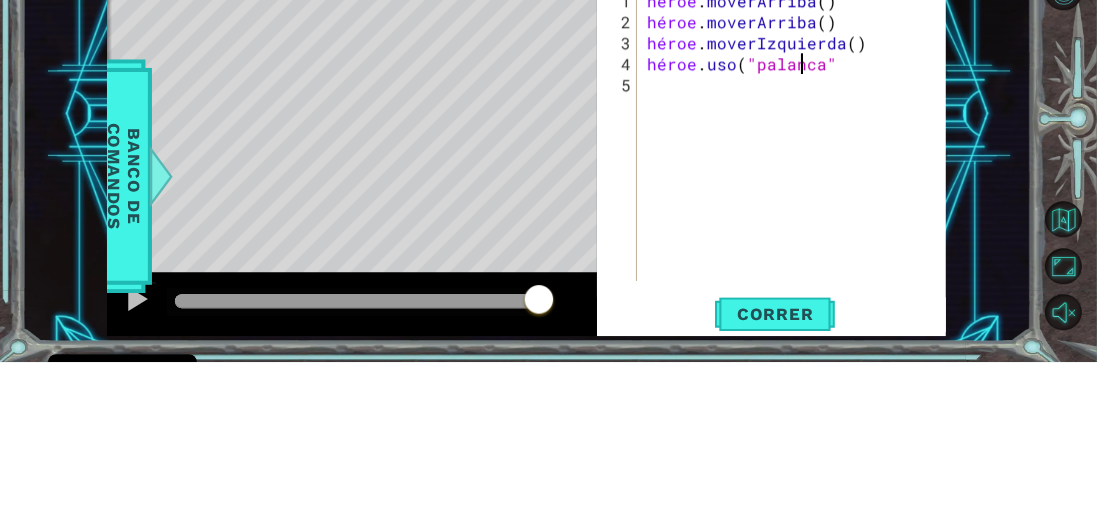 click on "héroe  .  [PERSON_NAME]  (  ) héroe  .  [PERSON_NAME]  (  ) héroe  .  moverIzquierda  (  ) héroe  .  uso  (  "palanca"" at bounding box center [797, 312] 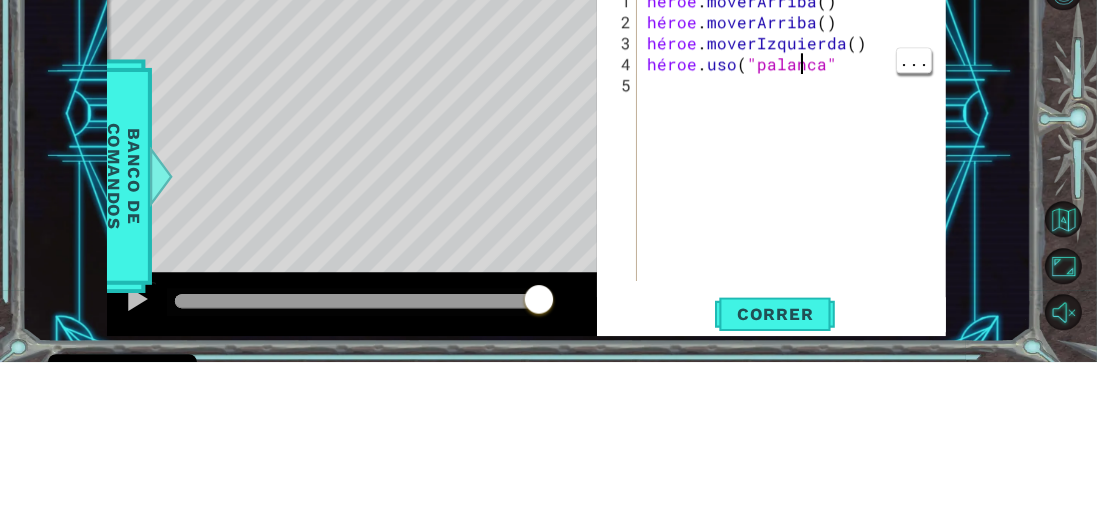 click on "héroe  .  [PERSON_NAME]  (  ) héroe  .  [PERSON_NAME]  (  ) héroe  .  moverIzquierda  (  ) héroe  .  uso  (  "palanca"" at bounding box center [797, 312] 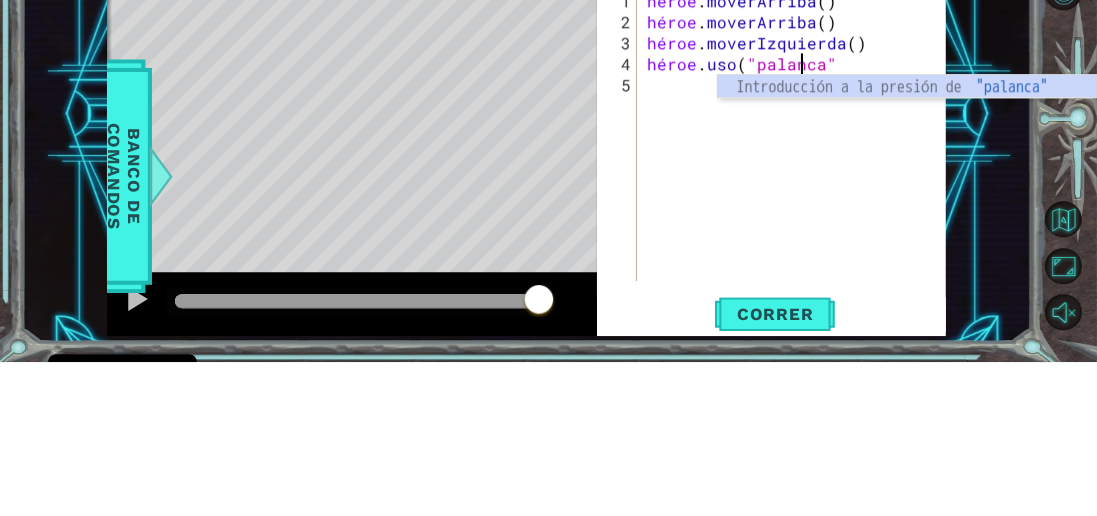 type on "hero.use("lever")" 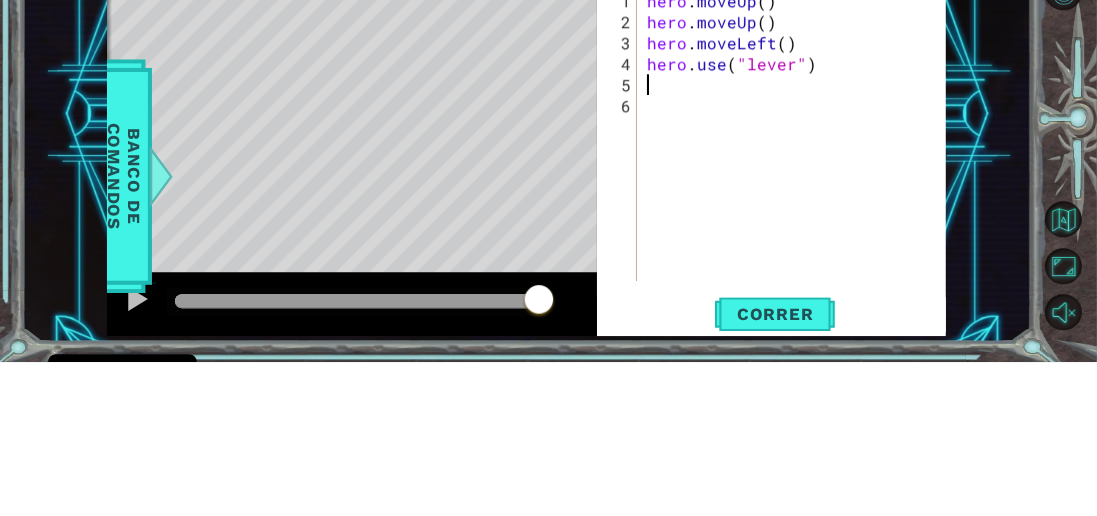scroll, scrollTop: 0, scrollLeft: 0, axis: both 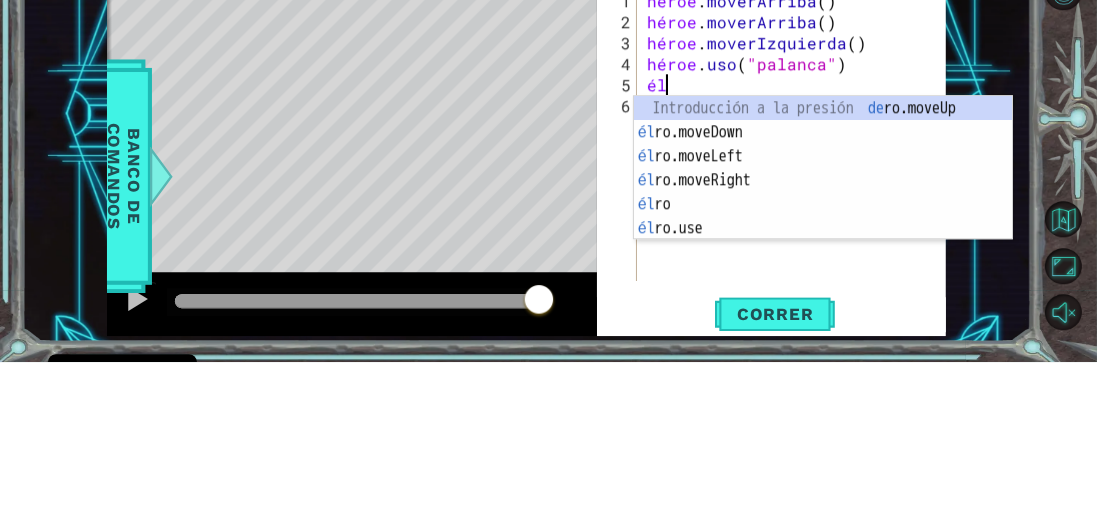 type on "h" 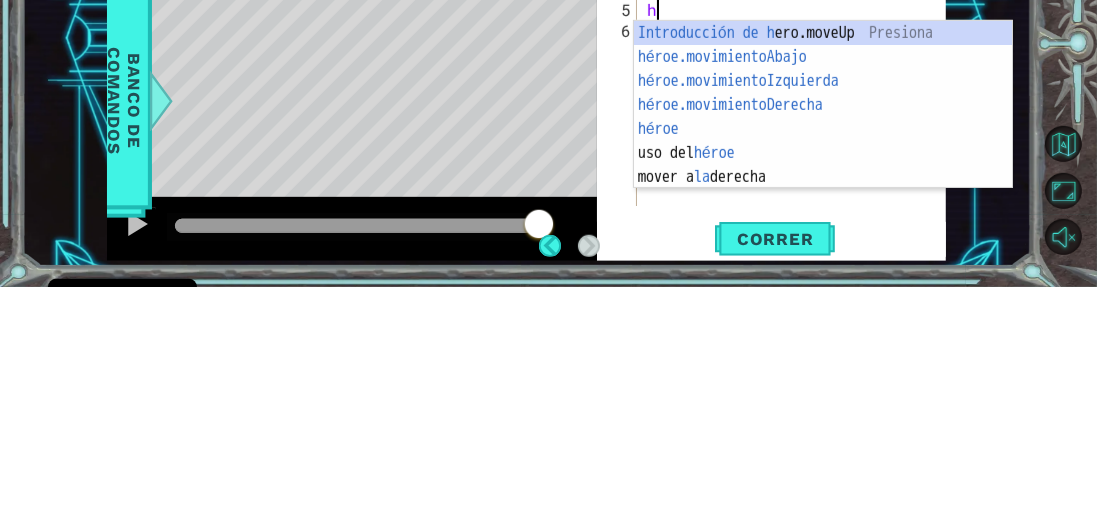 scroll, scrollTop: 36, scrollLeft: 0, axis: vertical 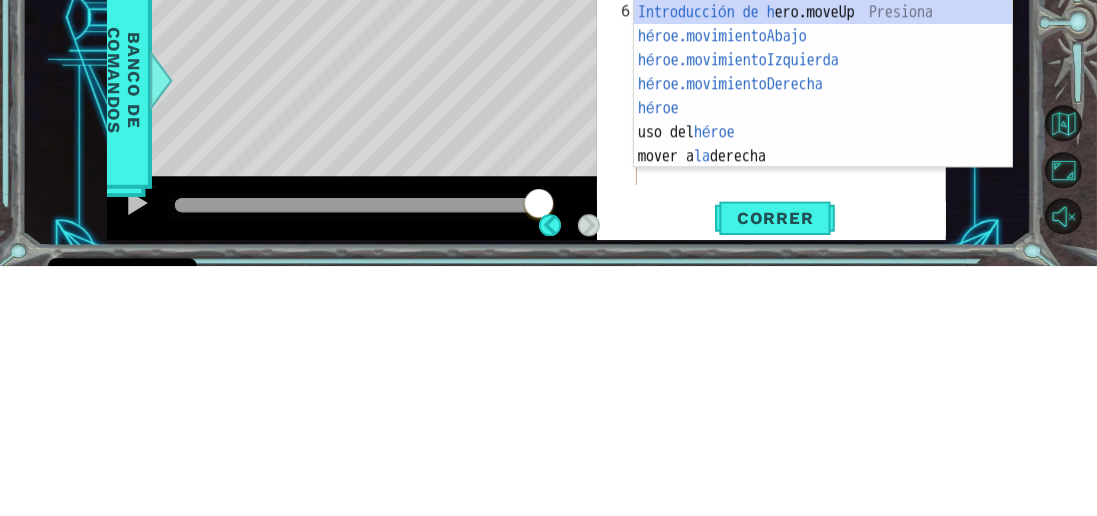 click on "Introducción de [PERSON_NAME].moveUp  Presiona héroe.movimientoAbajo ​ Introducción a la presión héroe.movimientoIzquierda ​ Introducción a la presión héroe.movimientoDerecha ​ Introducción a la presión héroe ​ Introducción a la presión uso del  héroe Introducción a la presión mover a  la  derecha Introducción a la presión" at bounding box center [823, 358] 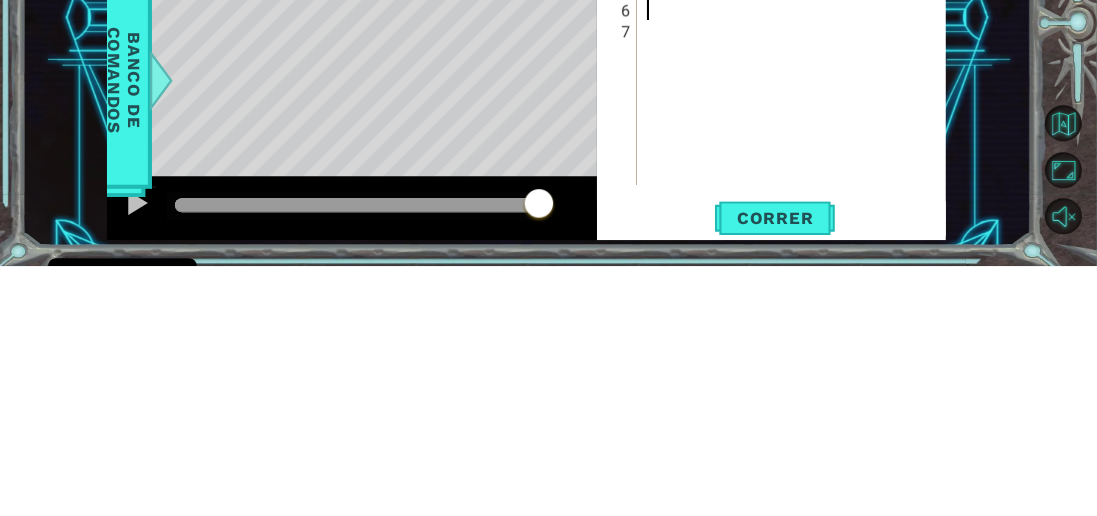 type on "h" 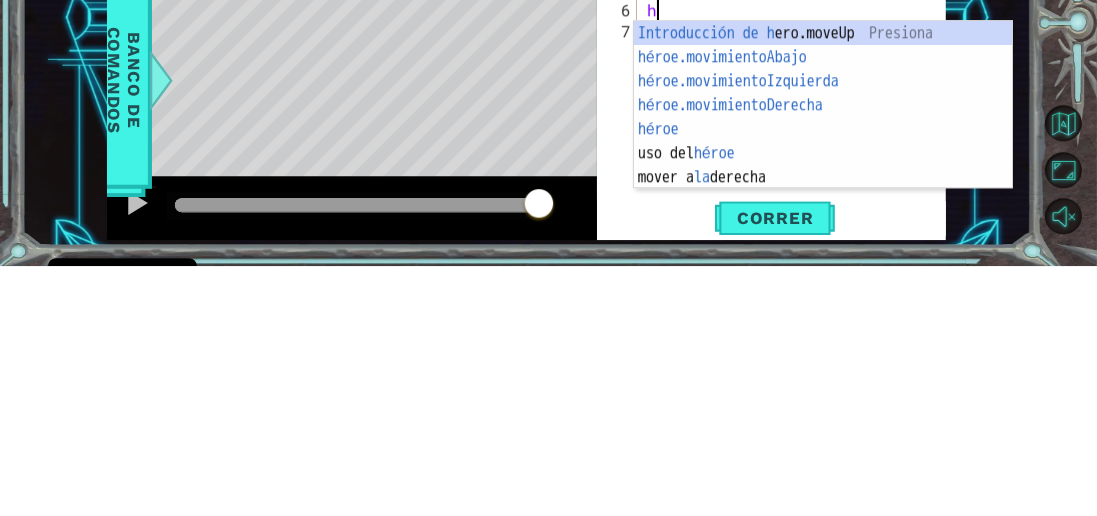 click on "Introducción de [PERSON_NAME].moveUp  Presiona héroe.movimientoAbajo ​ Introducción a la presión héroe.movimientoIzquierda ​ Introducción a la presión héroe.movimientoDerecha ​ Introducción a la presión héroe ​ Introducción a la presión uso del  héroe Introducción a la presión mover a  la  derecha Introducción a la presión" at bounding box center (823, 379) 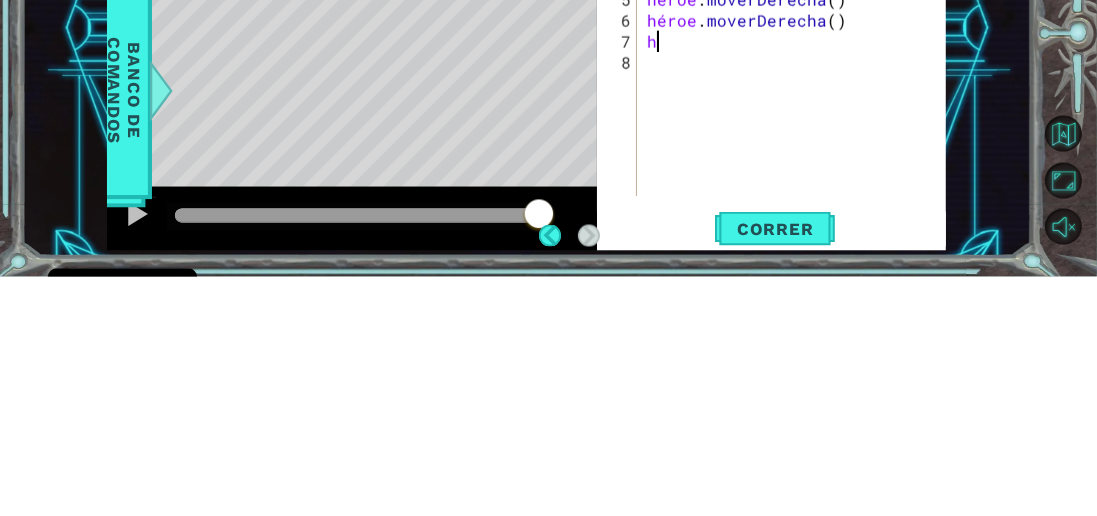scroll, scrollTop: 36, scrollLeft: 0, axis: vertical 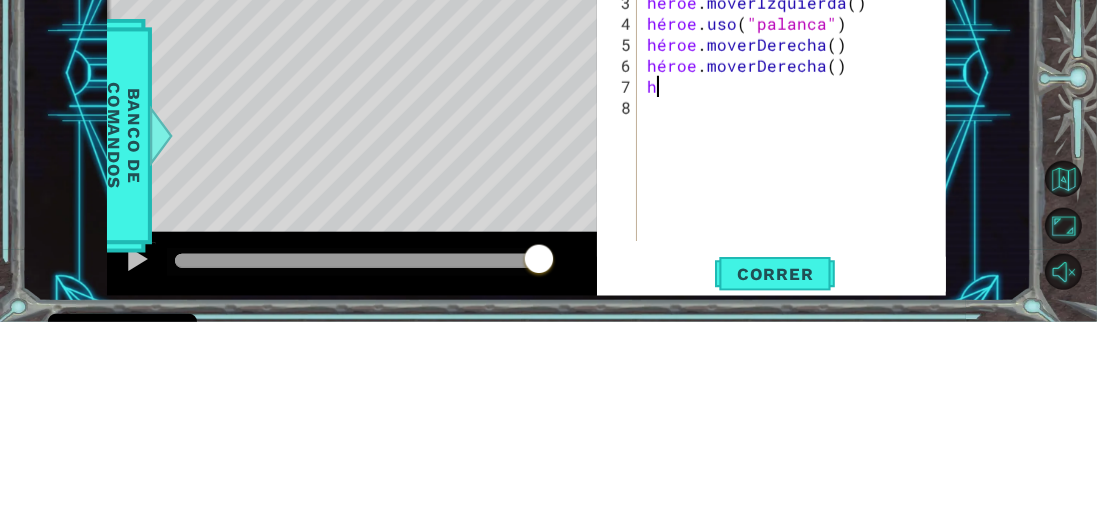 type on "he" 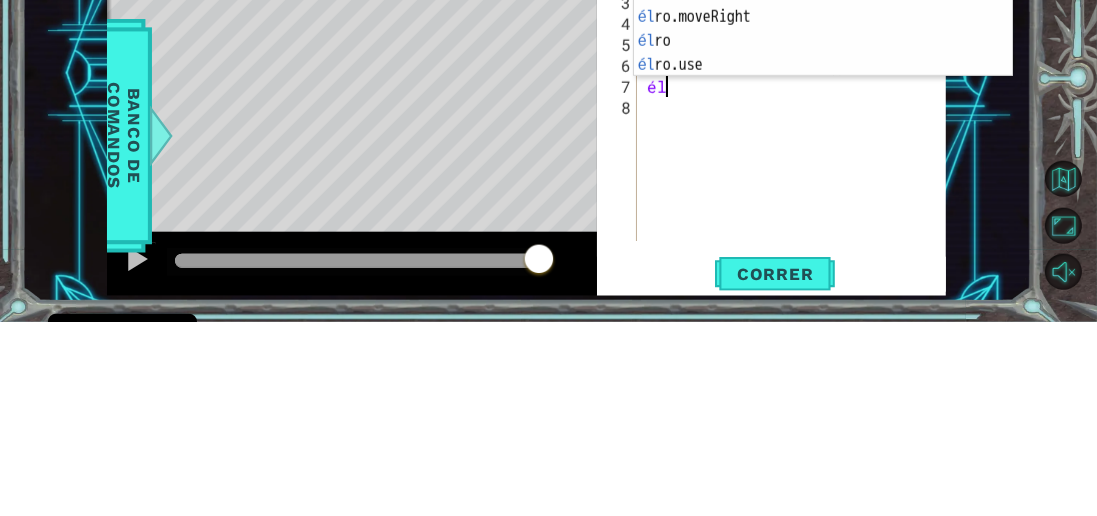 click on "Introducción a la presión  de  [PERSON_NAME].moveUp él  ro.moveDown Introducción a la presión él  ro.moveLeft Introducción a la presión él  ro.moveRight Introducción a la presión él  ro Introducción a la presión él  ro.use Introducción a la presión" at bounding box center (823, 223) 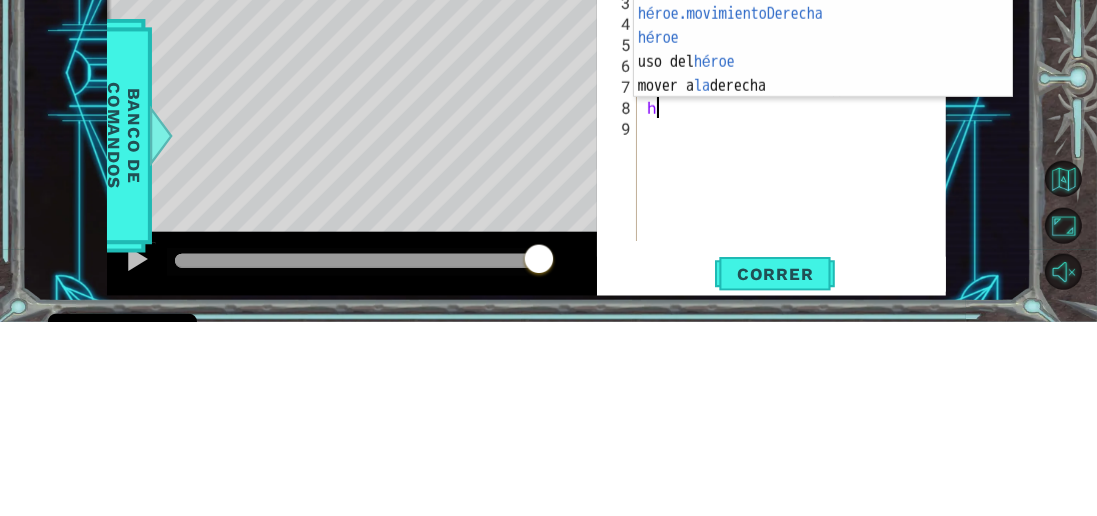 click on "Introducción de [PERSON_NAME].moveUp  Presiona héroe.movimientoAbajo ​ Introducción a la presión héroe.movimientoIzquierda ​ Introducción a la presión héroe.movimientoDerecha ​ Introducción a la presión héroe ​ Introducción a la presión uso del  héroe Introducción a la presión mover a  la  derecha Introducción a la presión" at bounding box center [823, 232] 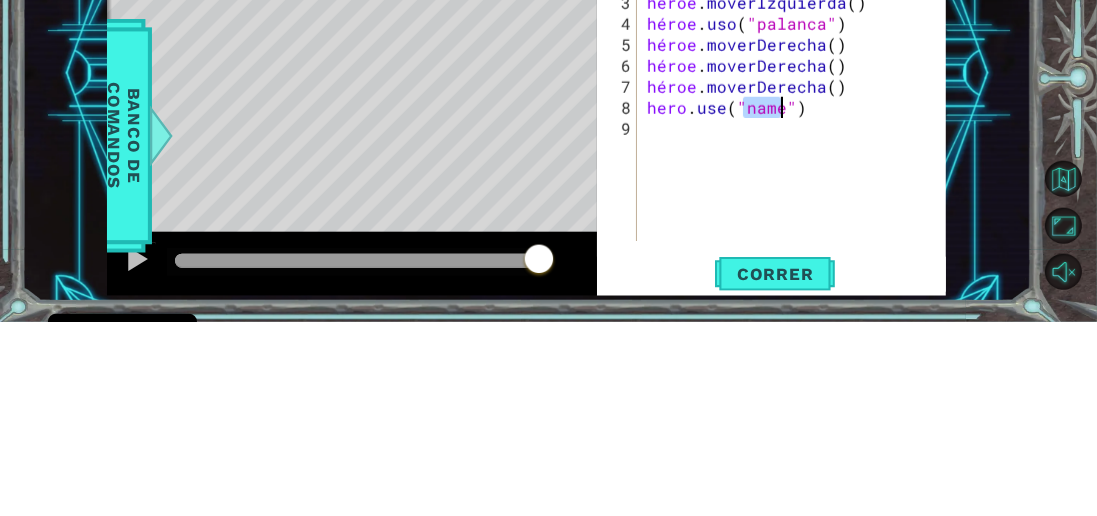 scroll, scrollTop: 0, scrollLeft: 8, axis: horizontal 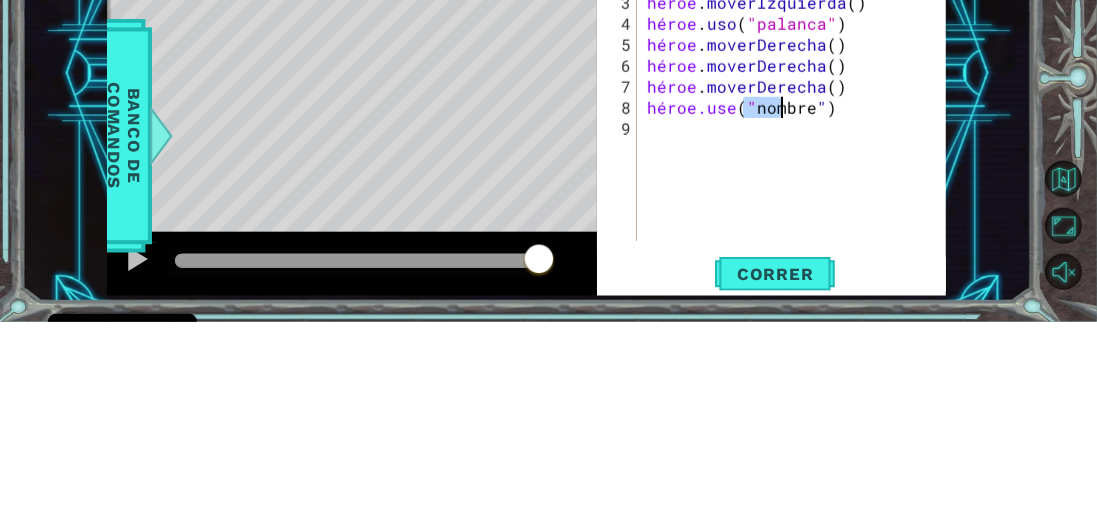 click on "héroe  .  [PERSON_NAME]  (  ) héroe  .  [PERSON_NAME]  (  ) héroe  .  moverIzquierda  (  ) héroe  .  uso  (  "palanca"  ) héroe  .  moverDerecha  (  ) héroe  .  moverDerecha  (  ) héroe  .  moverDerecha  (  ) héroe.use  (  "  nombre  "  )" at bounding box center (797, 312) 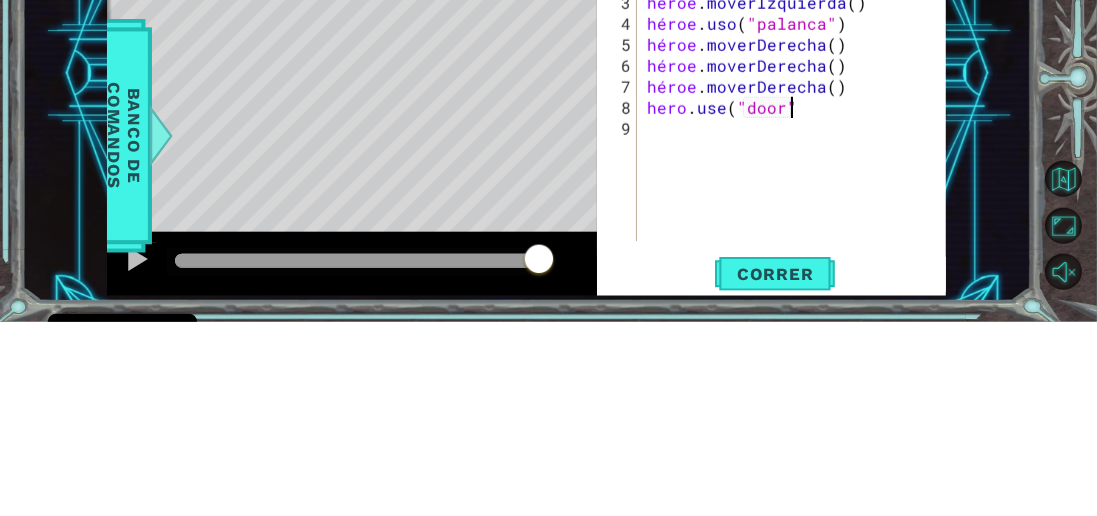 scroll, scrollTop: 0, scrollLeft: 8, axis: horizontal 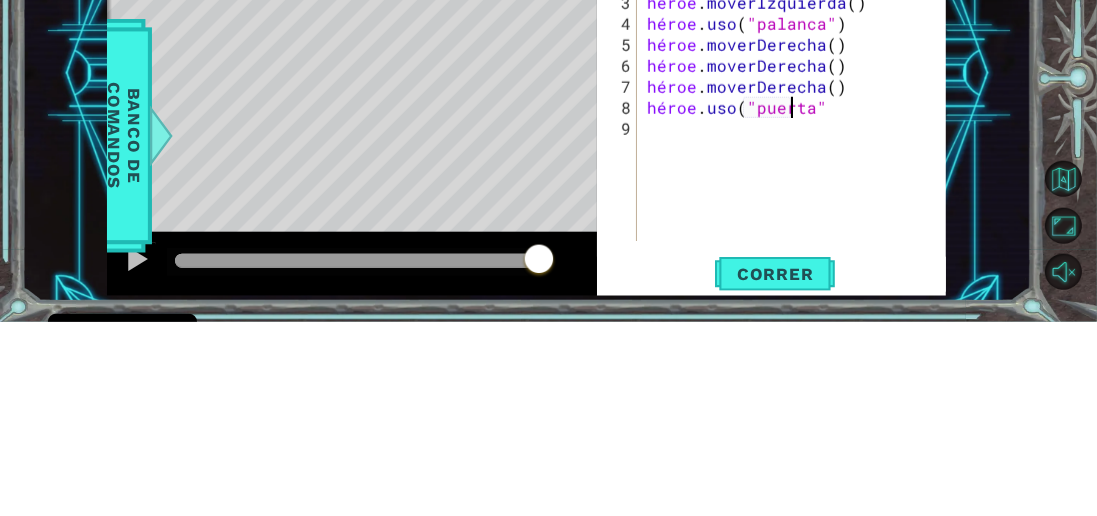 type on "hero.use("door"" 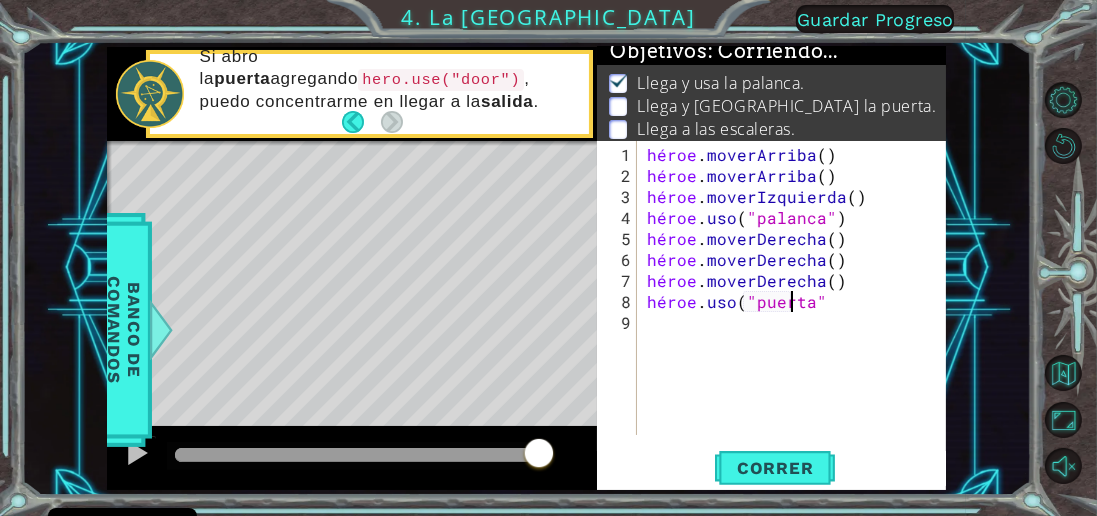 click on "héroe  .  [PERSON_NAME]  (  ) héroe  .  [PERSON_NAME]  (  ) héroe  .  moverIzquierda  (  ) héroe  .  uso  (  "palanca"  ) héroe  .  moverDerecha  (  ) héroe  .  moverDerecha  (  ) héroe  .  moverDerecha  (  ) héroe  .  uso  (  "puerta"" at bounding box center [797, 312] 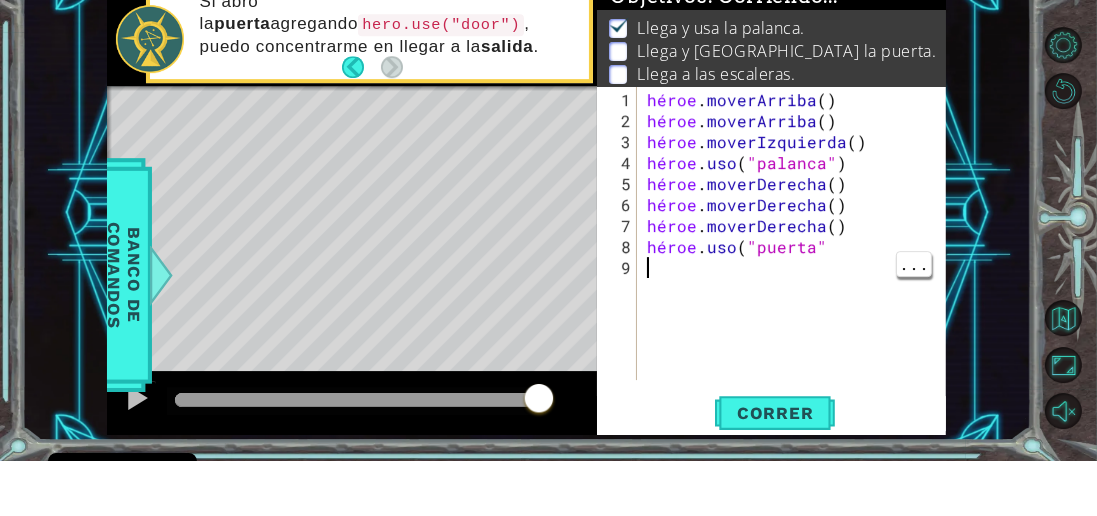 scroll, scrollTop: 36, scrollLeft: 0, axis: vertical 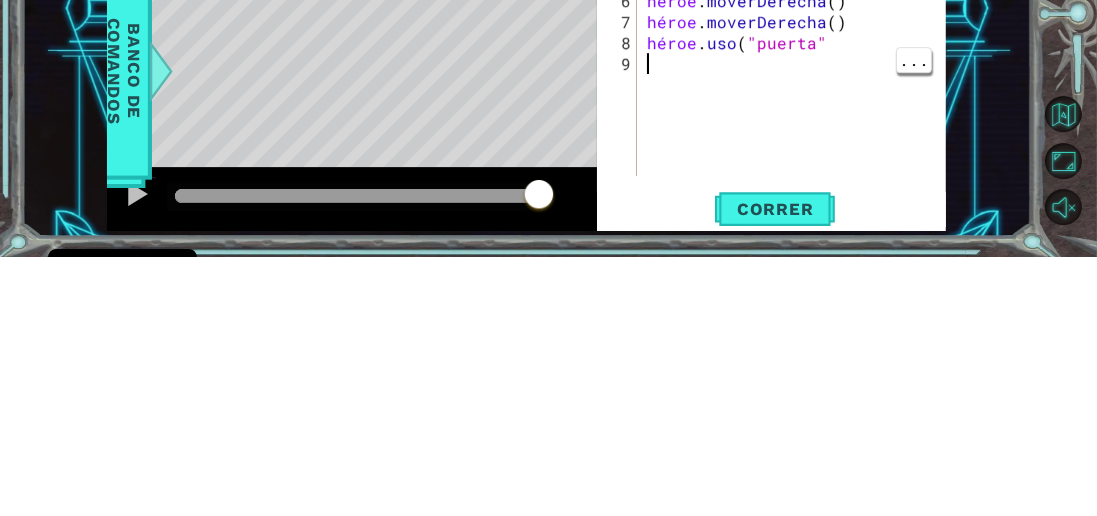 click on "héroe  .  [PERSON_NAME]  (  ) héroe  .  [PERSON_NAME]  (  ) héroe  .  moverIzquierda  (  ) héroe  .  uso  (  "palanca"  ) héroe  .  moverDerecha  (  ) héroe  .  moverDerecha  (  ) héroe  .  moverDerecha  (  ) héroe  .  uso  (  "puerta"" at bounding box center (797, 312) 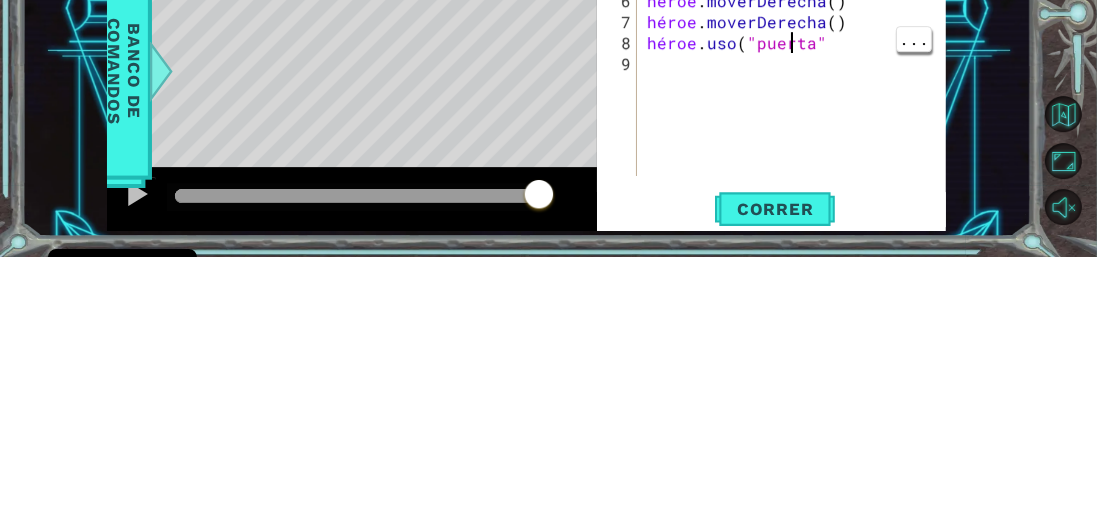 scroll, scrollTop: 0, scrollLeft: 8, axis: horizontal 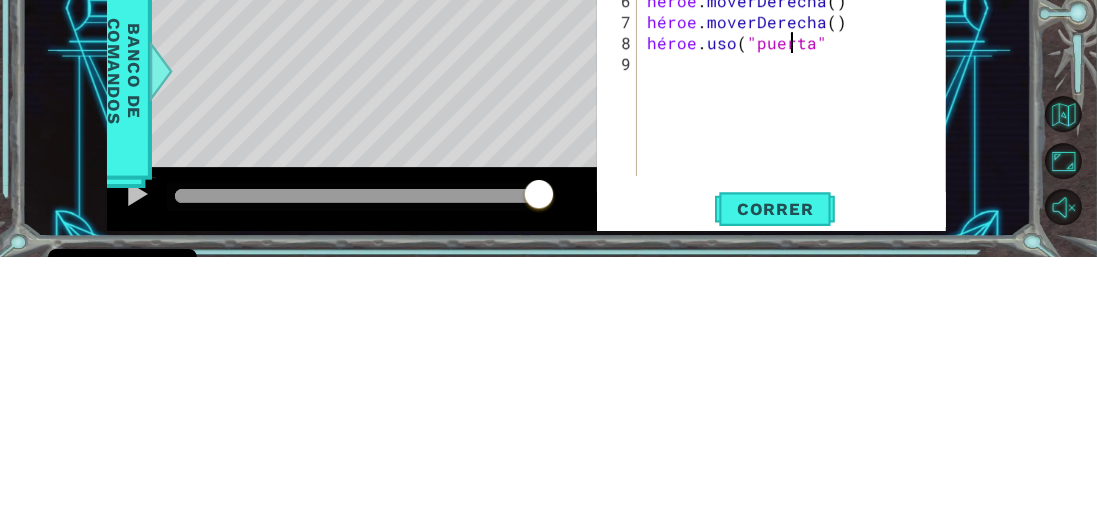 type on "hero.use("door")" 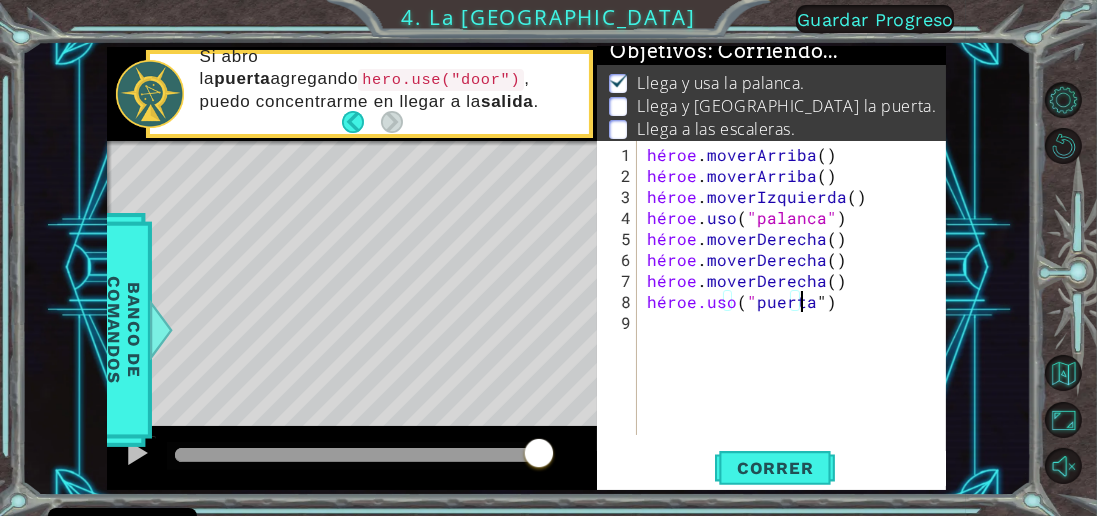 click on "héroe  .  [PERSON_NAME]  (  ) héroe  .  [PERSON_NAME]  (  ) héroe  .  moverIzquierda  (  ) héroe  .  uso  (  "palanca"  ) héroe  .  moverDerecha  (  ) héroe  .  moverDerecha  (  ) héroe  .  moverDerecha  (  ) héroe.uso  (  "  puerta  "  )" at bounding box center [797, 312] 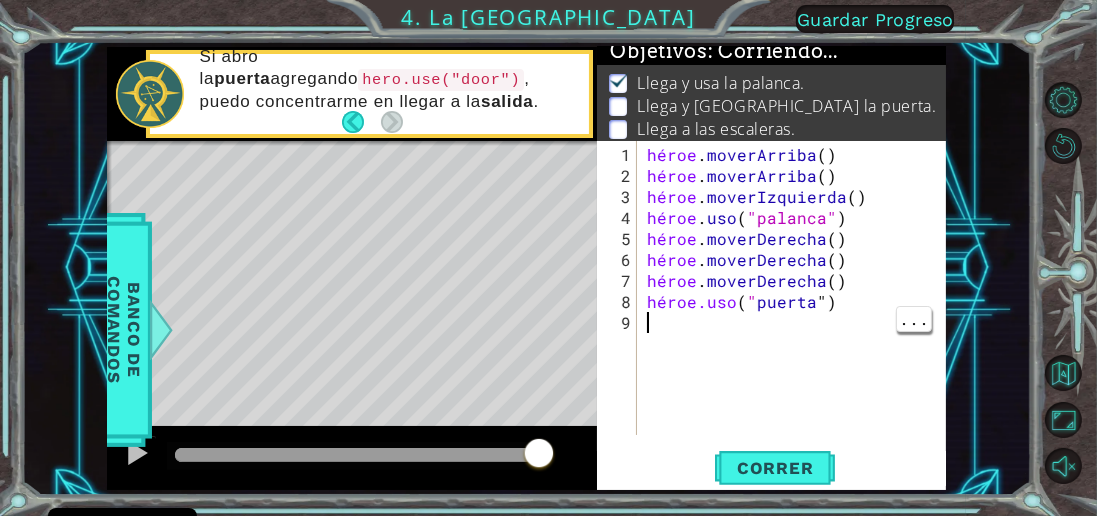 scroll, scrollTop: 0, scrollLeft: 0, axis: both 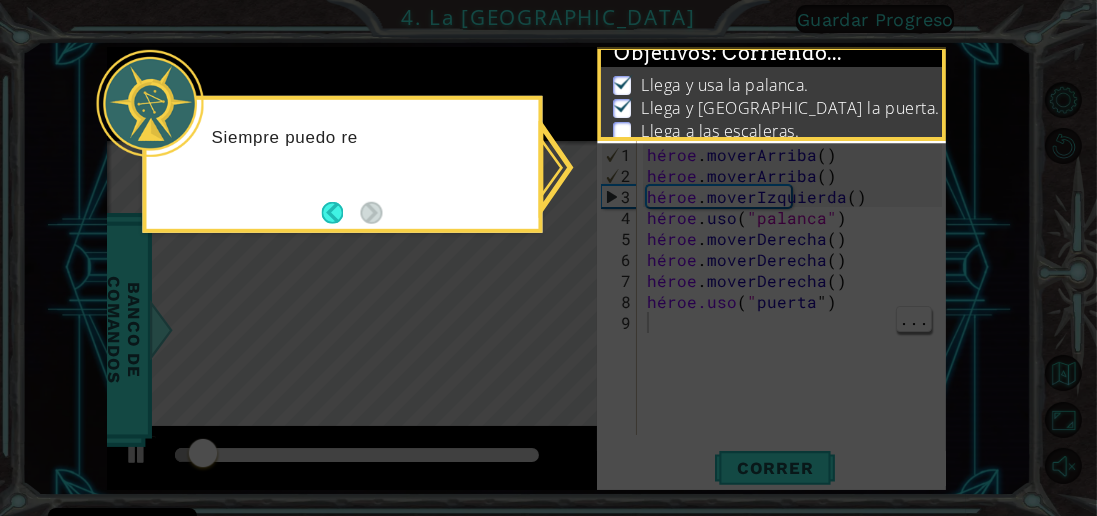 click at bounding box center [341, 213] 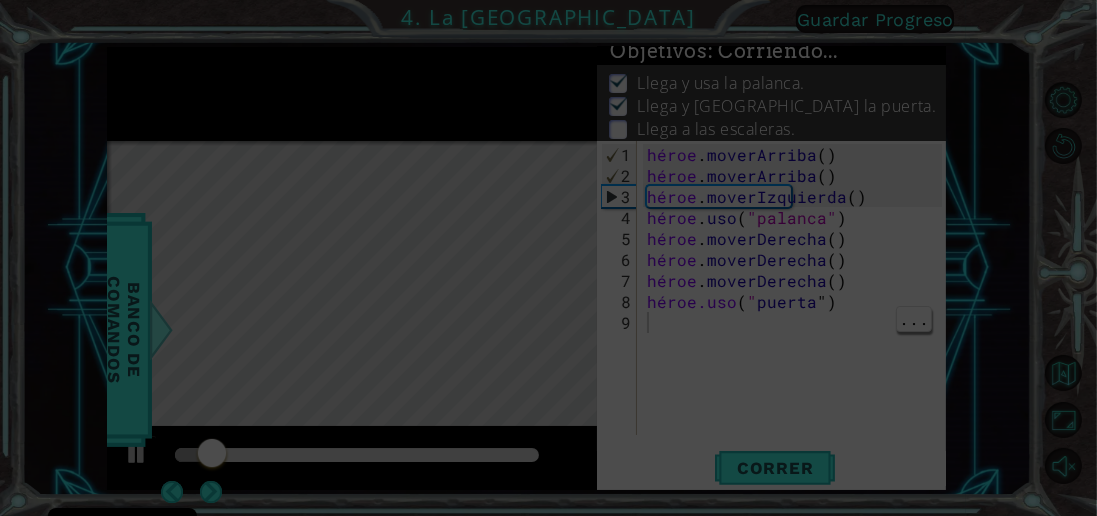 scroll, scrollTop: 0, scrollLeft: 0, axis: both 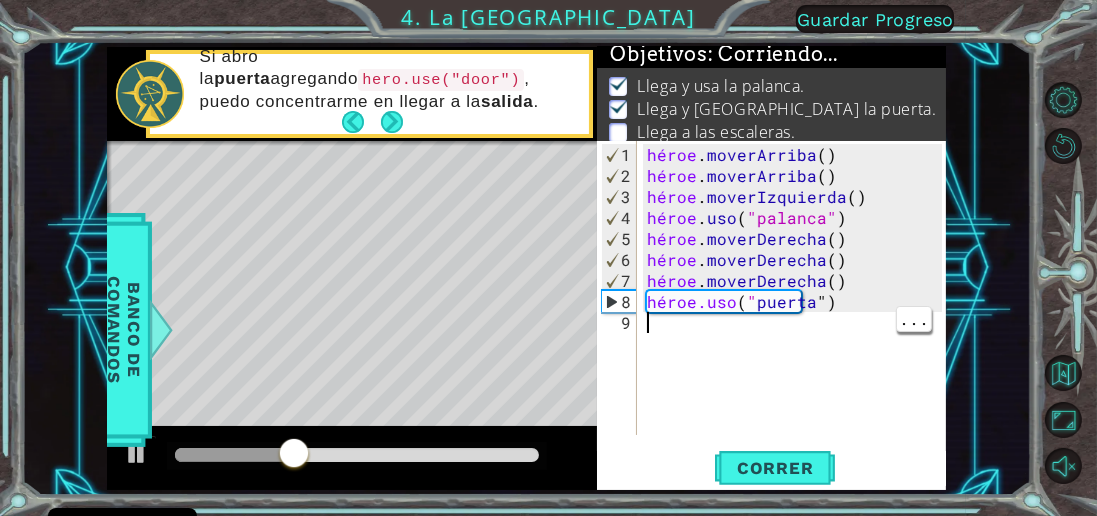 click on "héroe  .  [PERSON_NAME]  (  ) héroe  .  [PERSON_NAME]  (  ) héroe  .  moverIzquierda  (  ) héroe  .  uso  (  "palanca"  ) héroe  .  moverDerecha  (  ) héroe  .  moverDerecha  (  ) héroe  .  moverDerecha  (  ) héroe.uso  (  "  puerta  "  )" at bounding box center [797, 312] 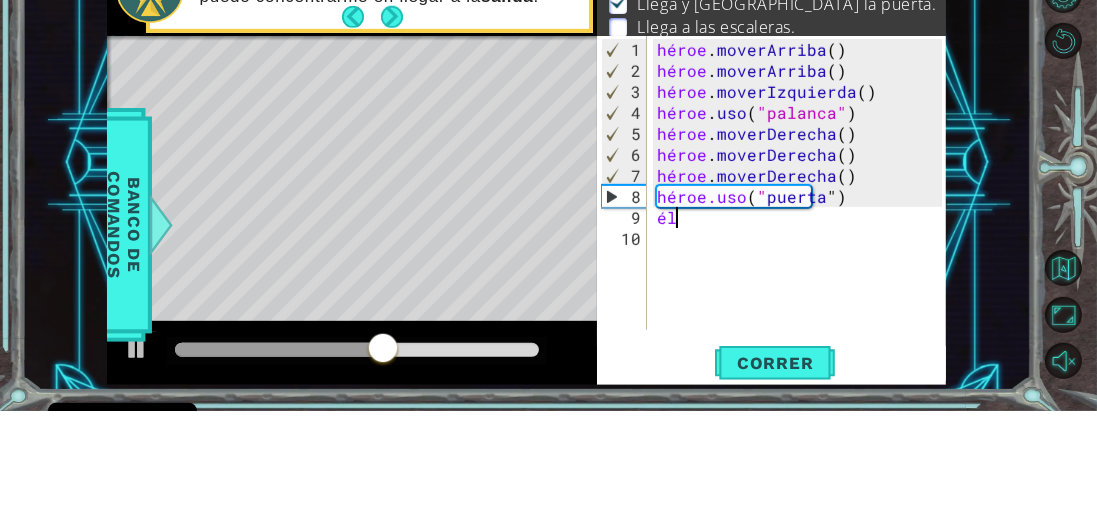 click on "héroe  .  [PERSON_NAME]  (  ) héroe  .  [PERSON_NAME]  (  ) héroe  .  moverIzquierda  (  ) héroe  .  uso  (  "palanca"  ) héroe  .  moverDerecha  (  ) héroe  .  moverDerecha  (  ) héroe  .  moverDerecha  (  ) héroe.uso  (  "  puerta  "  ) él" at bounding box center [803, 312] 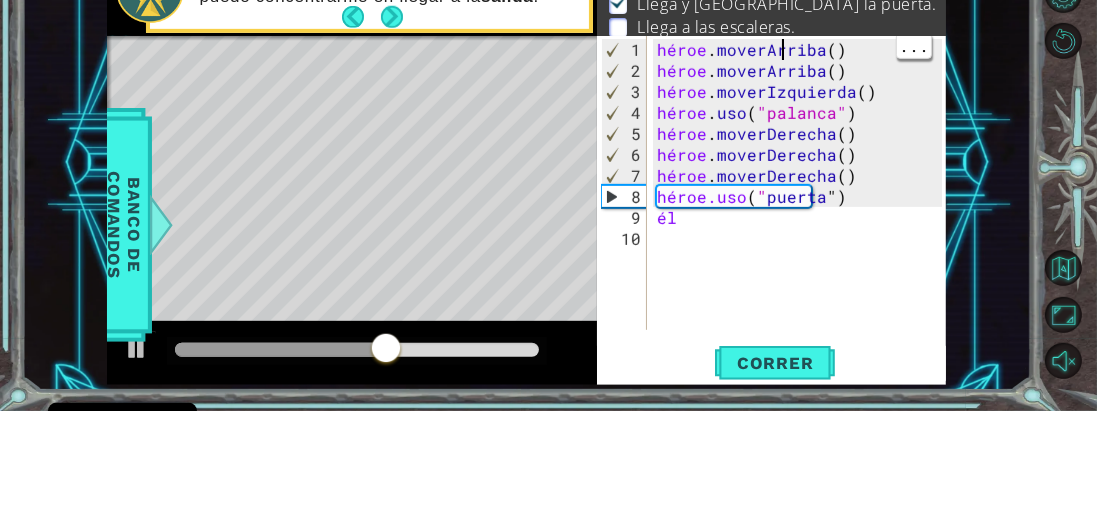 scroll, scrollTop: 0, scrollLeft: 6, axis: horizontal 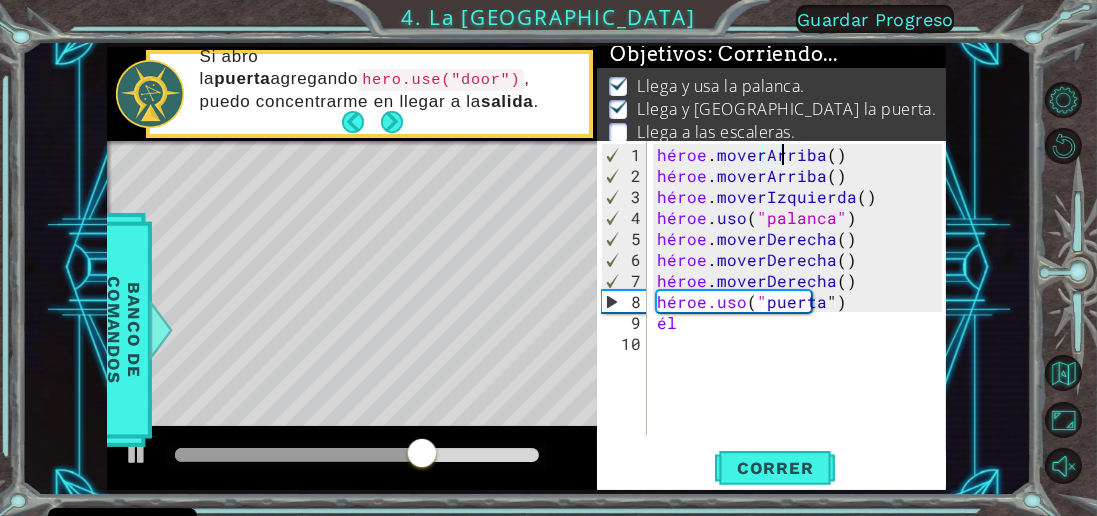 click on "héroe  .  [PERSON_NAME]  (  ) héroe  .  [PERSON_NAME]  (  ) héroe  .  moverIzquierda  (  ) héroe  .  uso  (  "palanca"  ) héroe  .  moverDerecha  (  ) héroe  .  moverDerecha  (  ) héroe  .  moverDerecha  (  ) héroe.uso  (  "  puerta  "  ) él" at bounding box center (802, 312) 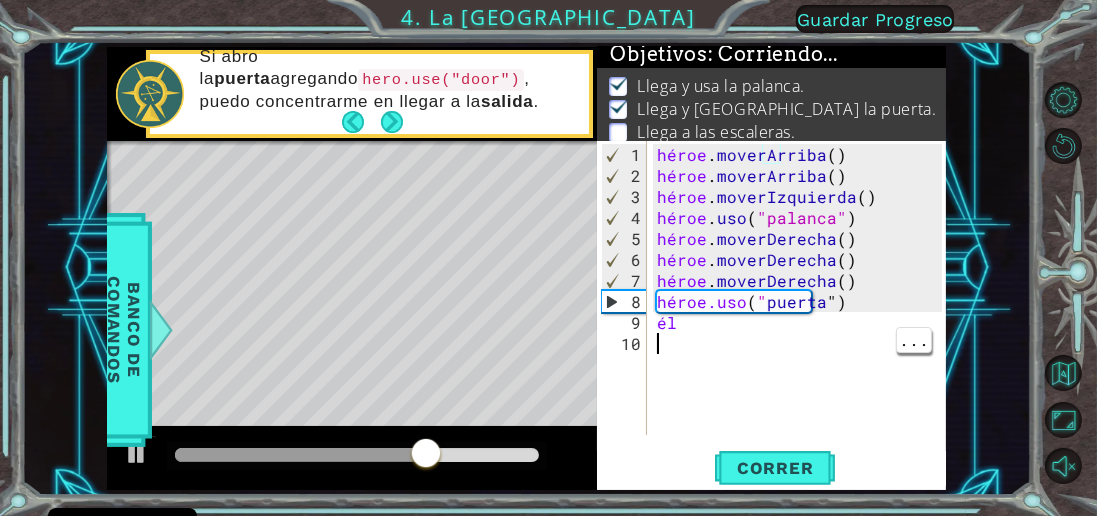 scroll, scrollTop: 0, scrollLeft: 0, axis: both 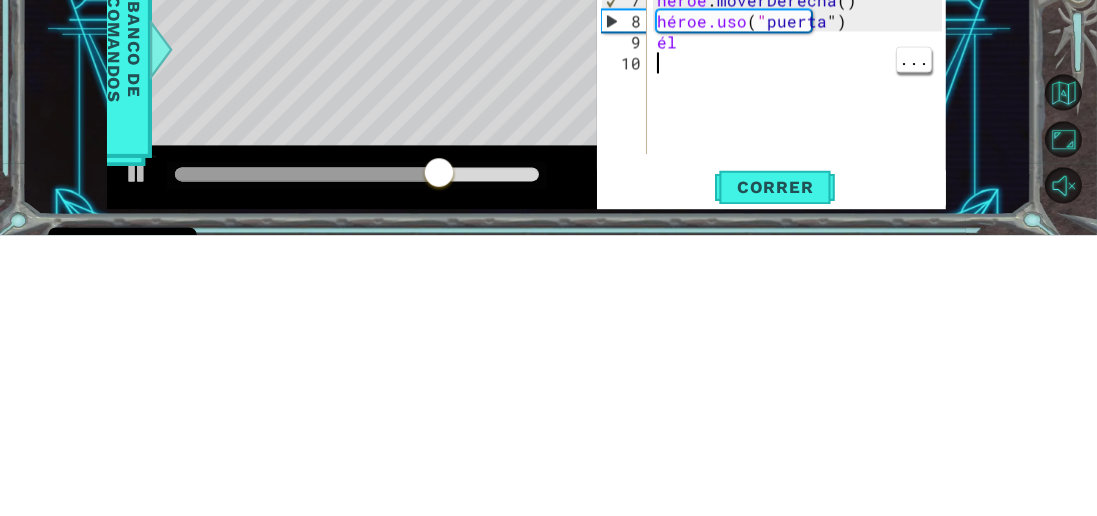 click on "héroe  .  [PERSON_NAME]  (  ) héroe  .  [PERSON_NAME]  (  ) héroe  .  moverIzquierda  (  ) héroe  .  uso  (  "palanca"  ) héroe  .  moverDerecha  (  ) héroe  .  moverDerecha  (  ) héroe  .  moverDerecha  (  ) héroe.uso  (  "  puerta  "  ) él" at bounding box center [802, 312] 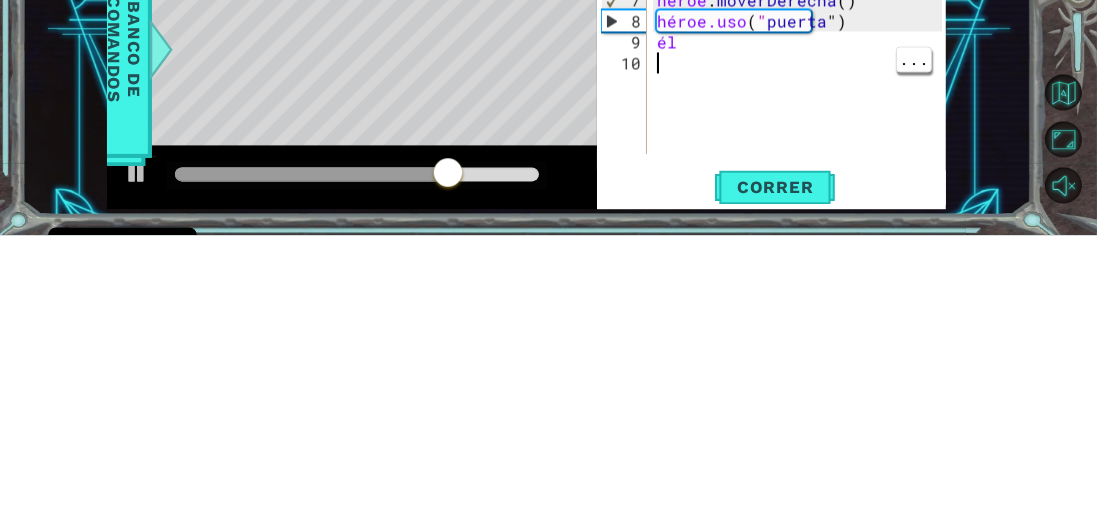 click on "héroe  .  [PERSON_NAME]  (  ) héroe  .  [PERSON_NAME]  (  ) héroe  .  moverIzquierda  (  ) héroe  .  uso  (  "palanca"  ) héroe  .  moverDerecha  (  ) héroe  .  moverDerecha  (  ) héroe  .  moverDerecha  (  ) héroe.uso  (  "  puerta  "  ) él" at bounding box center [802, 312] 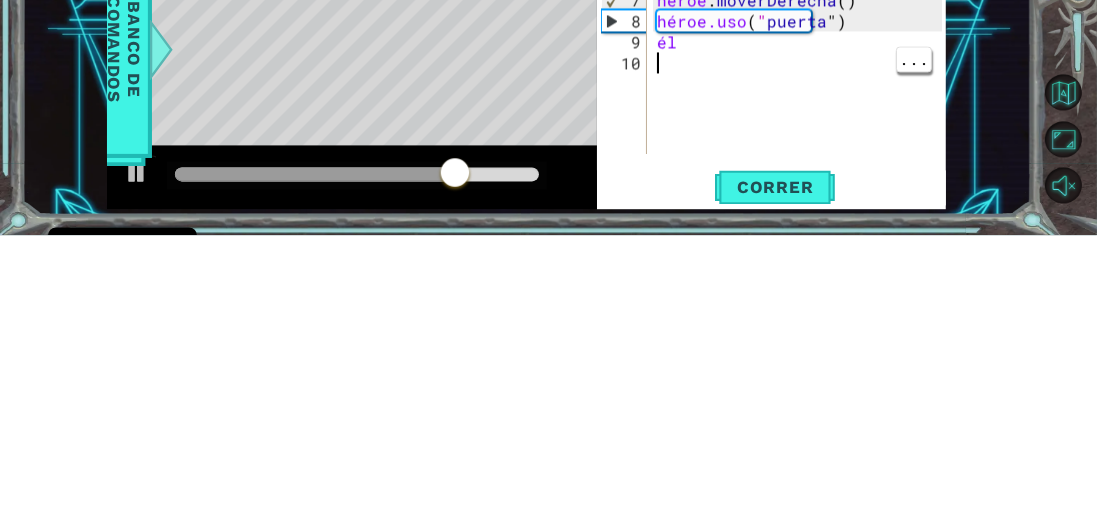 click on "héroe  .  [PERSON_NAME]  (  ) héroe  .  [PERSON_NAME]  (  ) héroe  .  moverIzquierda  (  ) héroe  .  uso  (  "palanca"  ) héroe  .  moverDerecha  (  ) héroe  .  moverDerecha  (  ) héroe  .  moverDerecha  (  ) héroe.uso  (  "  puerta  "  ) él" at bounding box center [802, 312] 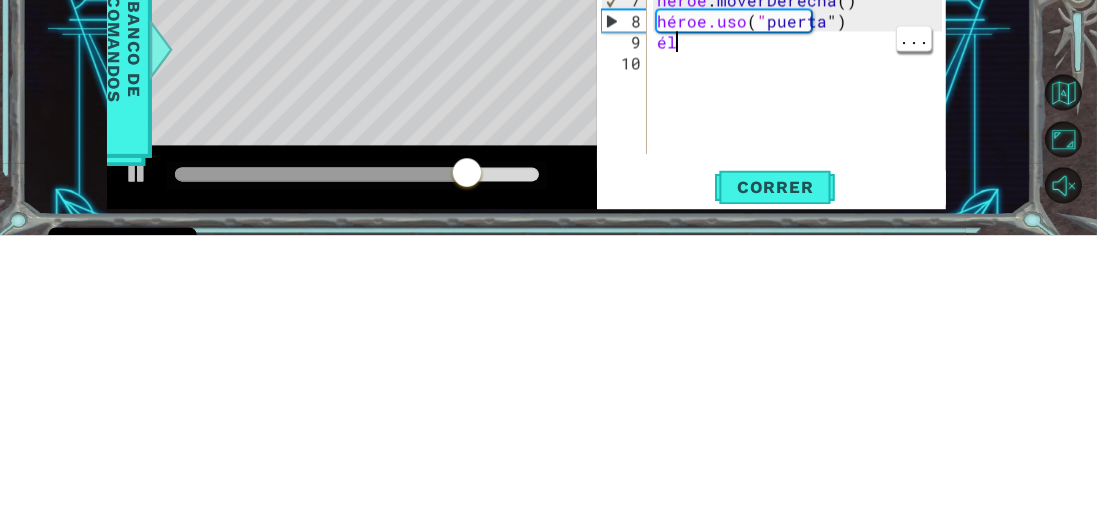 type on "h" 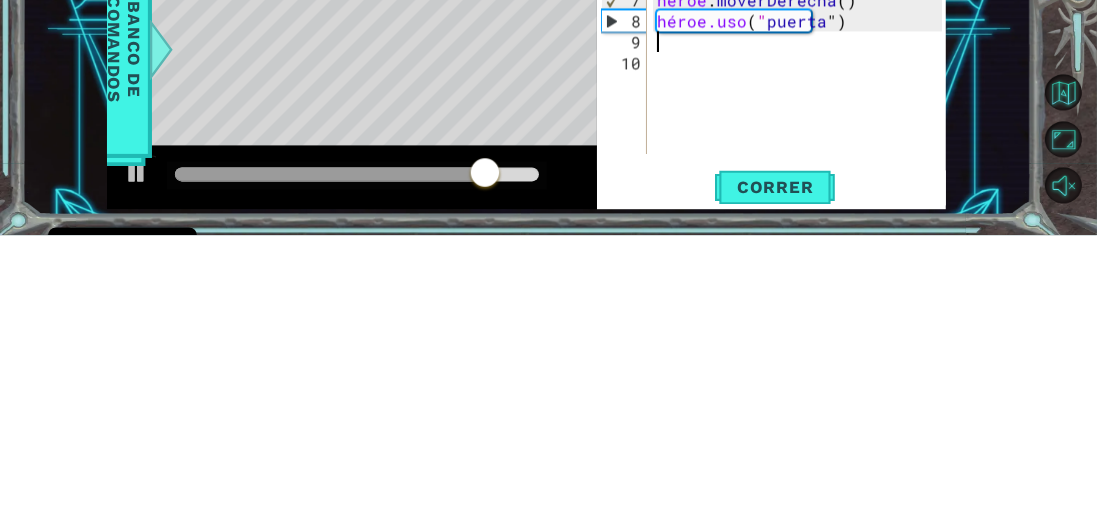 type on "h" 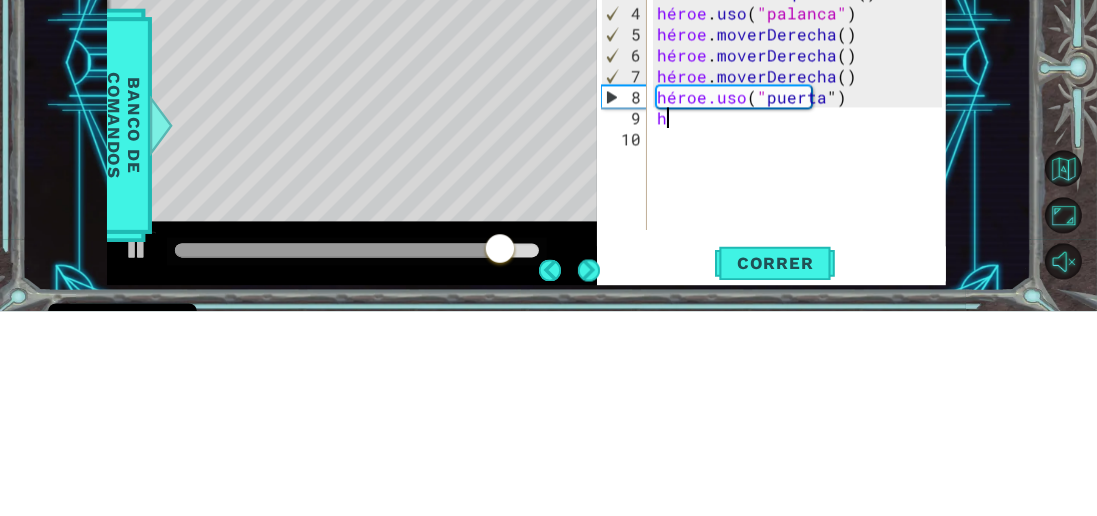 scroll, scrollTop: 95, scrollLeft: 0, axis: vertical 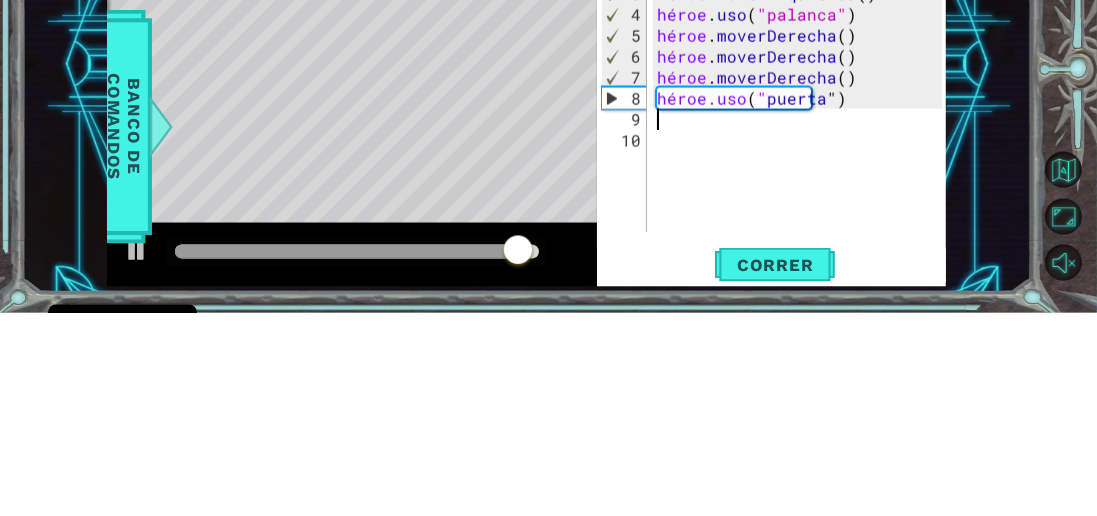 type on "h" 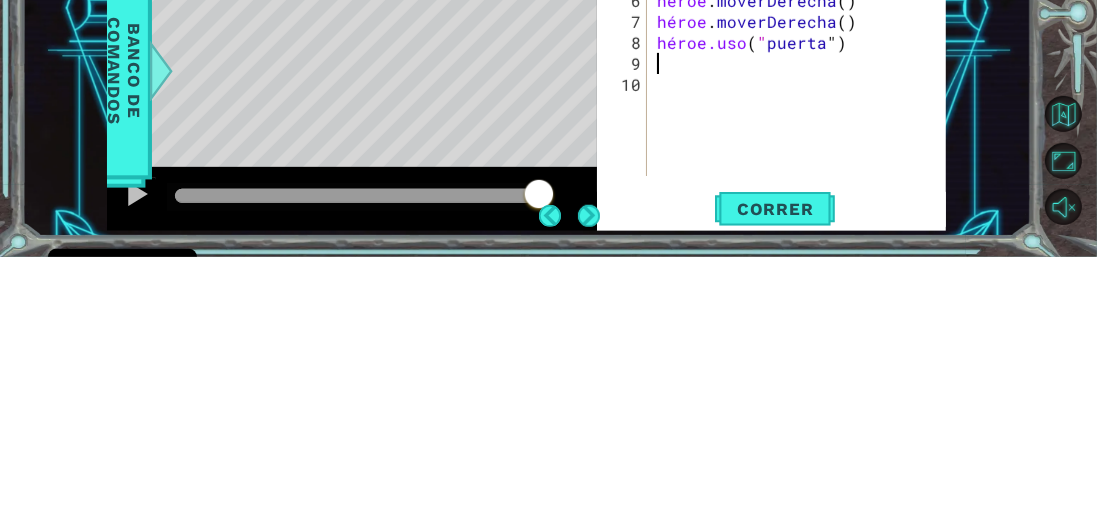 scroll, scrollTop: 96, scrollLeft: 0, axis: vertical 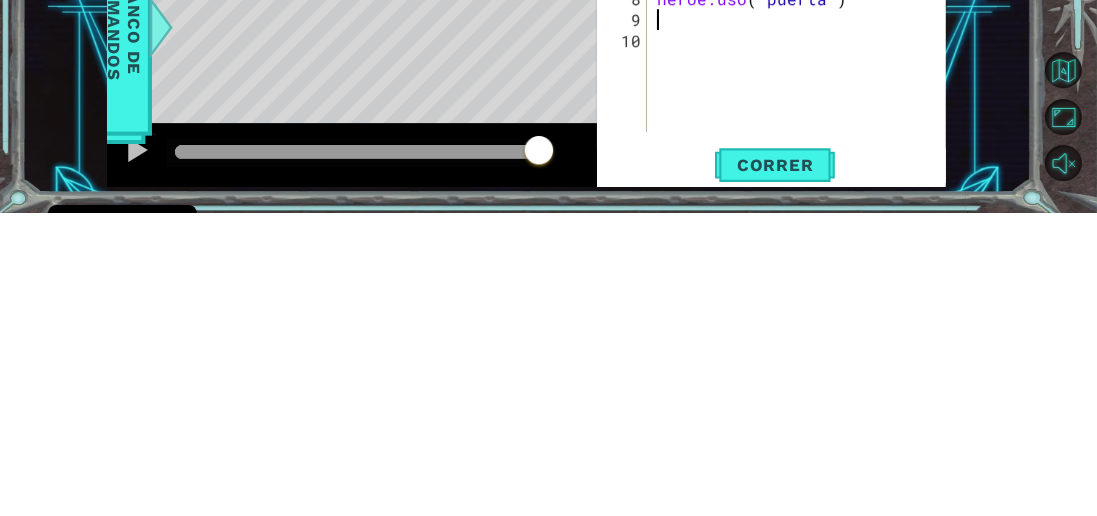 type on "h" 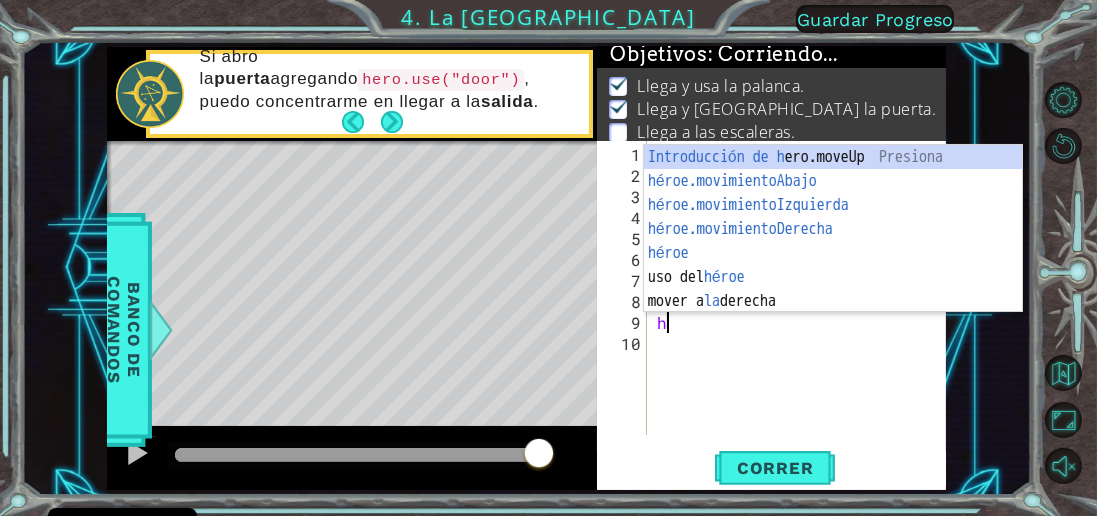 click on "Introducción de [PERSON_NAME].moveUp  Presiona héroe.movimientoAbajo ​ Introducción a la presión héroe.movimientoIzquierda ​ Introducción a la presión héroe.movimientoDerecha ​ Introducción a la presión héroe ​ Introducción a la presión uso del  héroe Introducción a la presión mover a  la  derecha Introducción a la presión" at bounding box center [833, 253] 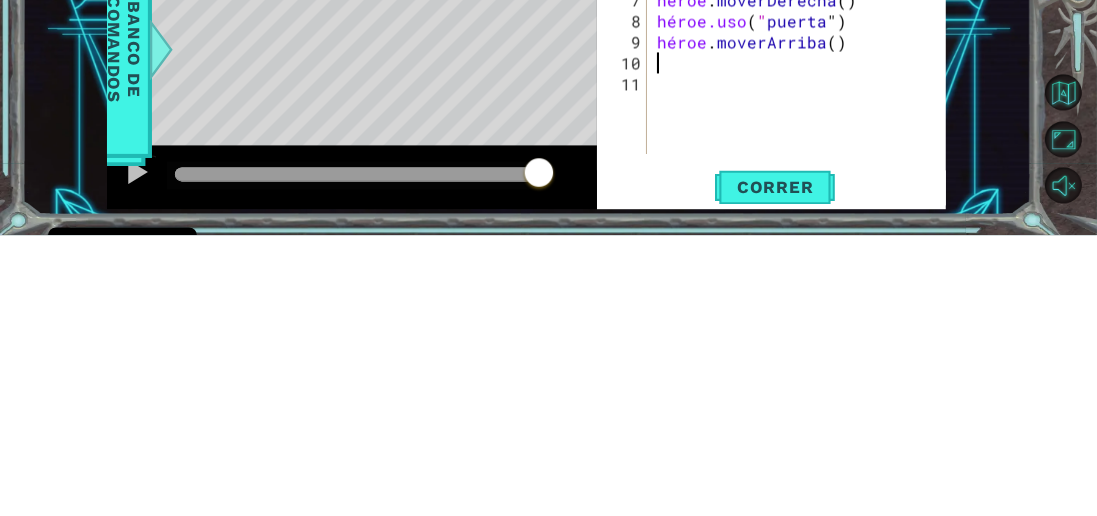 type on "h" 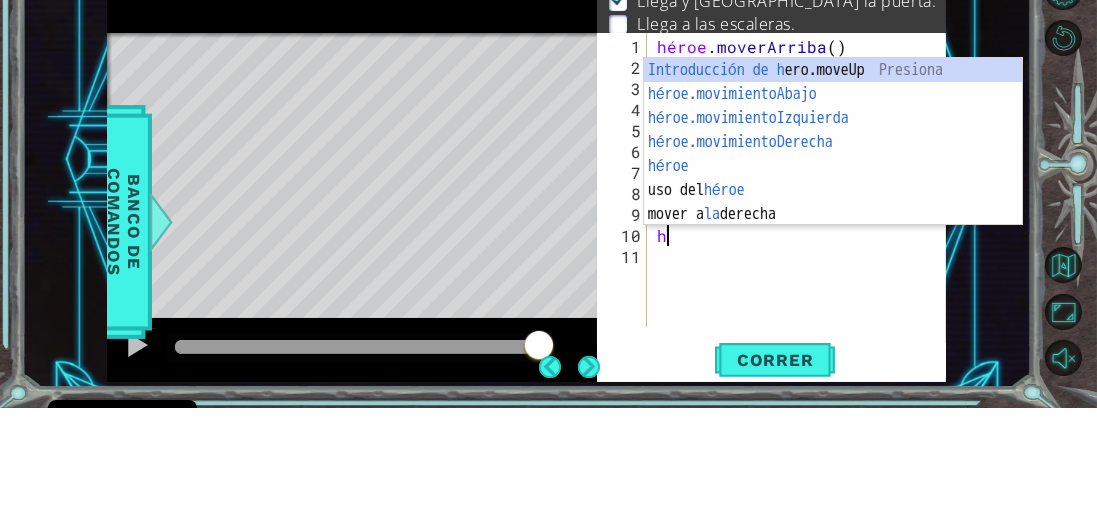 scroll, scrollTop: 96, scrollLeft: 0, axis: vertical 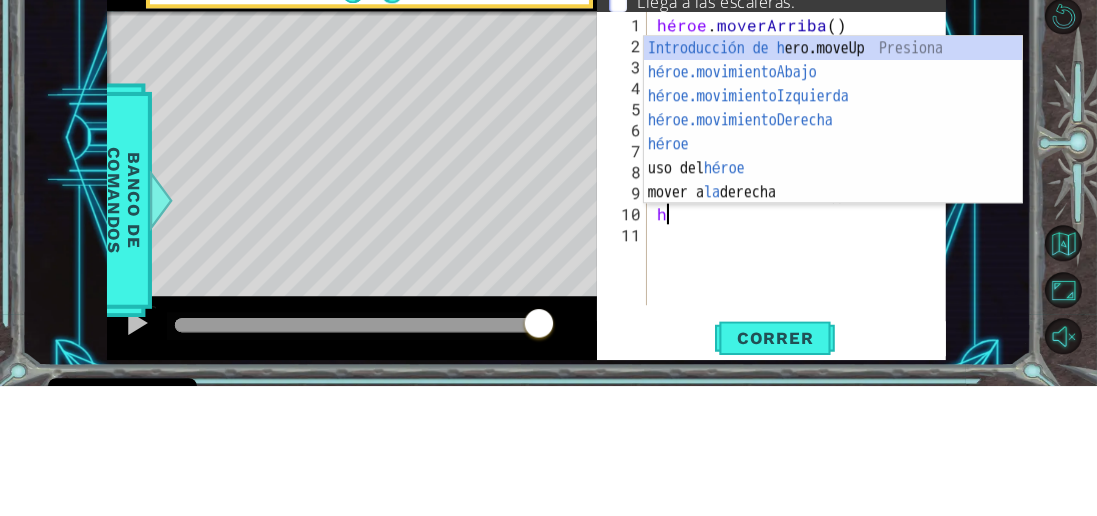 click on "Introducción de [PERSON_NAME].moveUp  Presiona héroe.movimientoAbajo ​ Introducción a la presión héroe.movimientoIzquierda ​ Introducción a la presión héroe.movimientoDerecha ​ Introducción a la presión héroe ​ Introducción a la presión uso del  héroe Introducción a la presión mover a  la  derecha Introducción a la presión" at bounding box center (833, 274) 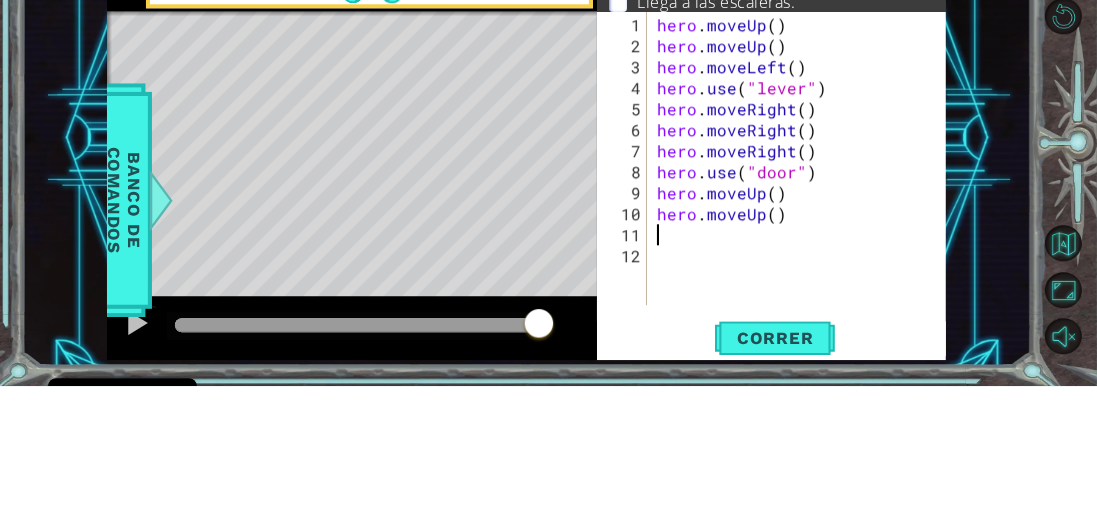 scroll, scrollTop: 0, scrollLeft: 0, axis: both 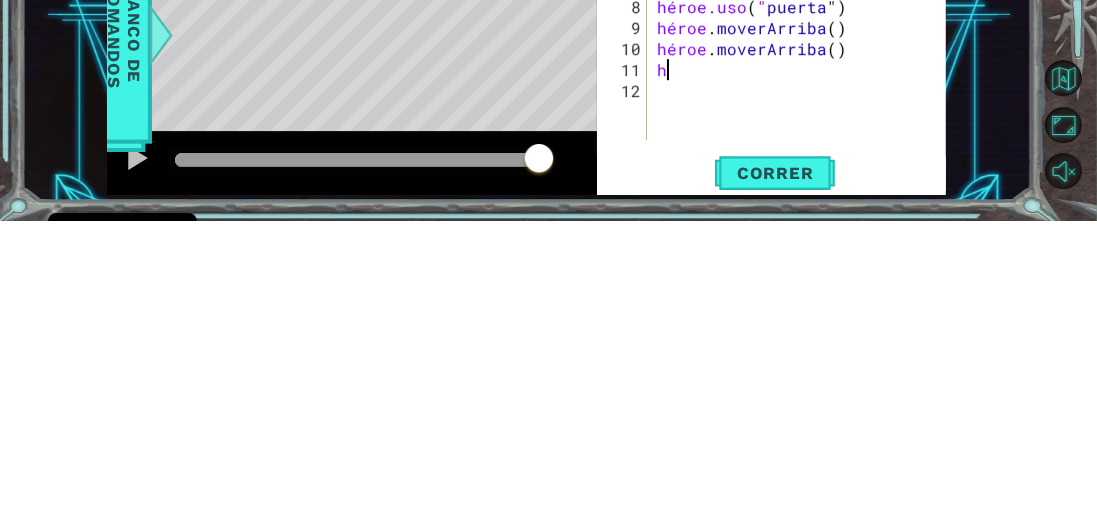 type on "he" 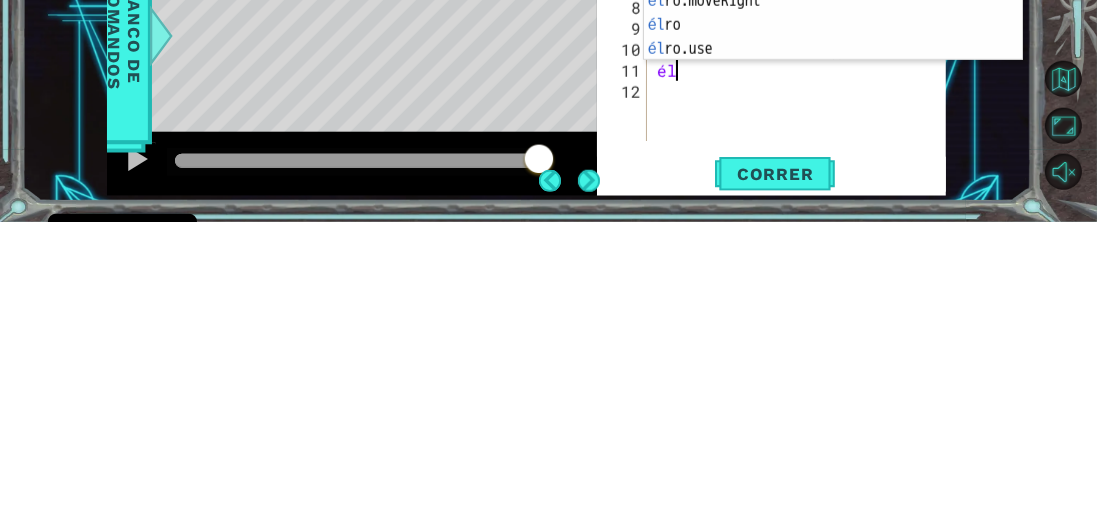 scroll, scrollTop: 96, scrollLeft: 0, axis: vertical 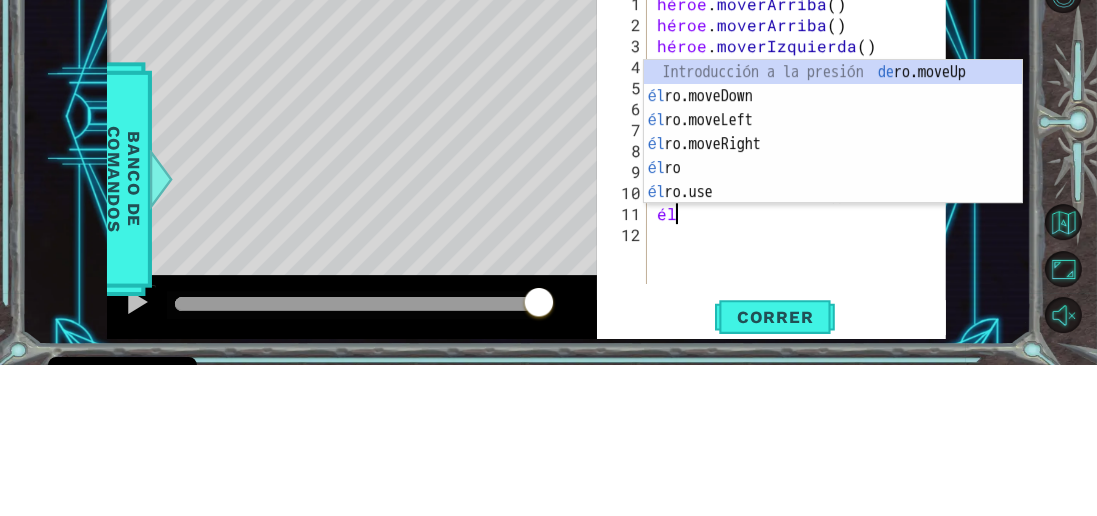 click on "Introducción a la presión  de  [PERSON_NAME].moveUp él  ro.moveDown Introducción a la presión él  ro.moveLeft Introducción a la presión él  ro.moveRight Introducción a la presión él  ro Introducción a la presión él  ro.use Introducción a la presión" at bounding box center (833, 307) 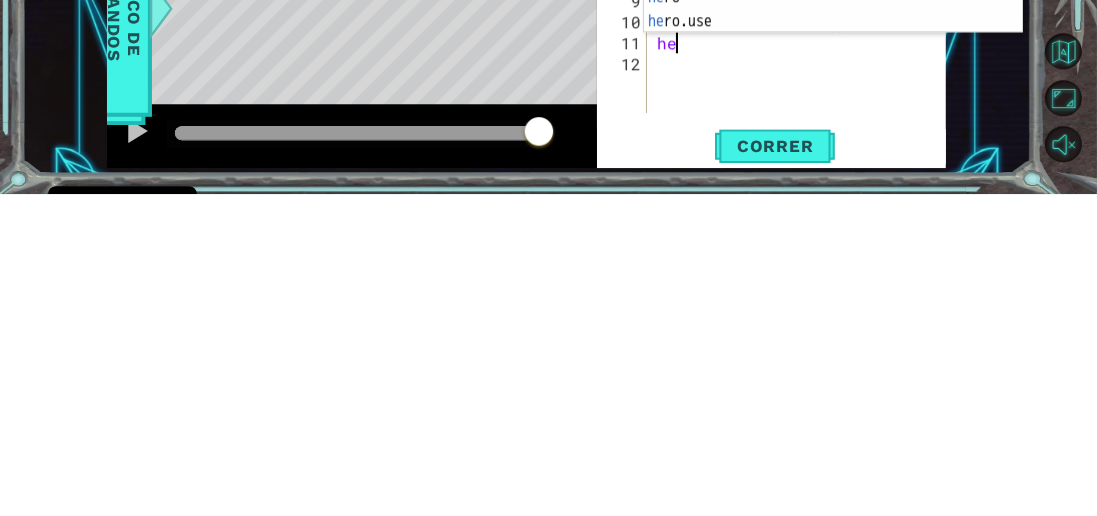 type on "h" 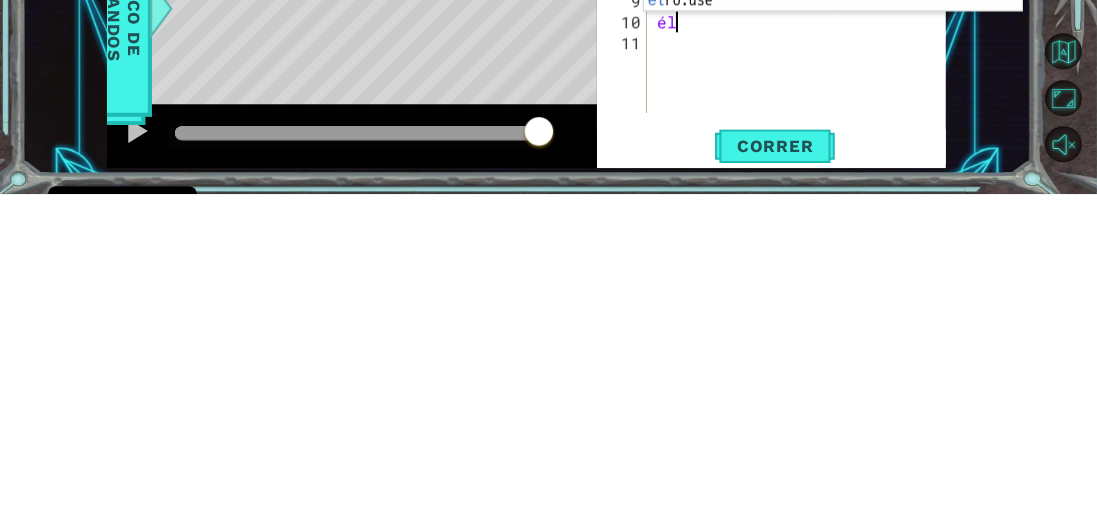 type on "h" 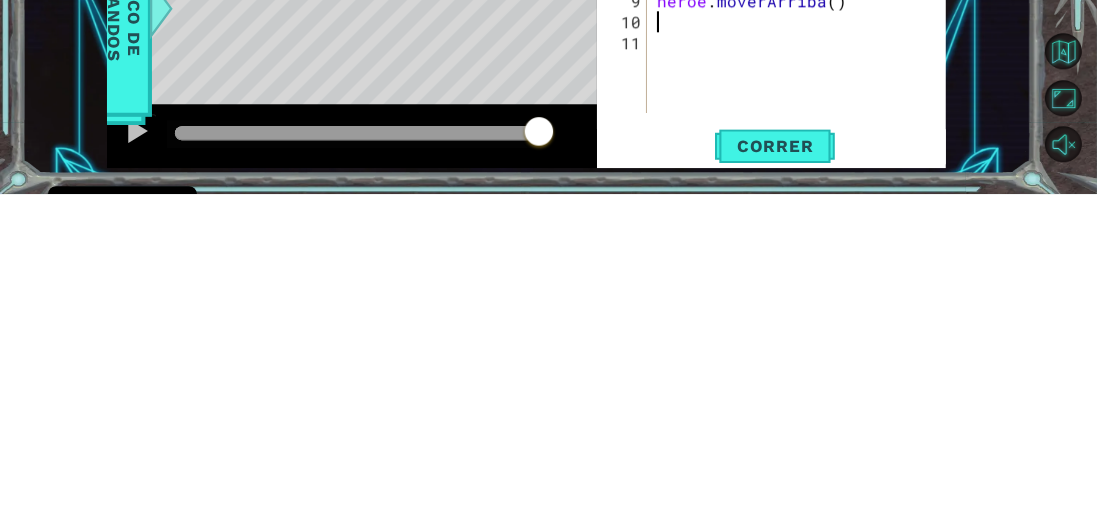 type on "hero.moveUp()" 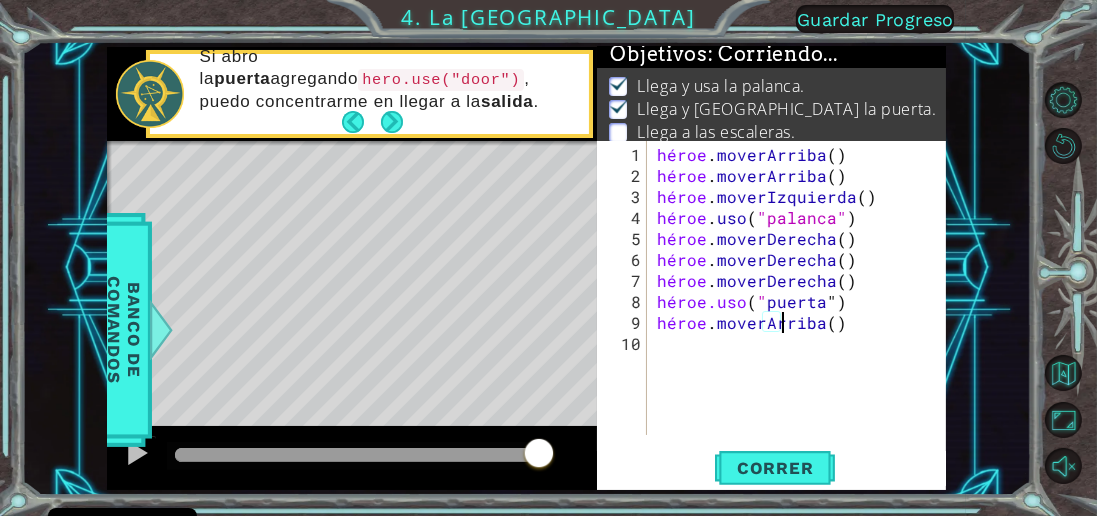 click on "héroe  .  [PERSON_NAME]  (  ) héroe  .  [PERSON_NAME]  (  ) héroe  .  moverIzquierda  (  ) héroe  .  uso  (  "palanca"  ) héroe  .  moverDerecha  (  ) héroe  .  moverDerecha  (  ) héroe  .  moverDerecha  (  ) héroe.uso  (  "  puerta  "  ) héroe  .  [GEOGRAPHIC_DATA]  (  )" at bounding box center (802, 312) 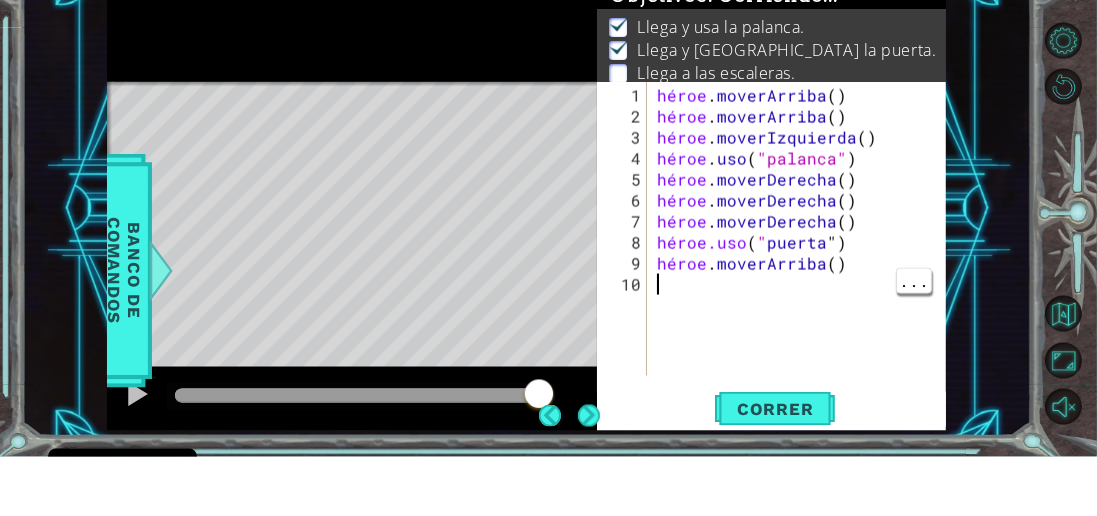 scroll, scrollTop: 96, scrollLeft: 0, axis: vertical 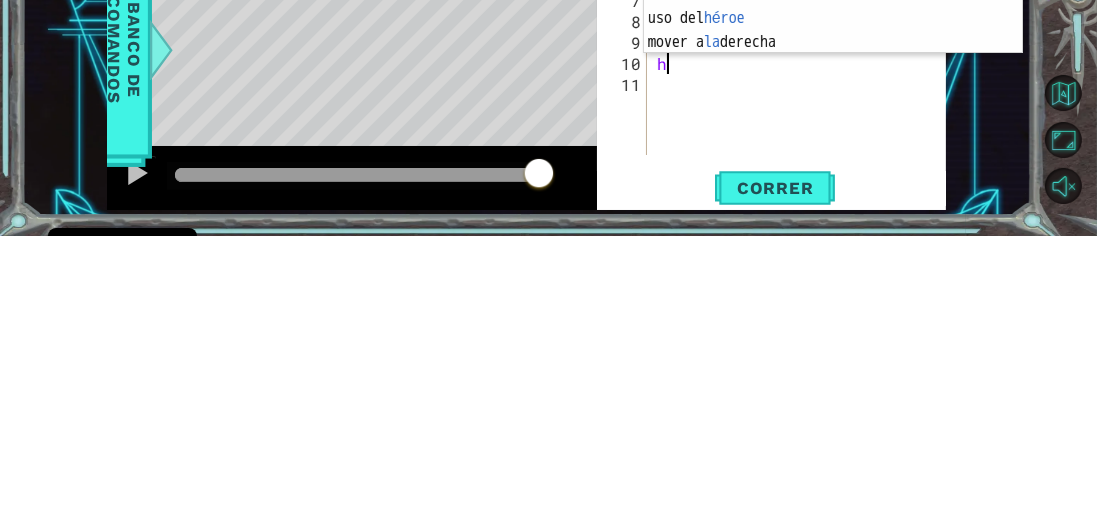 type on "he" 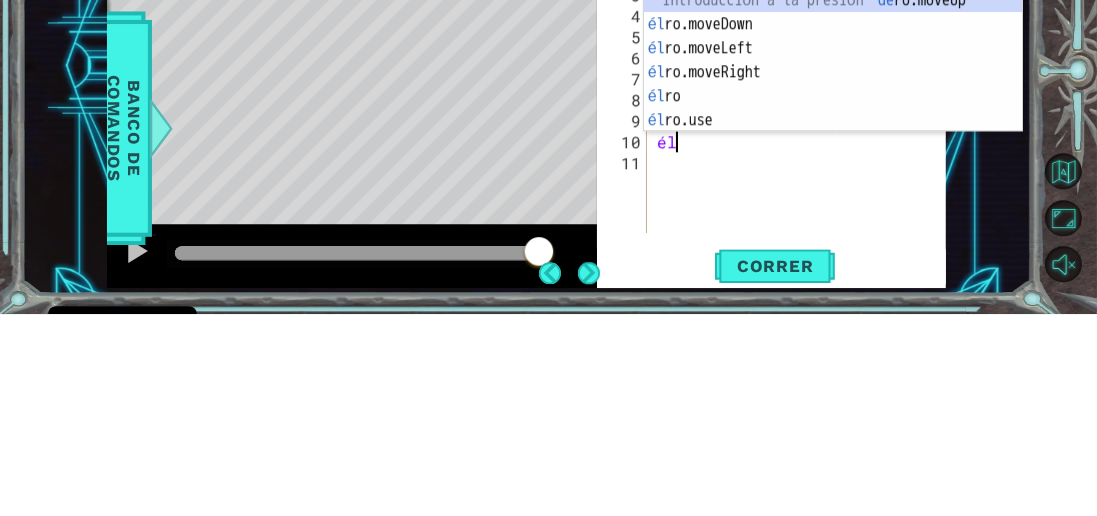 scroll, scrollTop: 96, scrollLeft: 0, axis: vertical 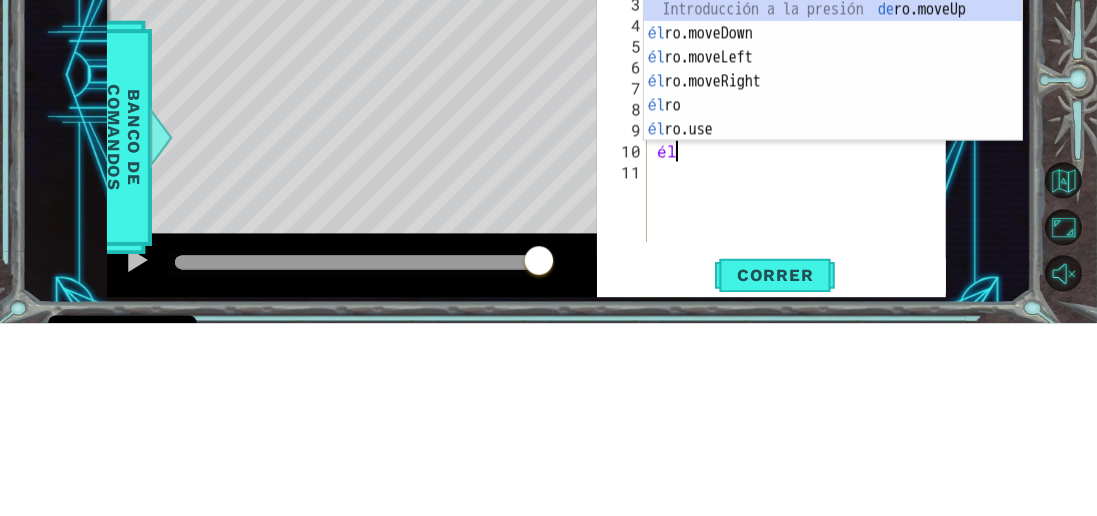 click on "Introducción a la presión  de  [PERSON_NAME].moveUp él  ro.moveDown Introducción a la presión él  ro.moveLeft Introducción a la presión él  ro.moveRight Introducción a la presión él  ro Introducción a la presión él  ro.use Introducción a la presión" at bounding box center [833, 286] 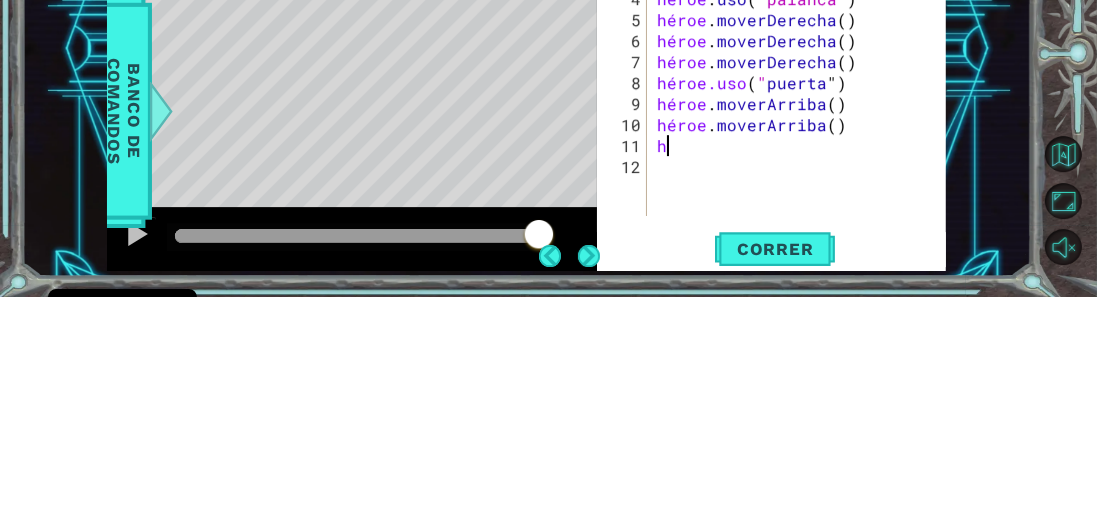 scroll, scrollTop: 95, scrollLeft: 0, axis: vertical 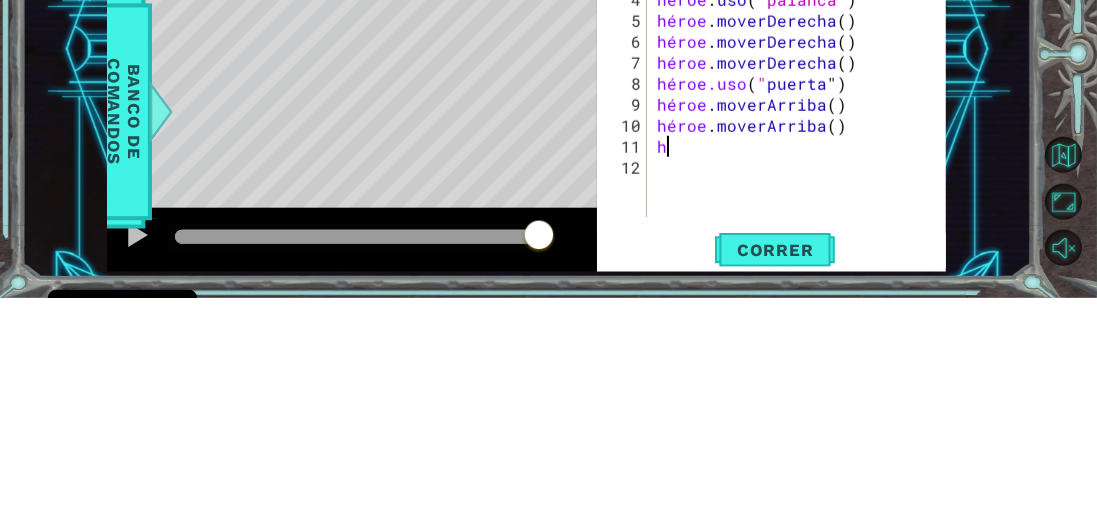 type on "he" 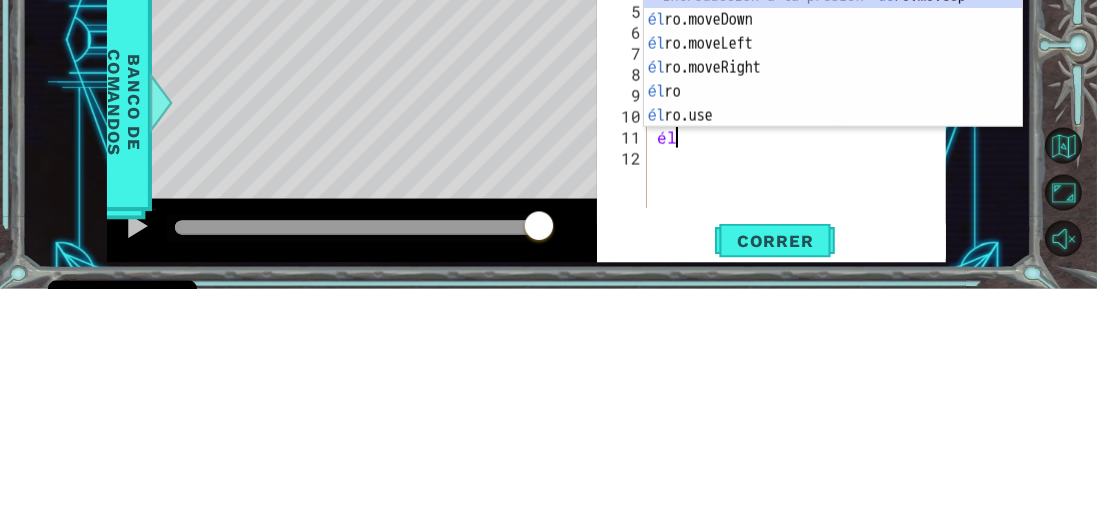 click on "Introducción a la presión  de  [PERSON_NAME].moveUp él  ro.moveDown Introducción a la presión él  ro.moveLeft Introducción a la presión él  ro.moveRight Introducción a la presión él  ro Introducción a la presión él  ro.use Introducción a la presión" at bounding box center (833, 307) 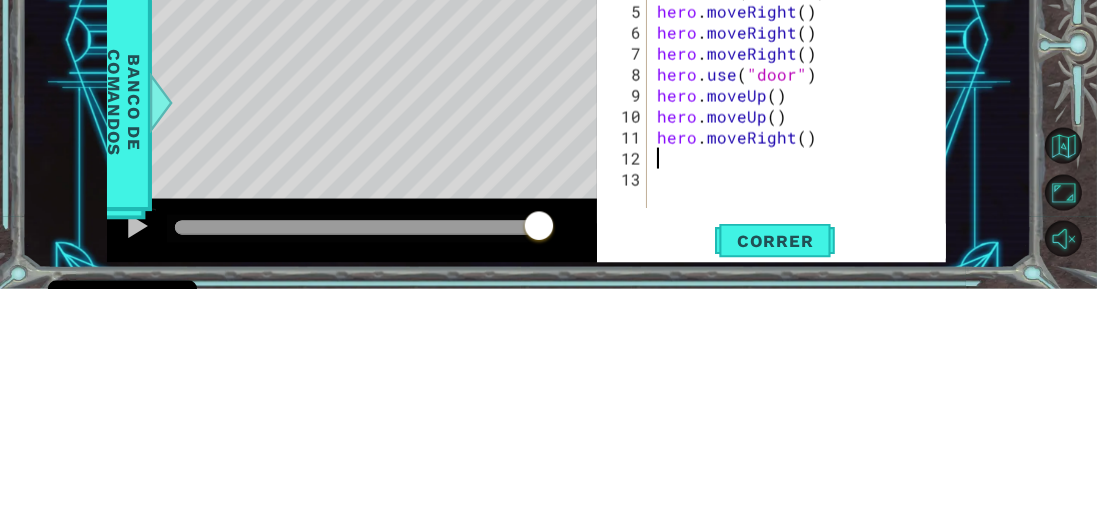 scroll, scrollTop: 96, scrollLeft: 0, axis: vertical 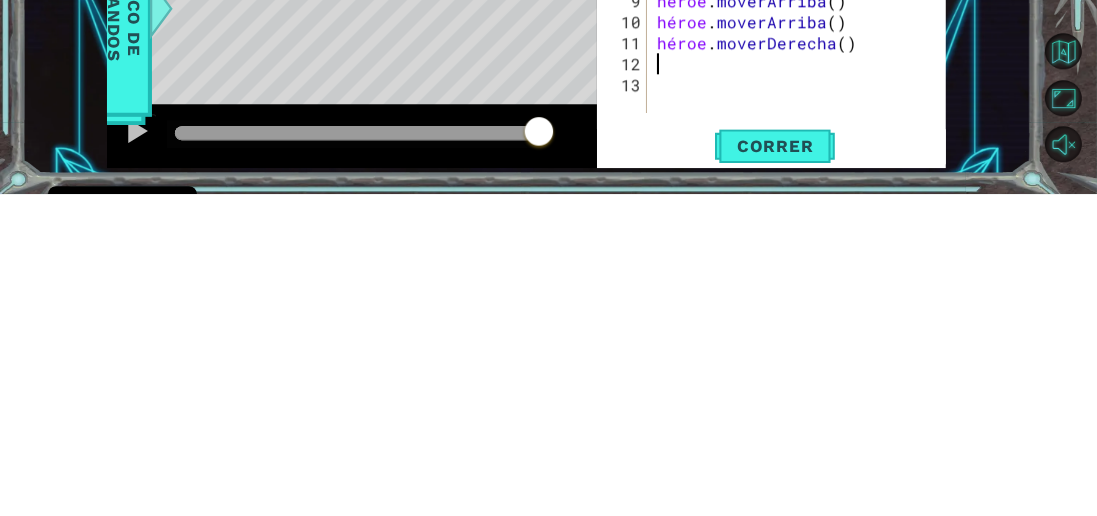 click on "héroe  .  [PERSON_NAME]  (  ) héroe  .  [PERSON_NAME]  (  ) héroe  .  moverIzquierda  (  ) héroe  .  uso  (  "palanca"  ) héroe  .  moverDerecha  (  ) héroe  .  moverDerecha  (  ) héroe  .  moverDerecha  (  ) héroe.uso  (  "  puerta  "  ) héroe  .  [PERSON_NAME]  (  ) héroe  .  [PERSON_NAME]  (  ) héroe  .  moverDerecha  (  )" at bounding box center [802, 312] 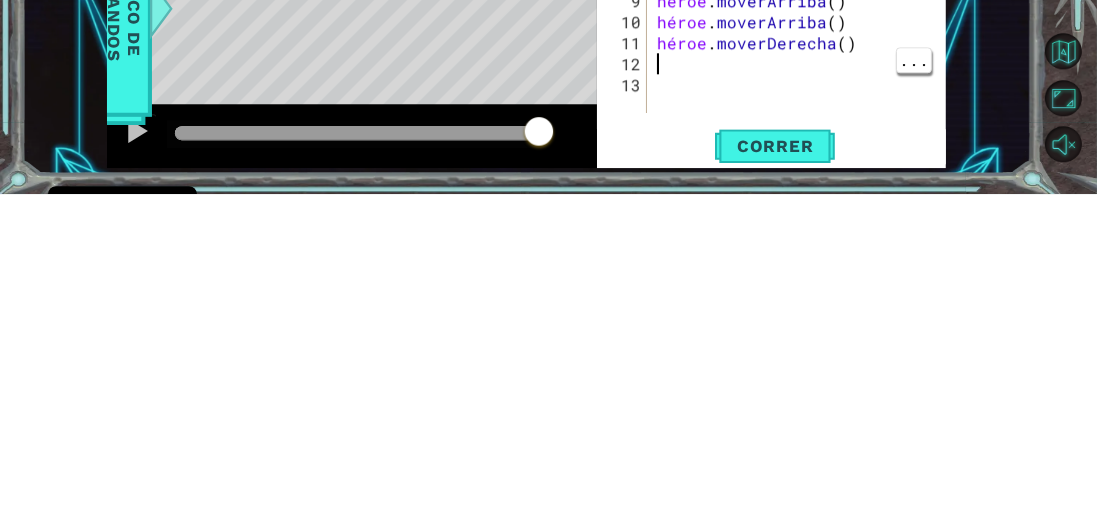 click on "héroe  .  [PERSON_NAME]  (  ) héroe  .  [PERSON_NAME]  (  ) héroe  .  moverIzquierda  (  ) héroe  .  uso  (  "palanca"  ) héroe  .  moverDerecha  (  ) héroe  .  moverDerecha  (  ) héroe  .  moverDerecha  (  ) héroe.uso  (  "  puerta  "  ) héroe  .  [PERSON_NAME]  (  ) héroe  .  [PERSON_NAME]  (  ) héroe  .  moverDerecha  (  )" at bounding box center (802, 312) 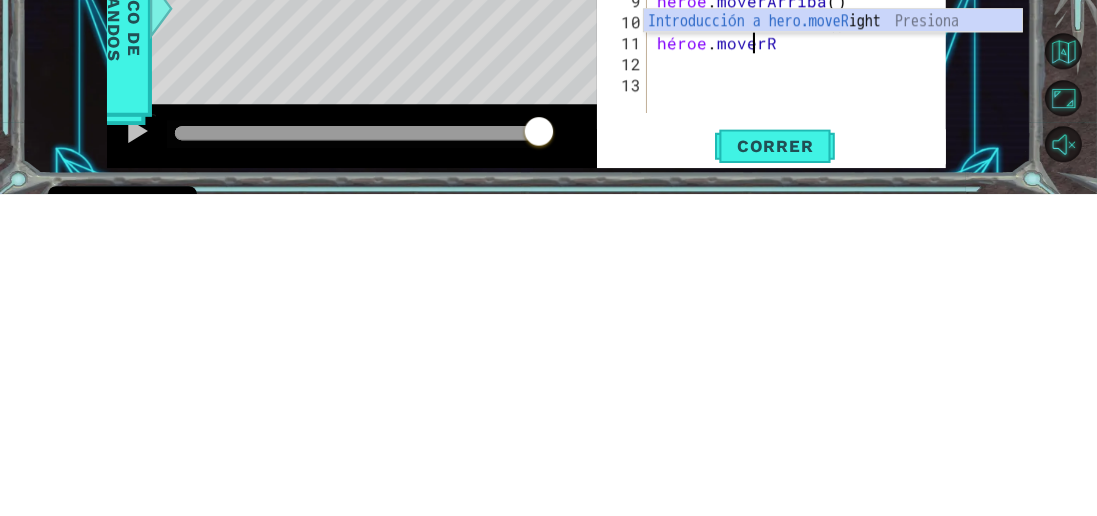 scroll, scrollTop: 0, scrollLeft: 4, axis: horizontal 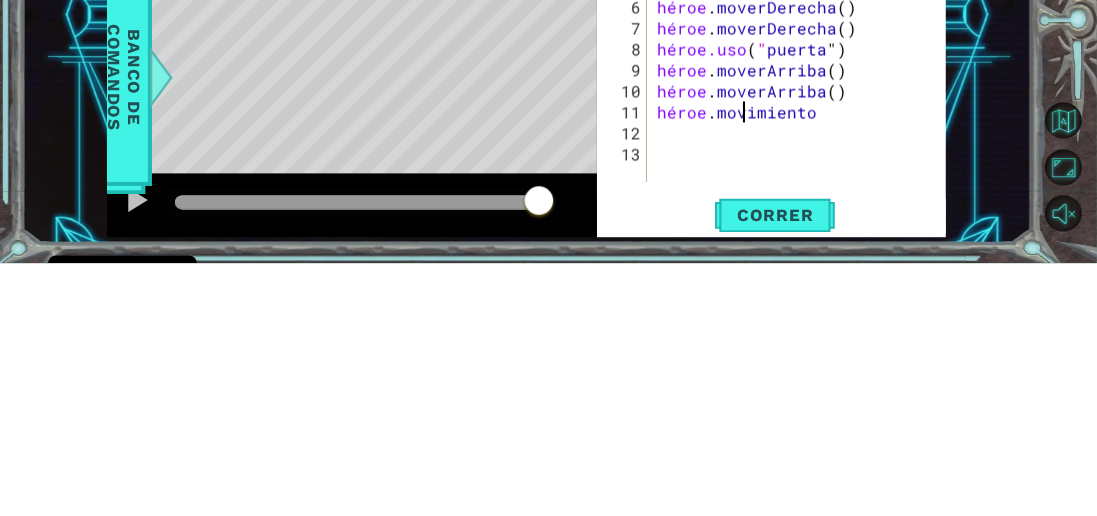 type on "hero.movel" 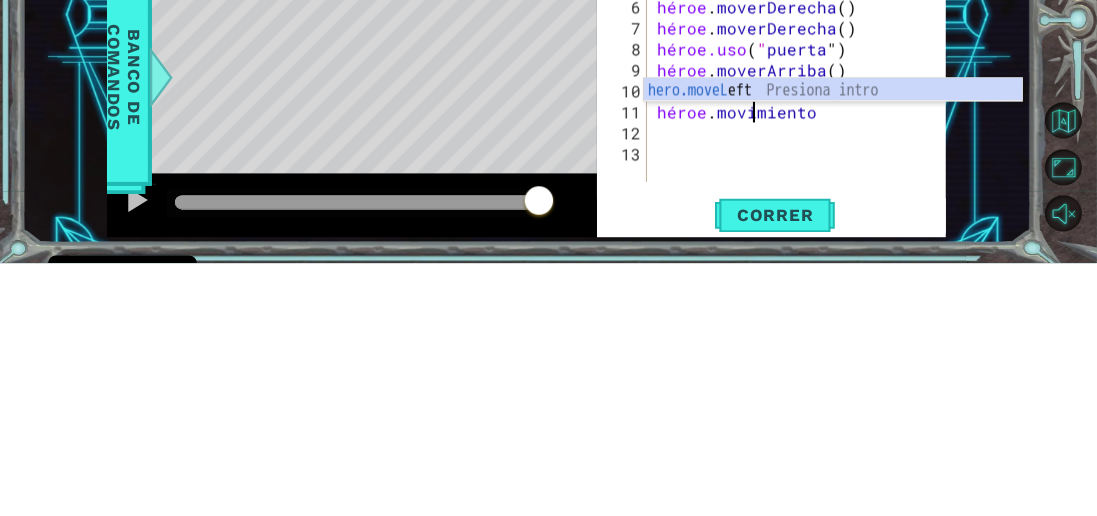 click on "hero.moveL  eft  Presiona intro" at bounding box center (833, 367) 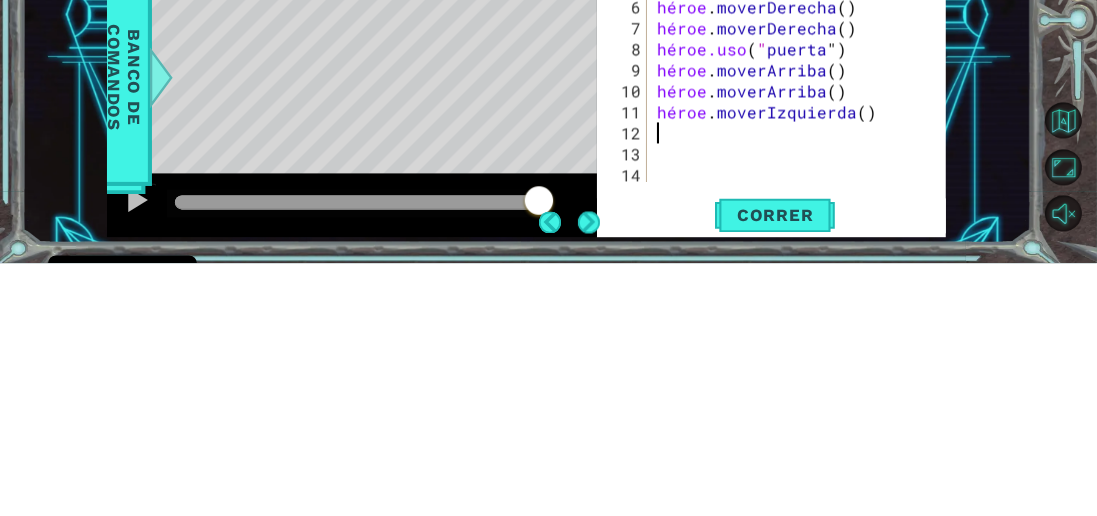 scroll, scrollTop: 96, scrollLeft: 0, axis: vertical 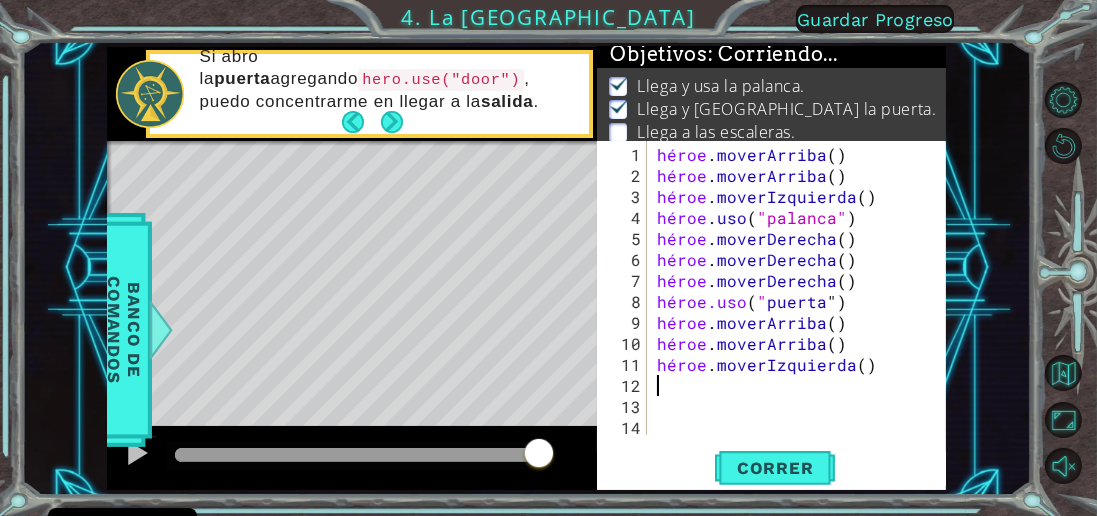 click on "Guardar Progreso" at bounding box center [875, 19] 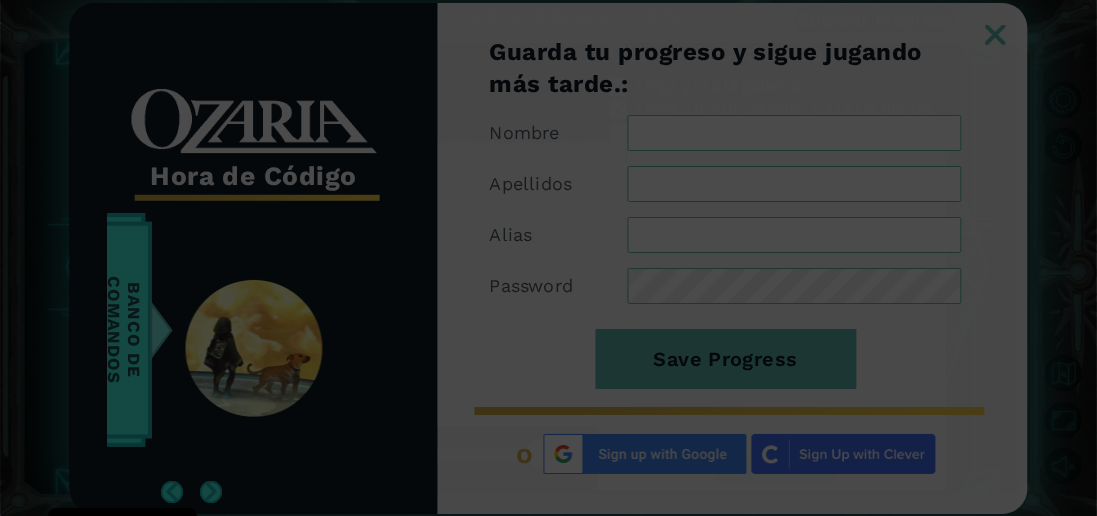 scroll, scrollTop: 0, scrollLeft: 0, axis: both 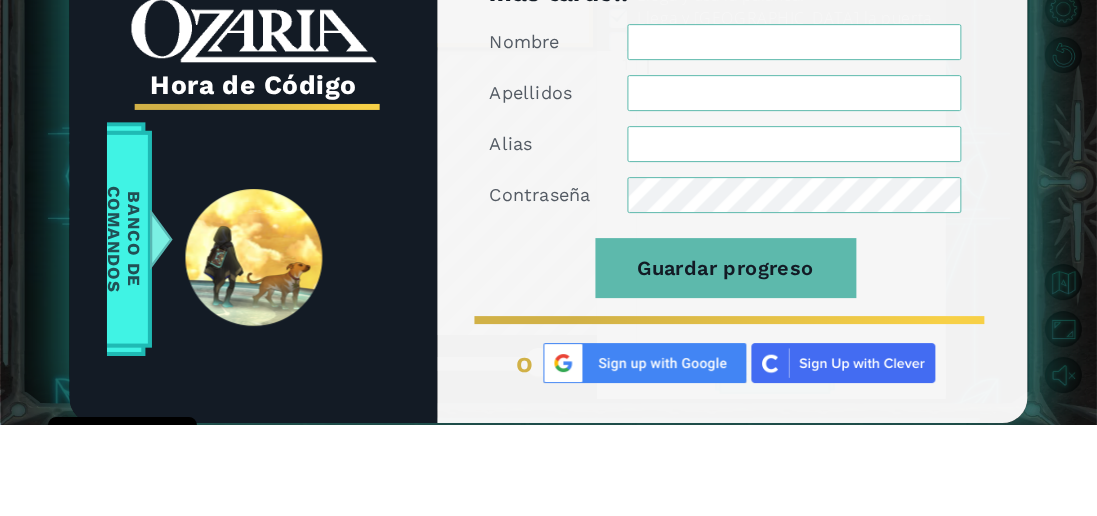 click on "Nombre" at bounding box center [795, 133] 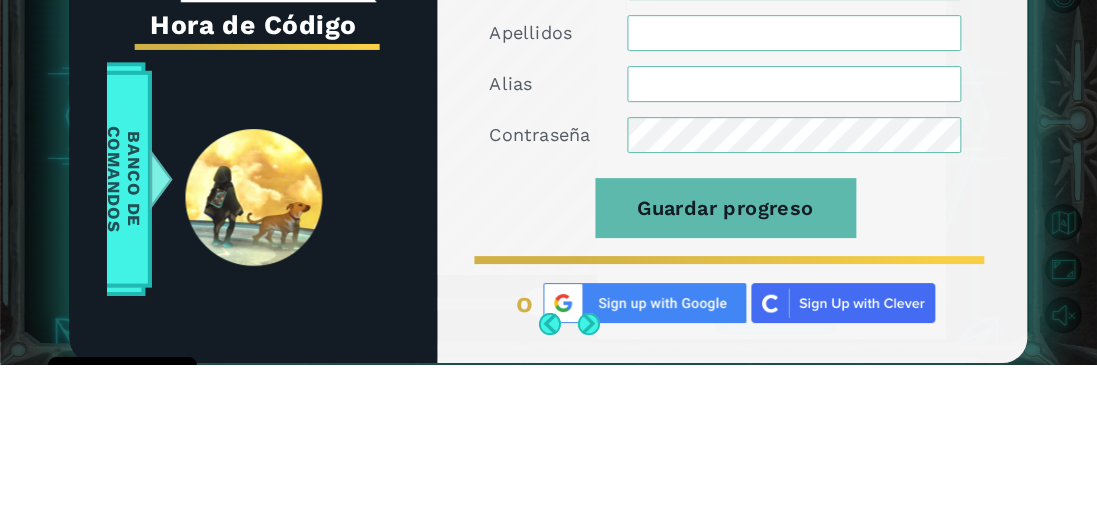 type on "[PERSON_NAME]" 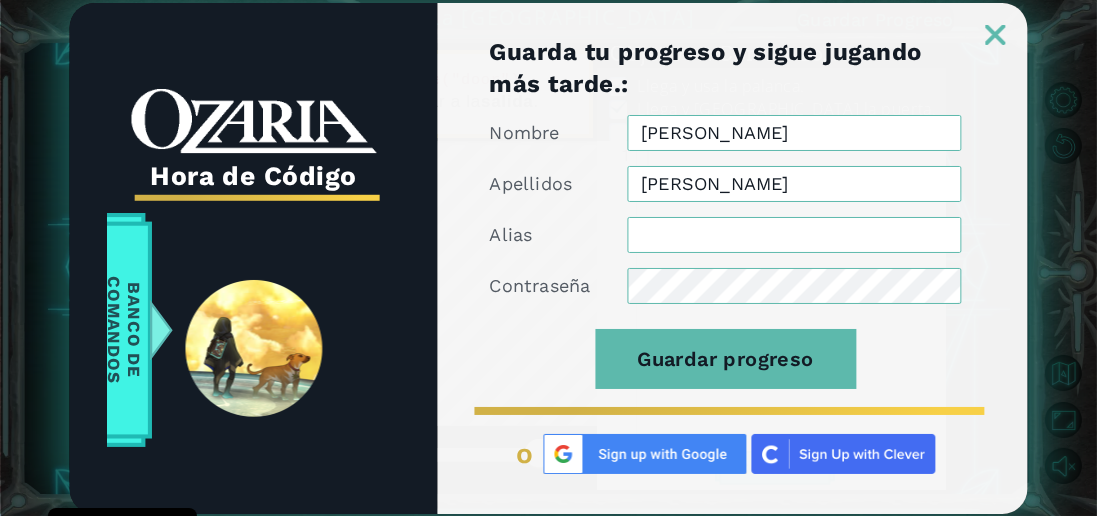 type on "[PERSON_NAME]" 